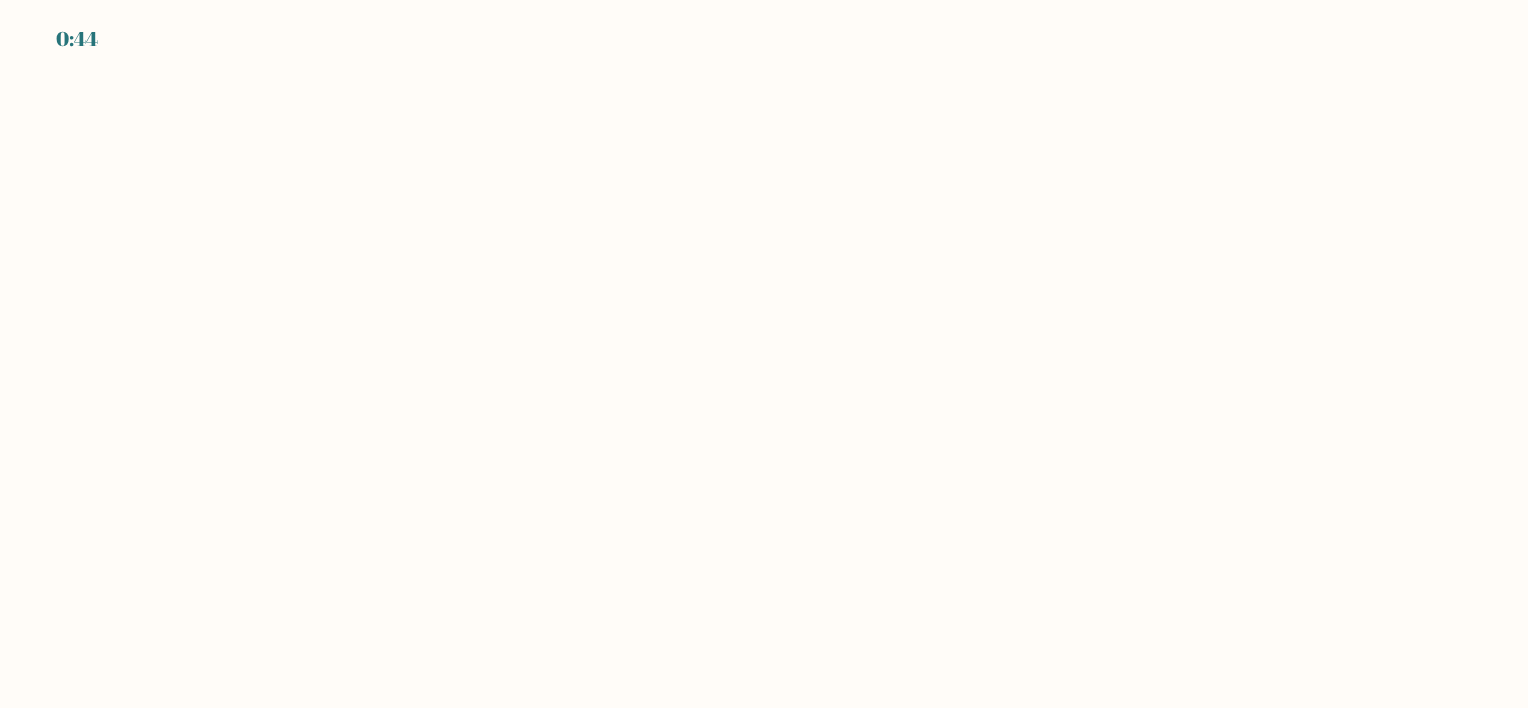 scroll, scrollTop: 0, scrollLeft: 0, axis: both 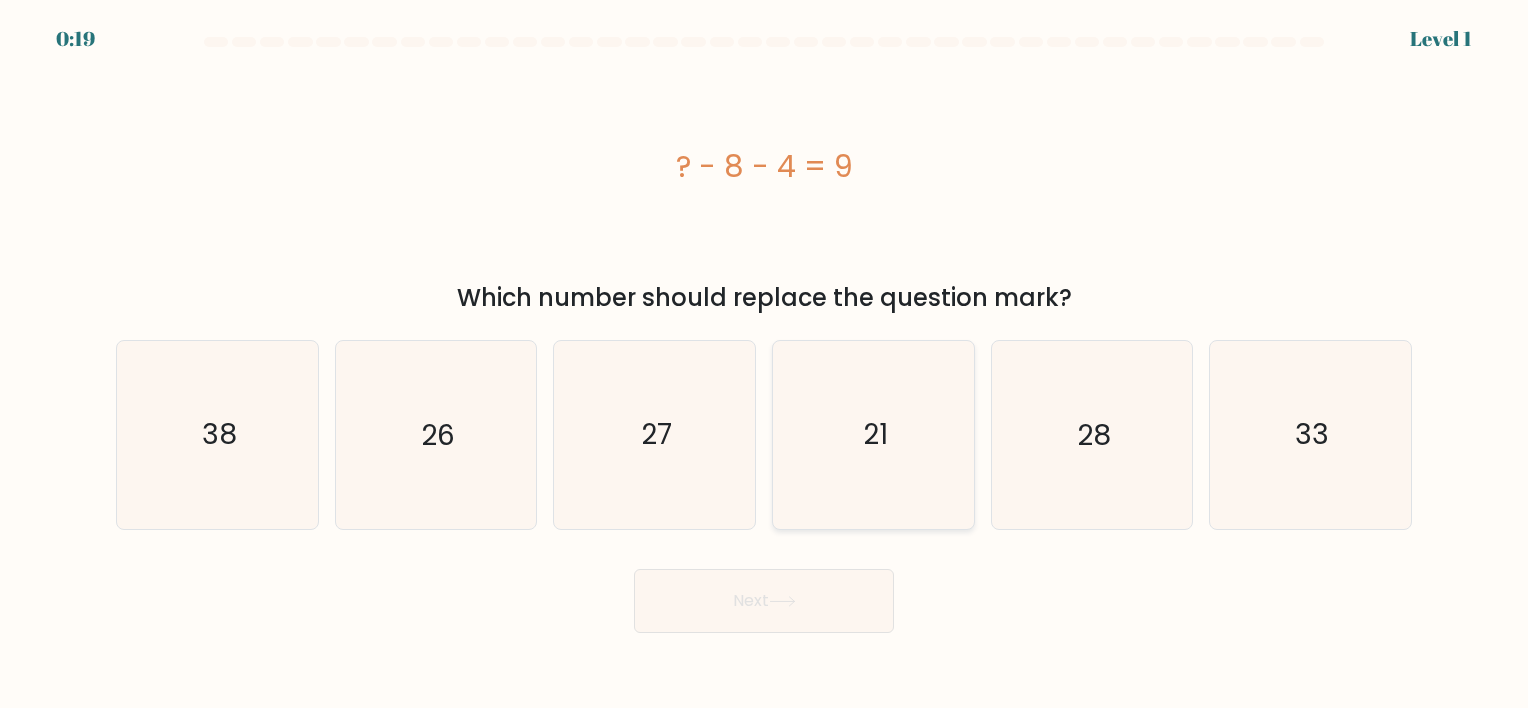 click on "21" 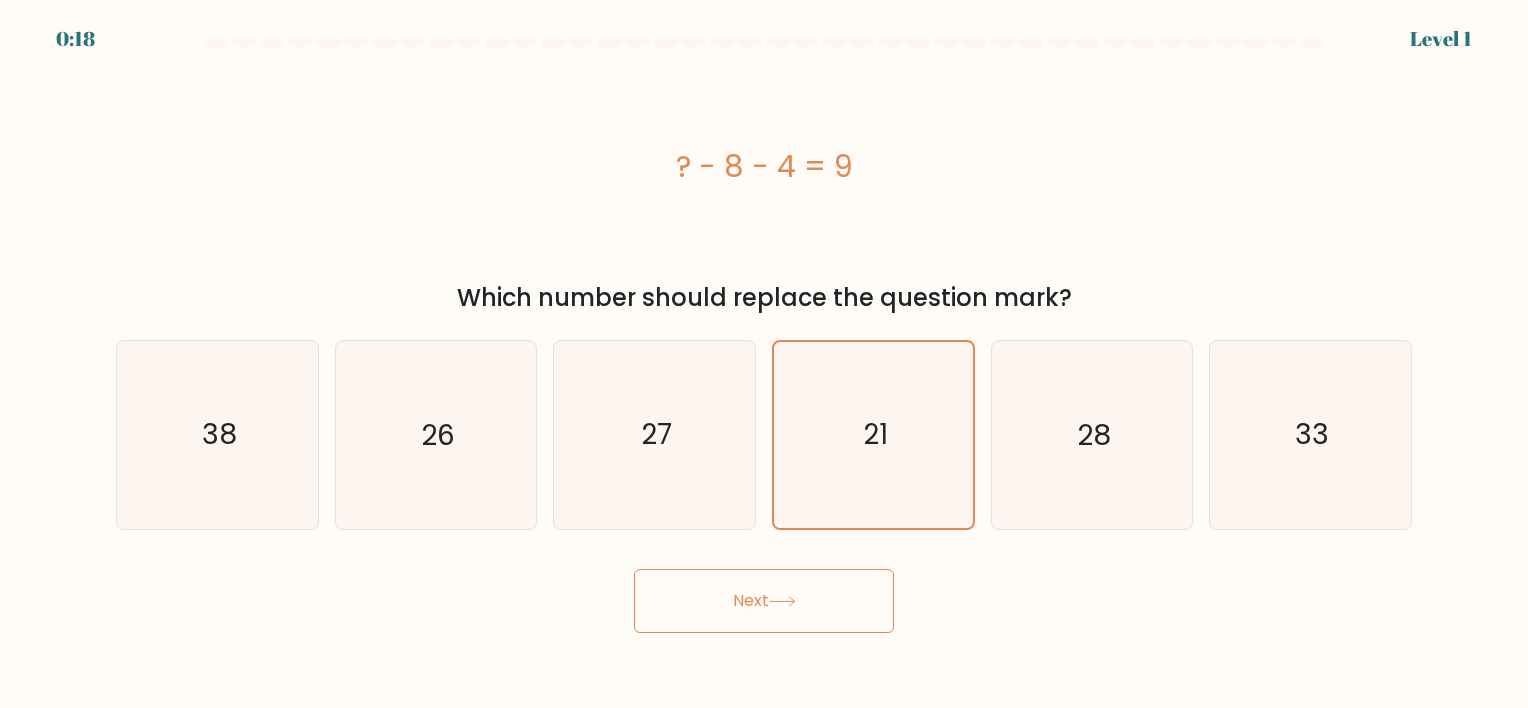 click on "Next" at bounding box center (764, 601) 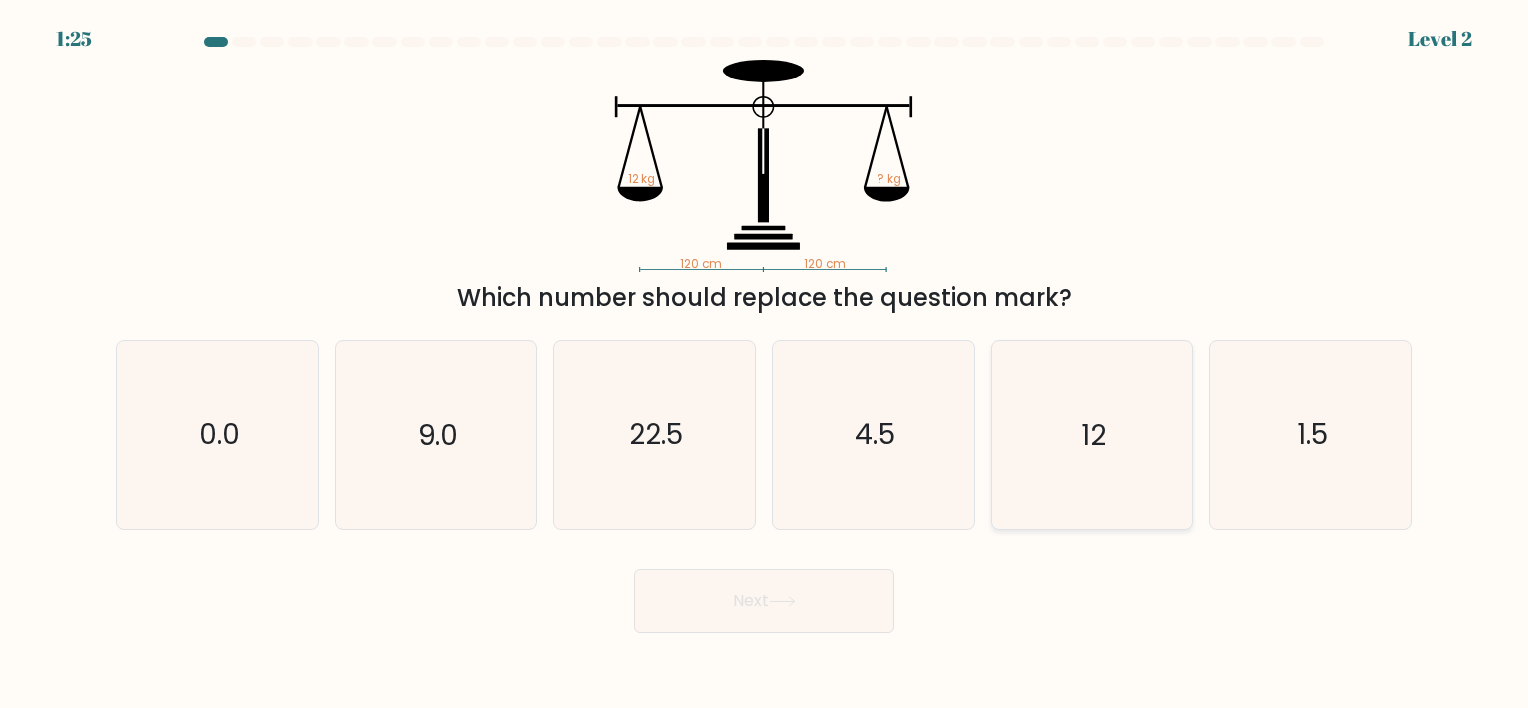 click on "12" 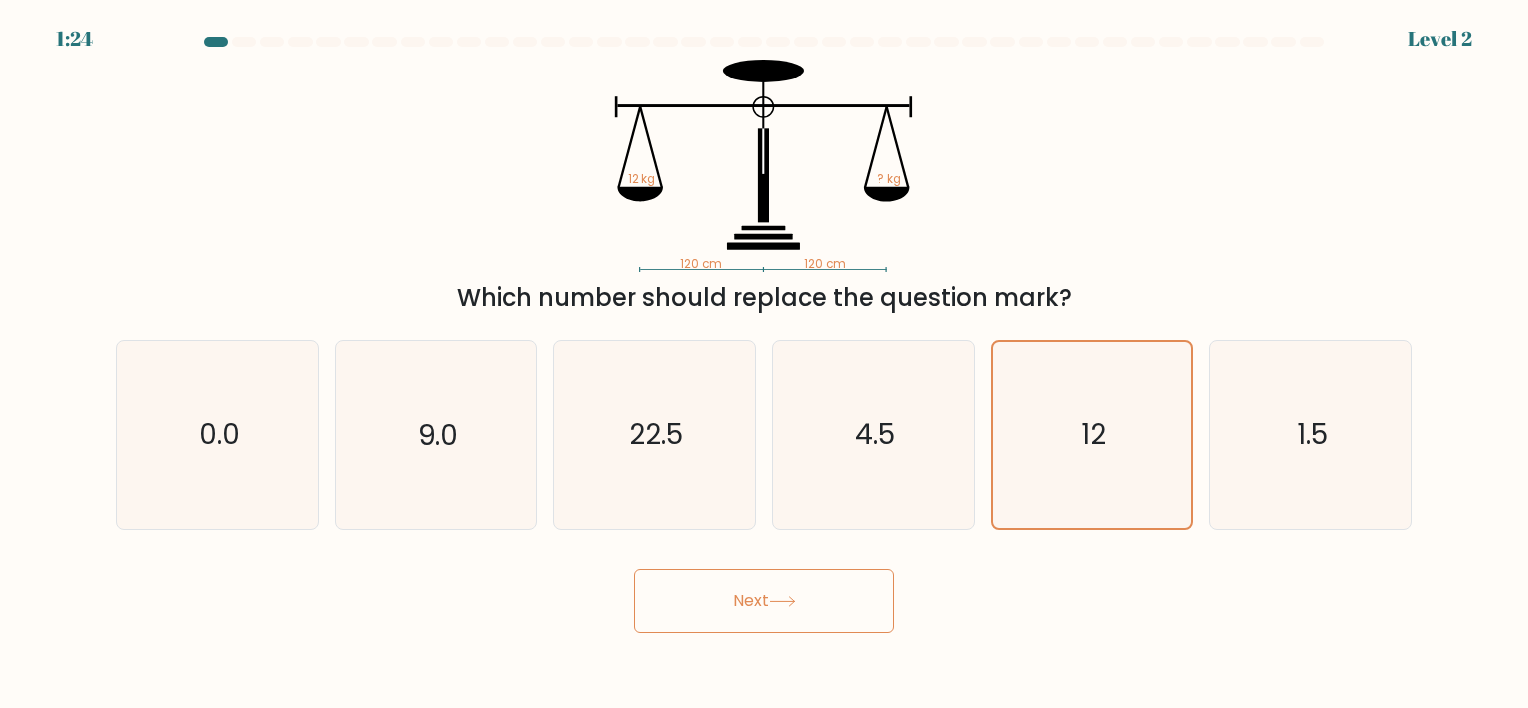 click on "Next" at bounding box center (764, 601) 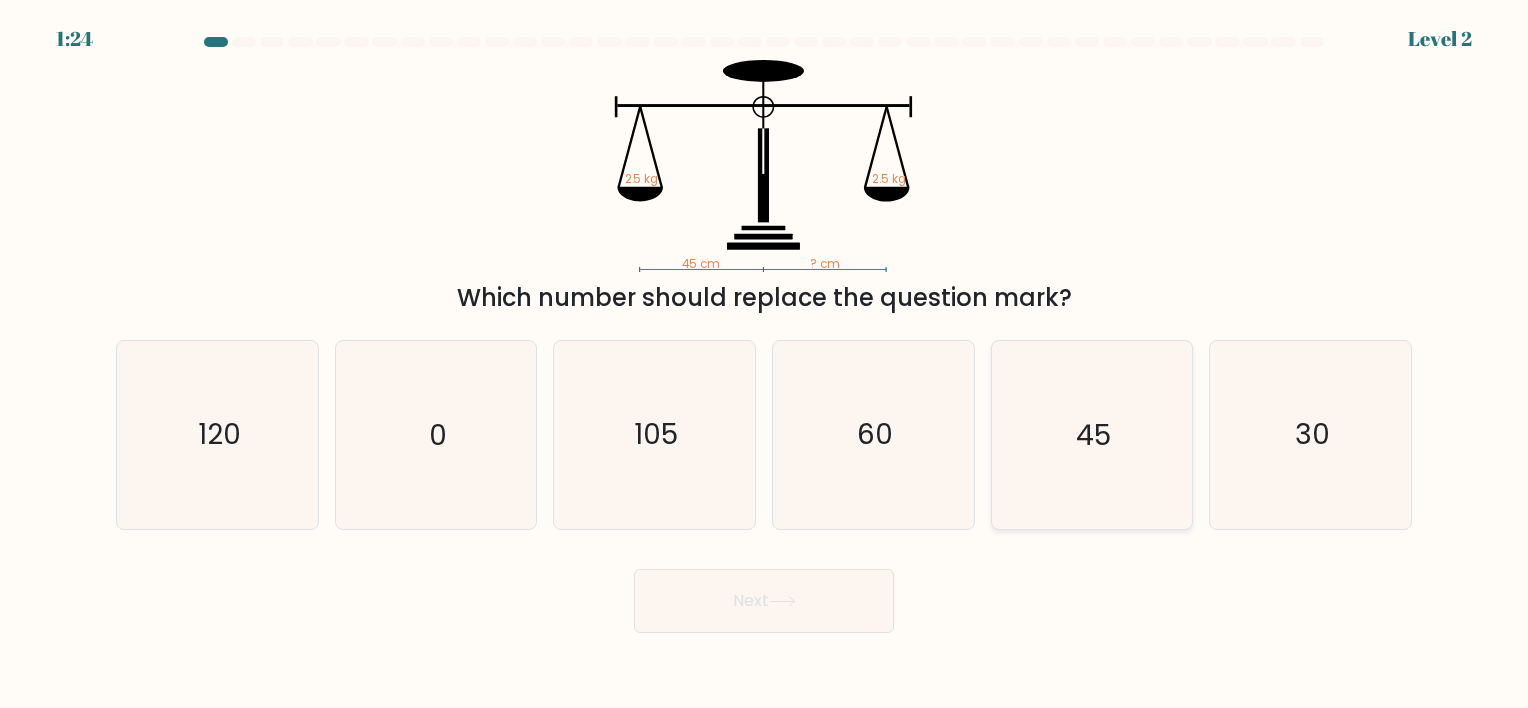 click on "45" 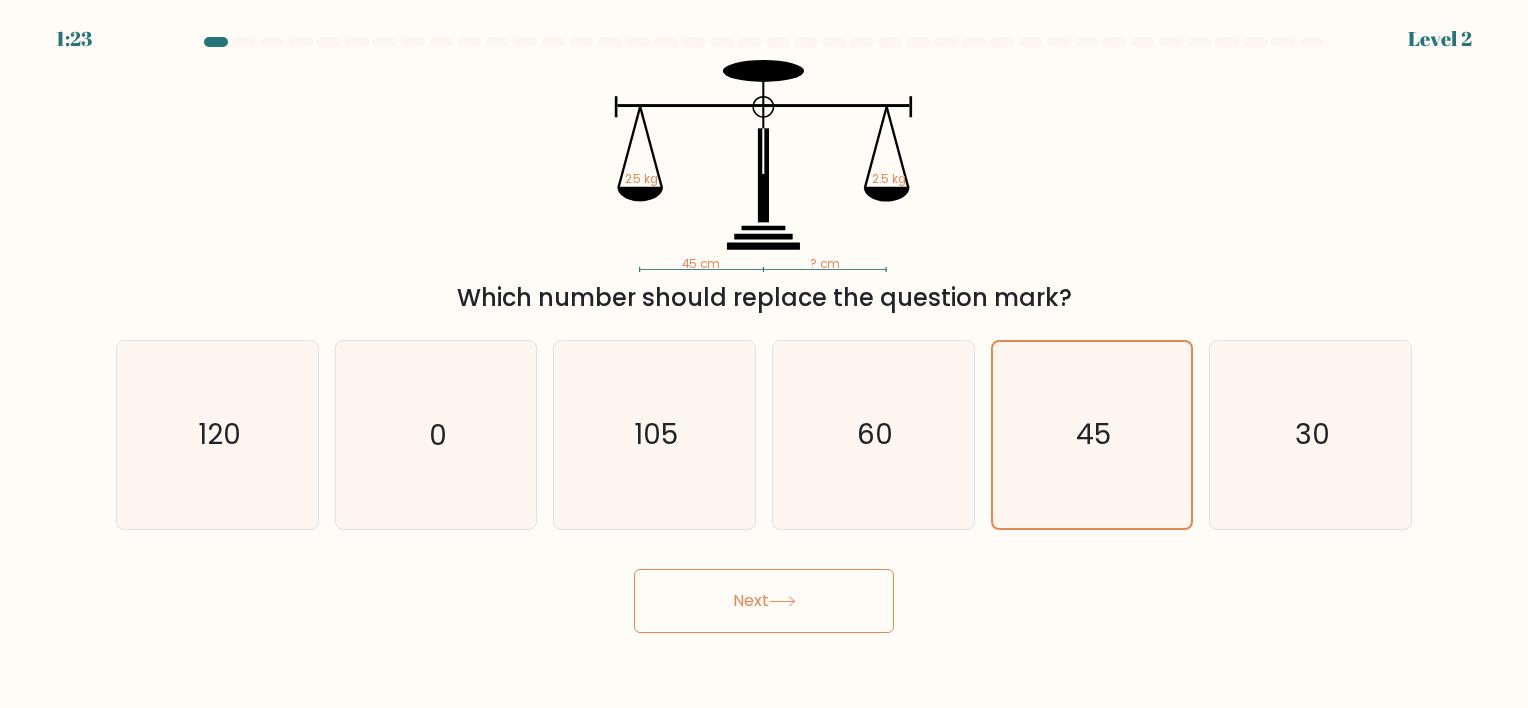 click on "Next" at bounding box center (764, 601) 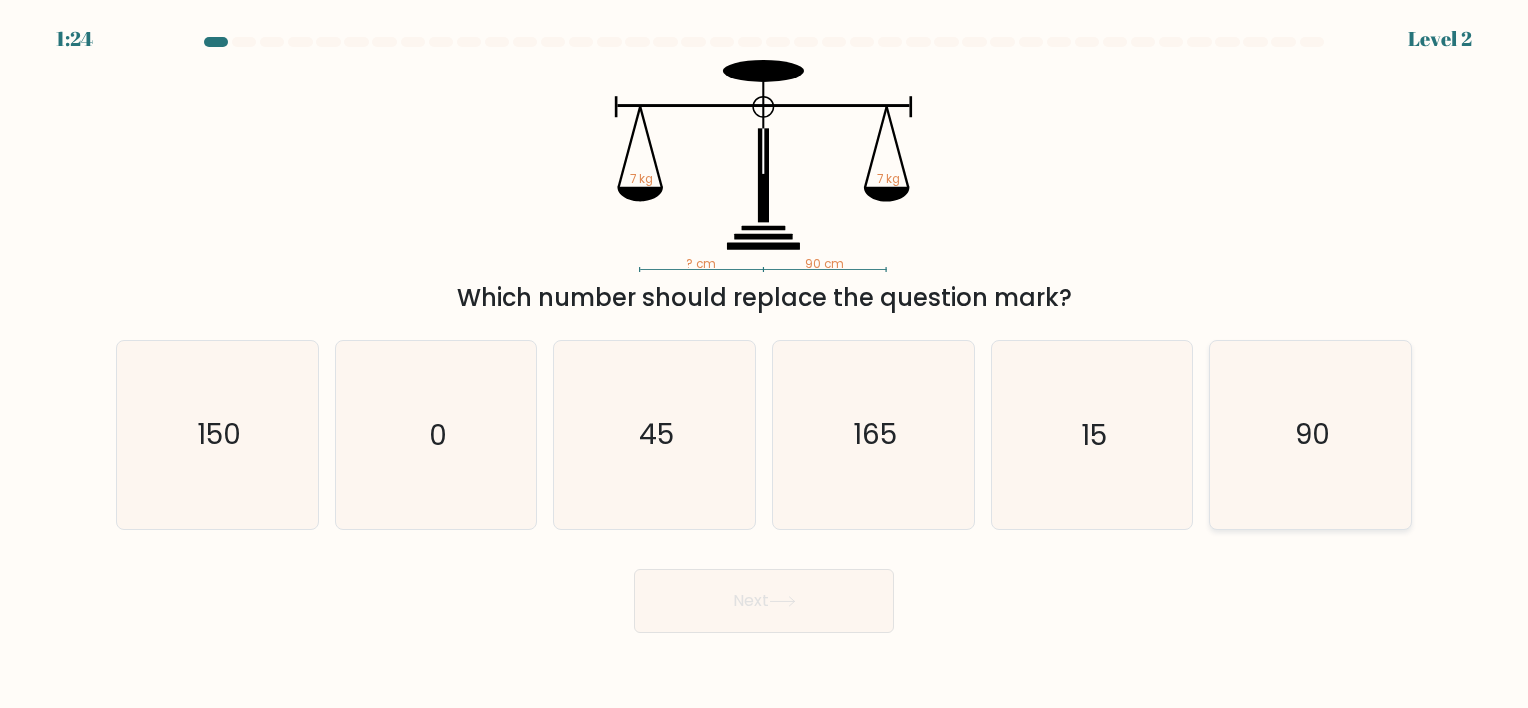 click on "90" 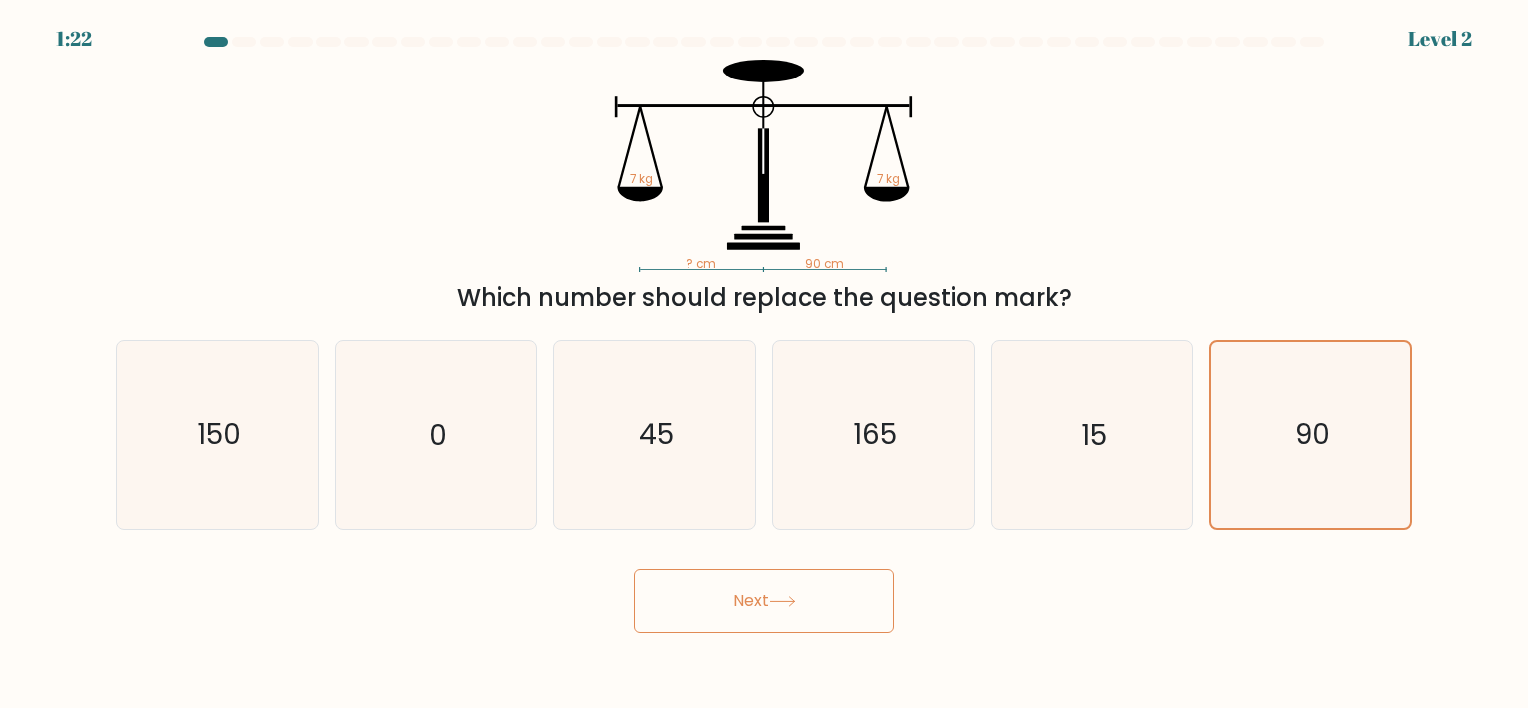 click on "Next" at bounding box center (764, 601) 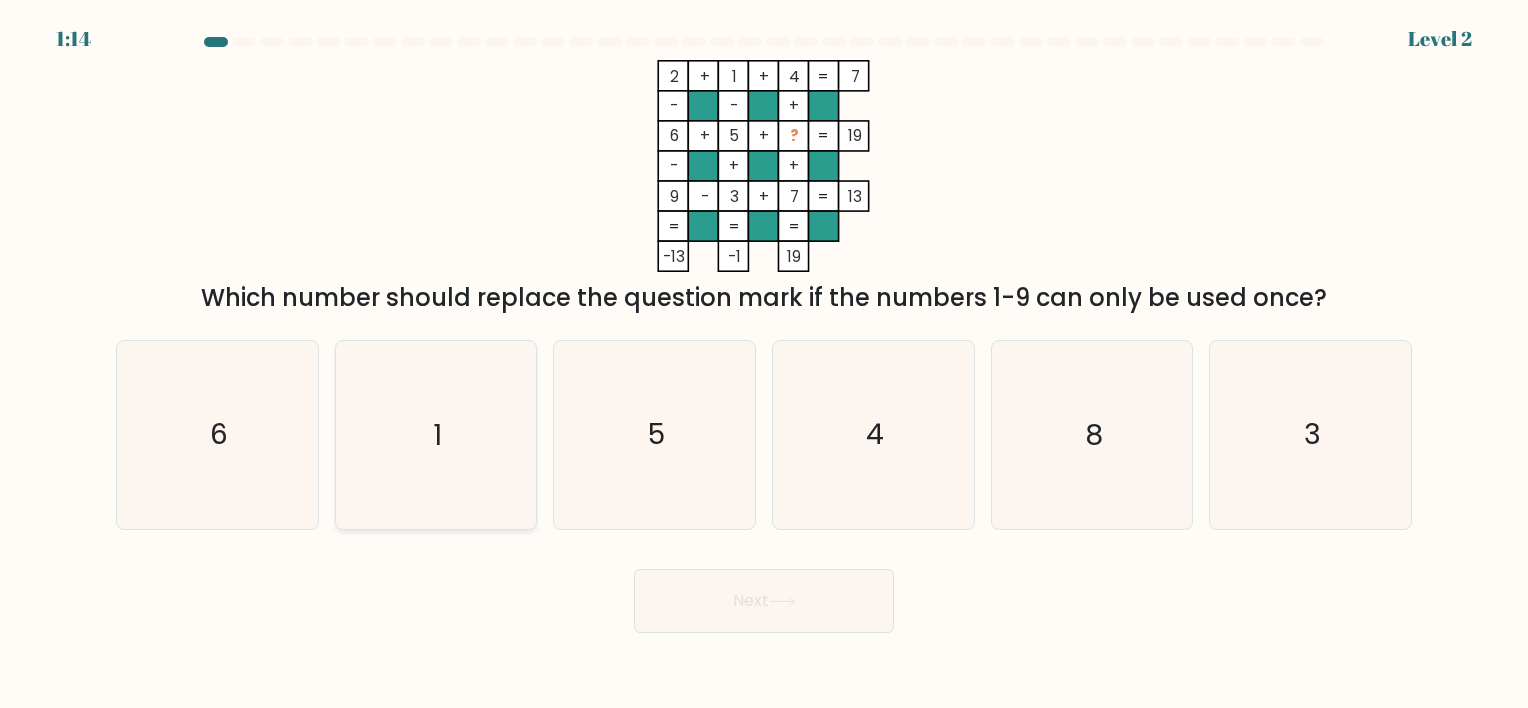 click on "1" 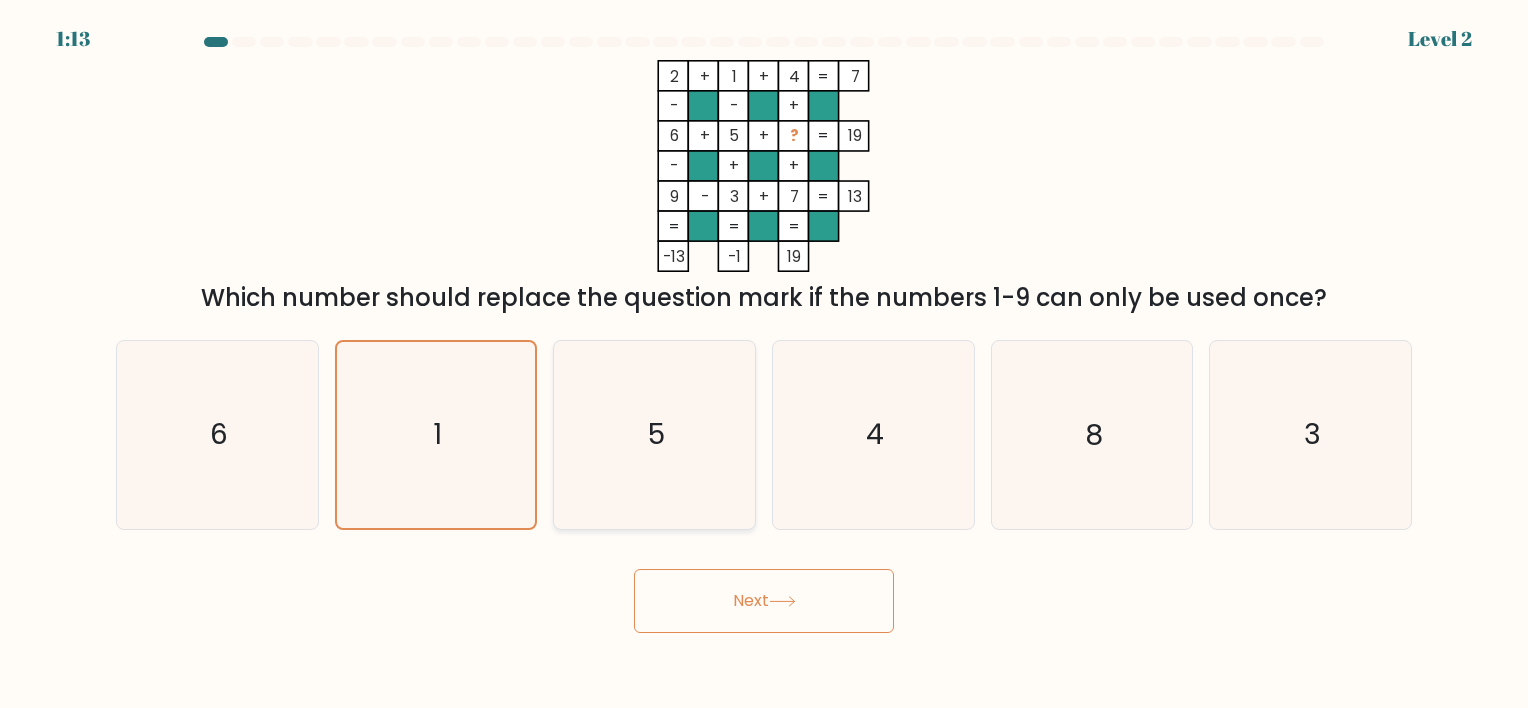 click on "5" 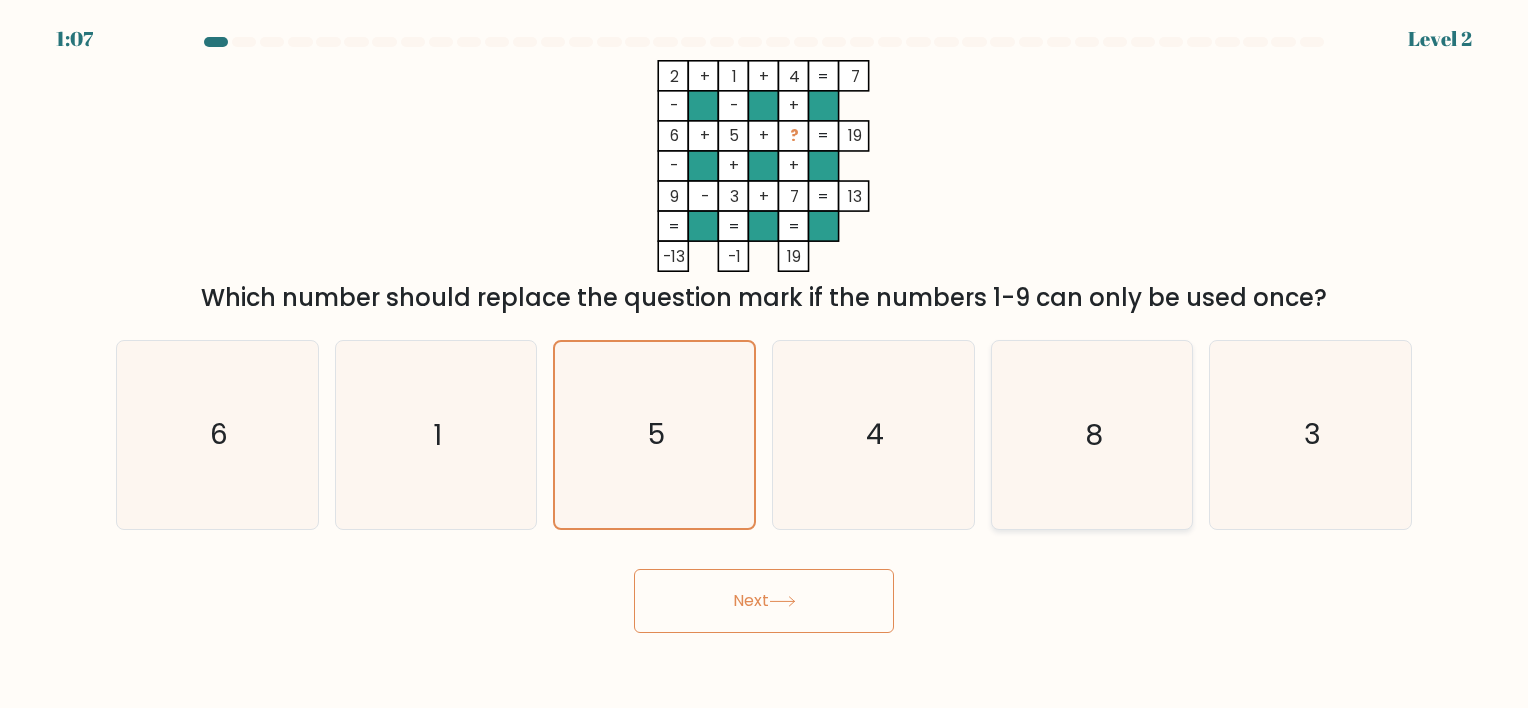 click on "8" 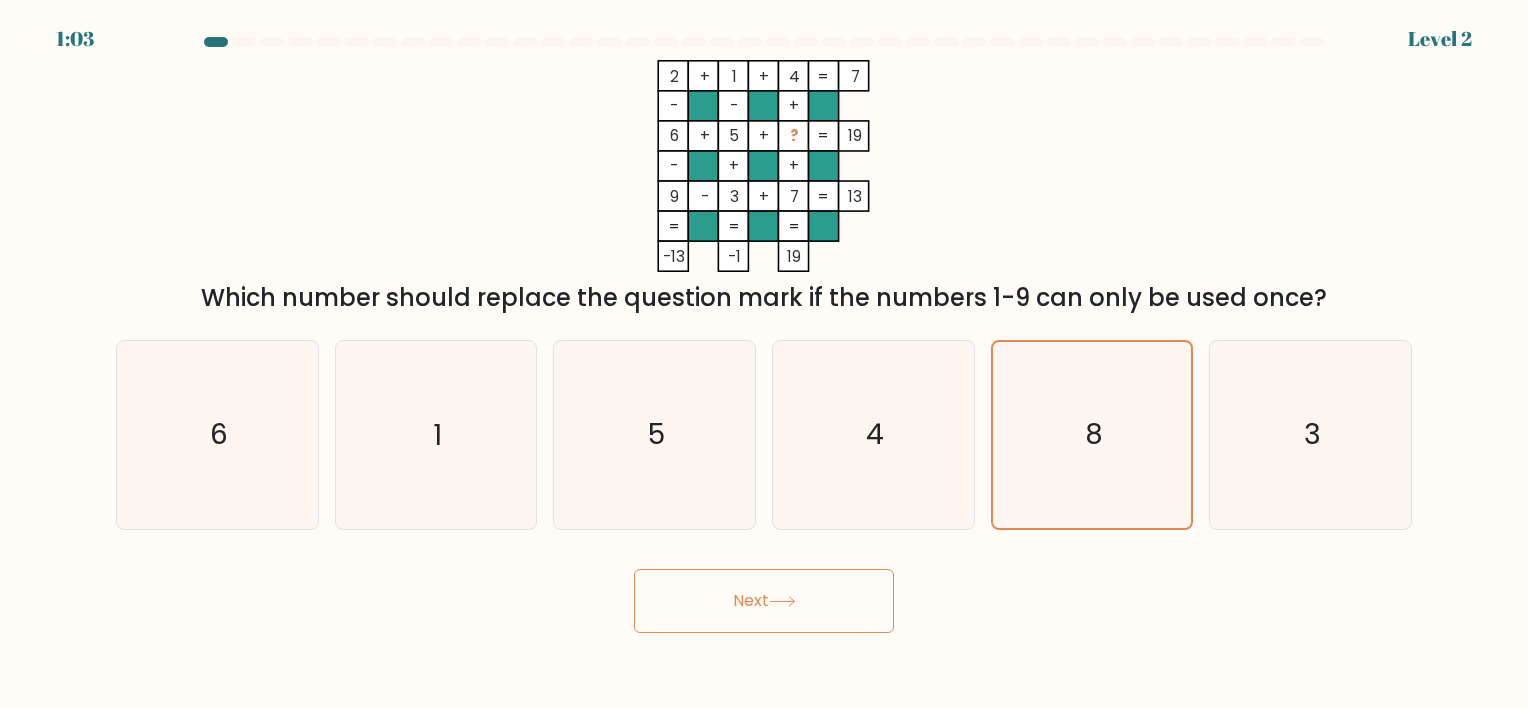 click on "Next" at bounding box center (764, 601) 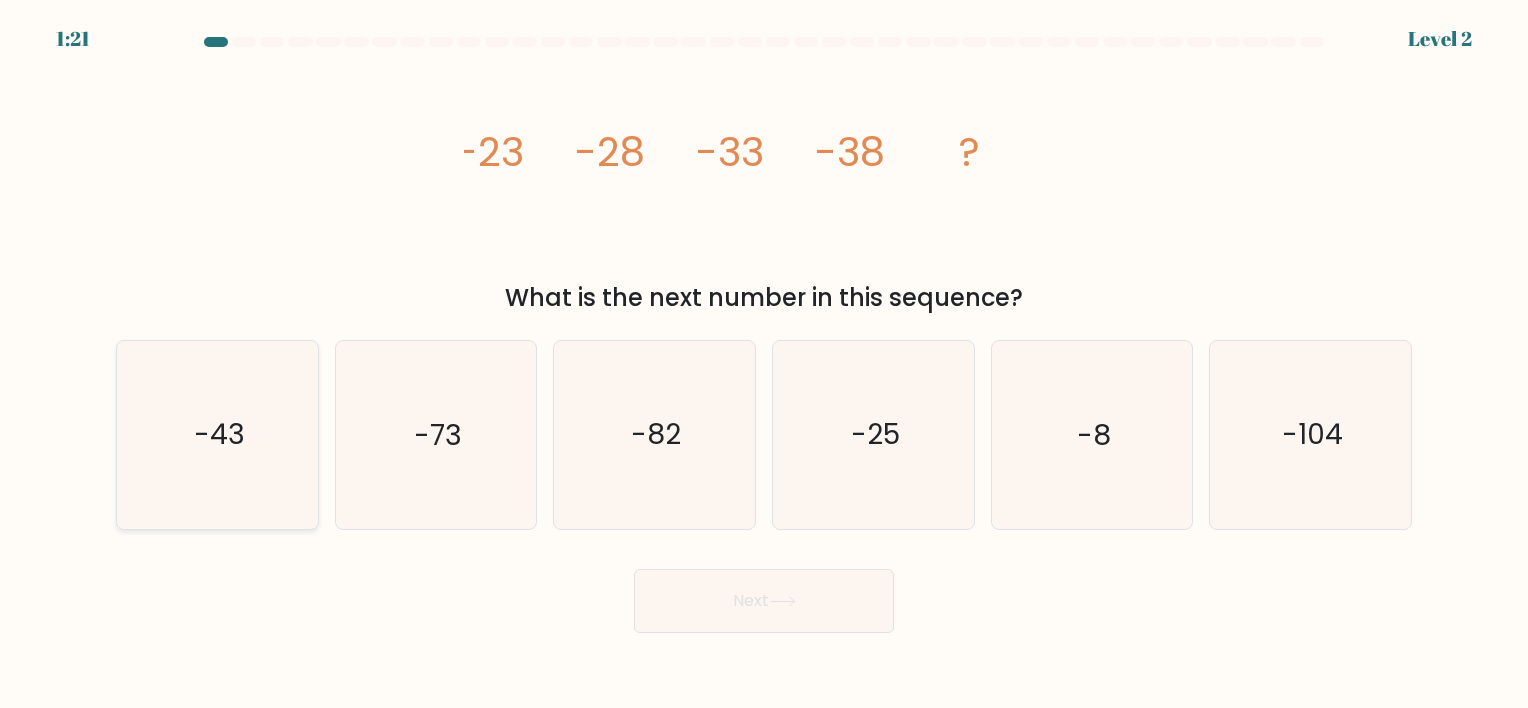 click on "-43" 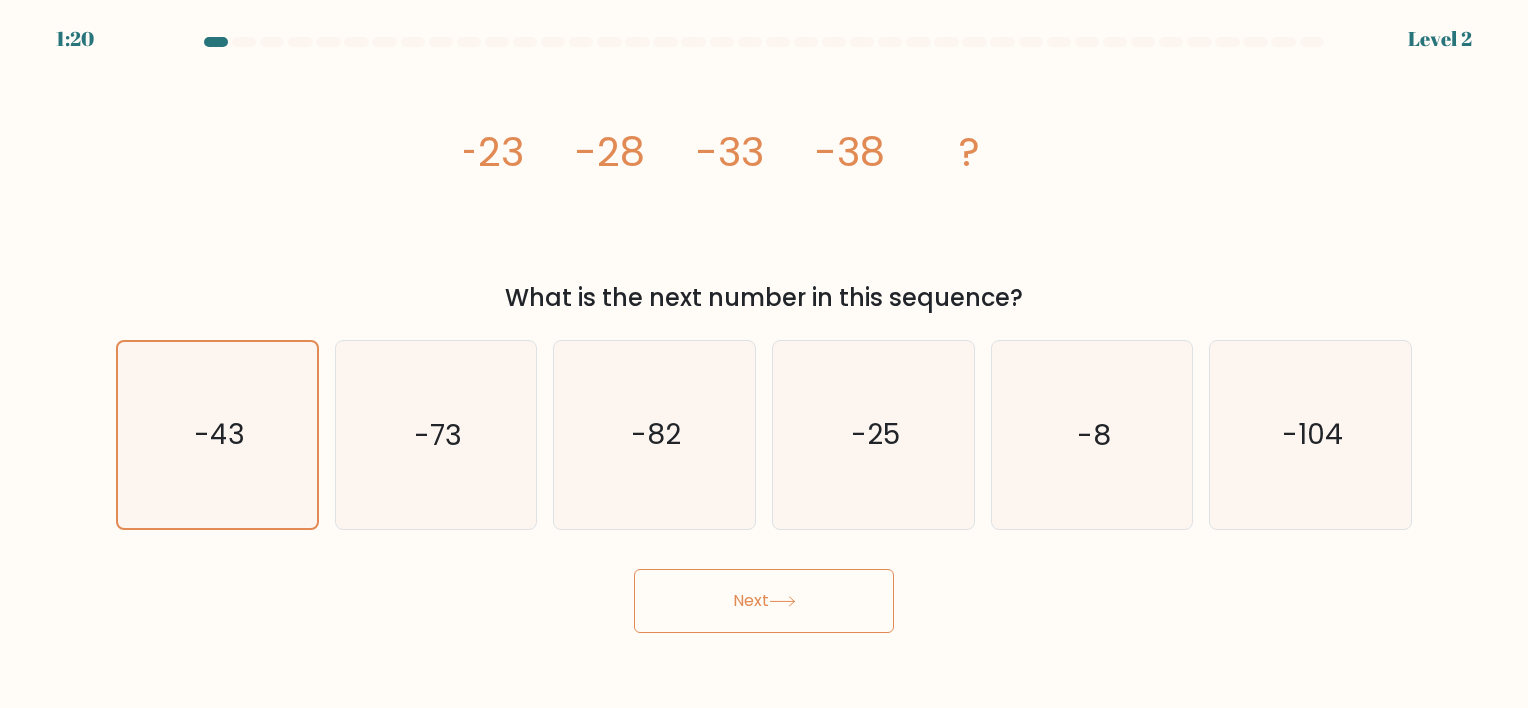 click on "Next" at bounding box center [764, 601] 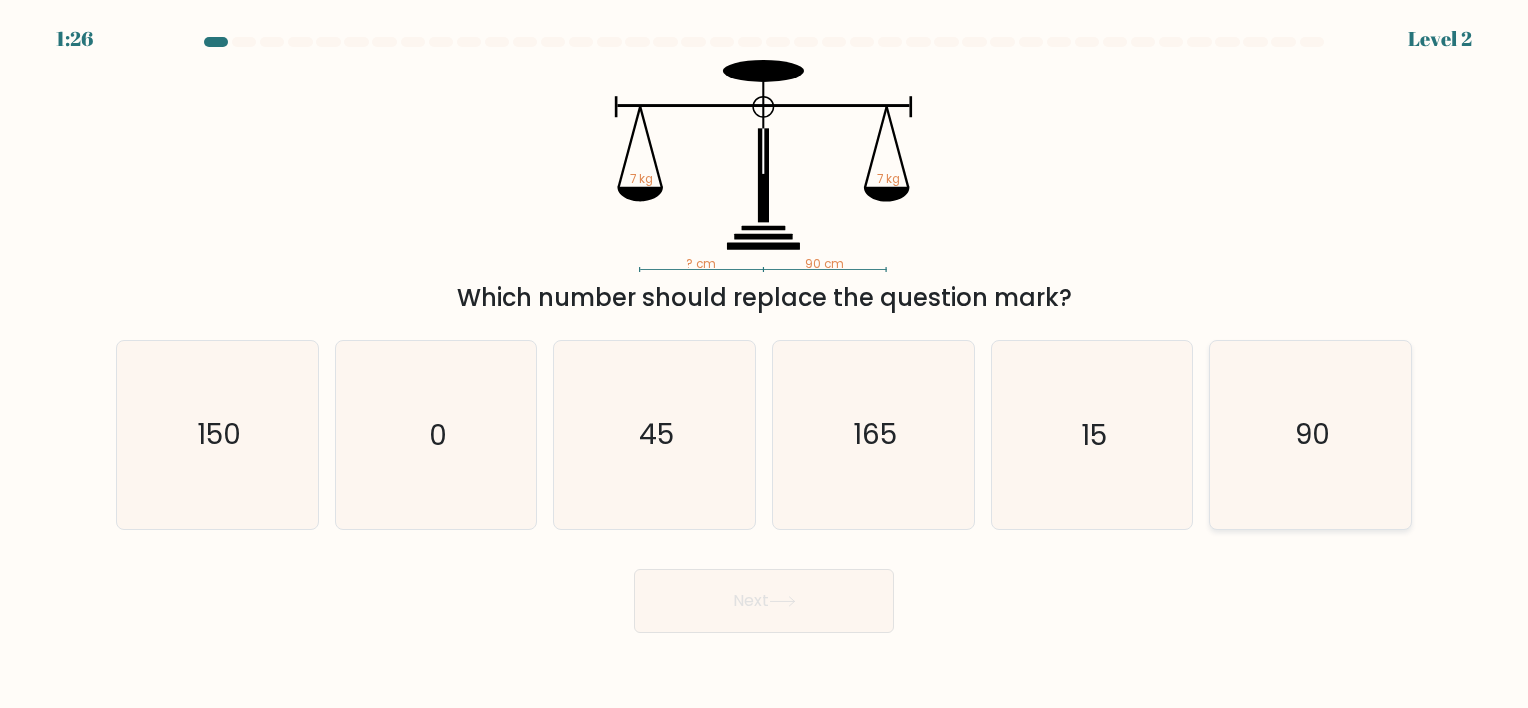 click on "90" 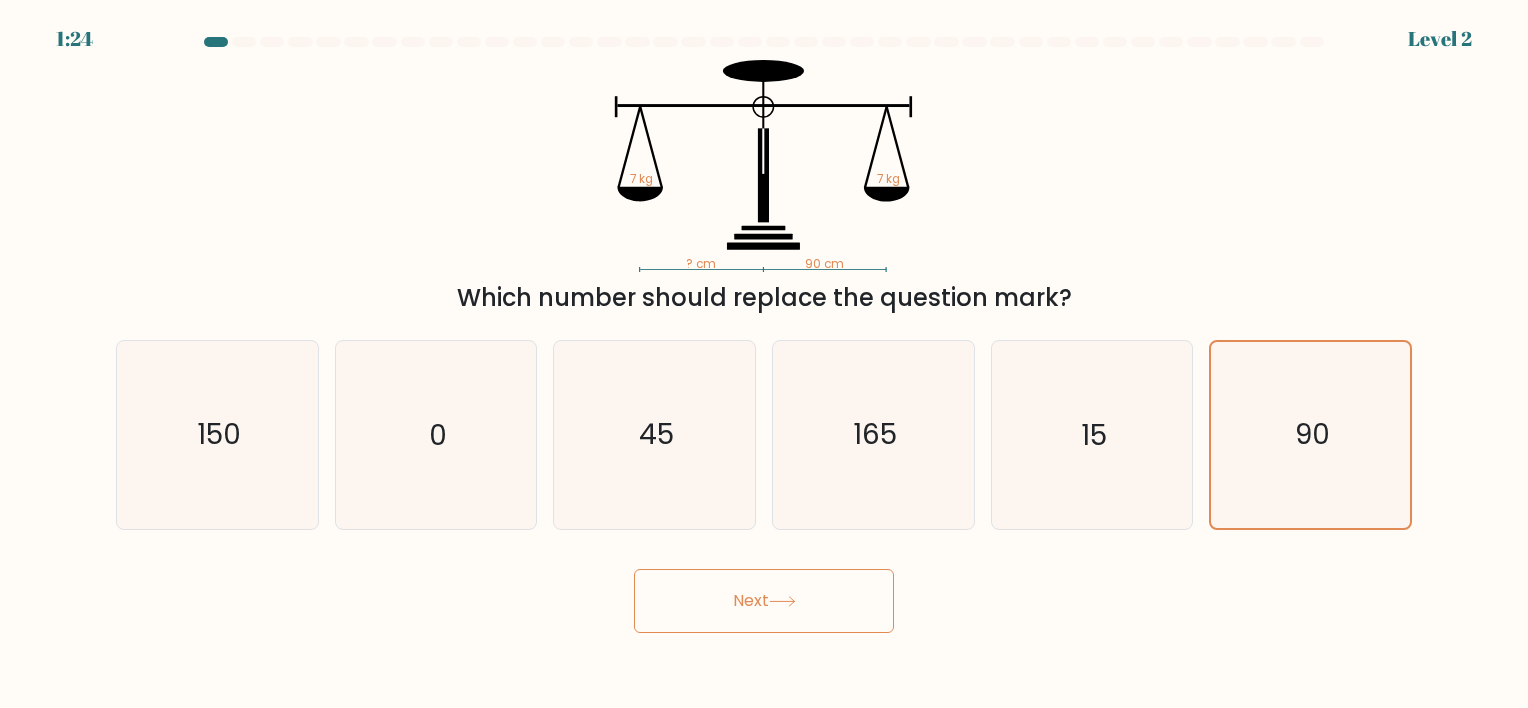 click on "Next" at bounding box center (764, 601) 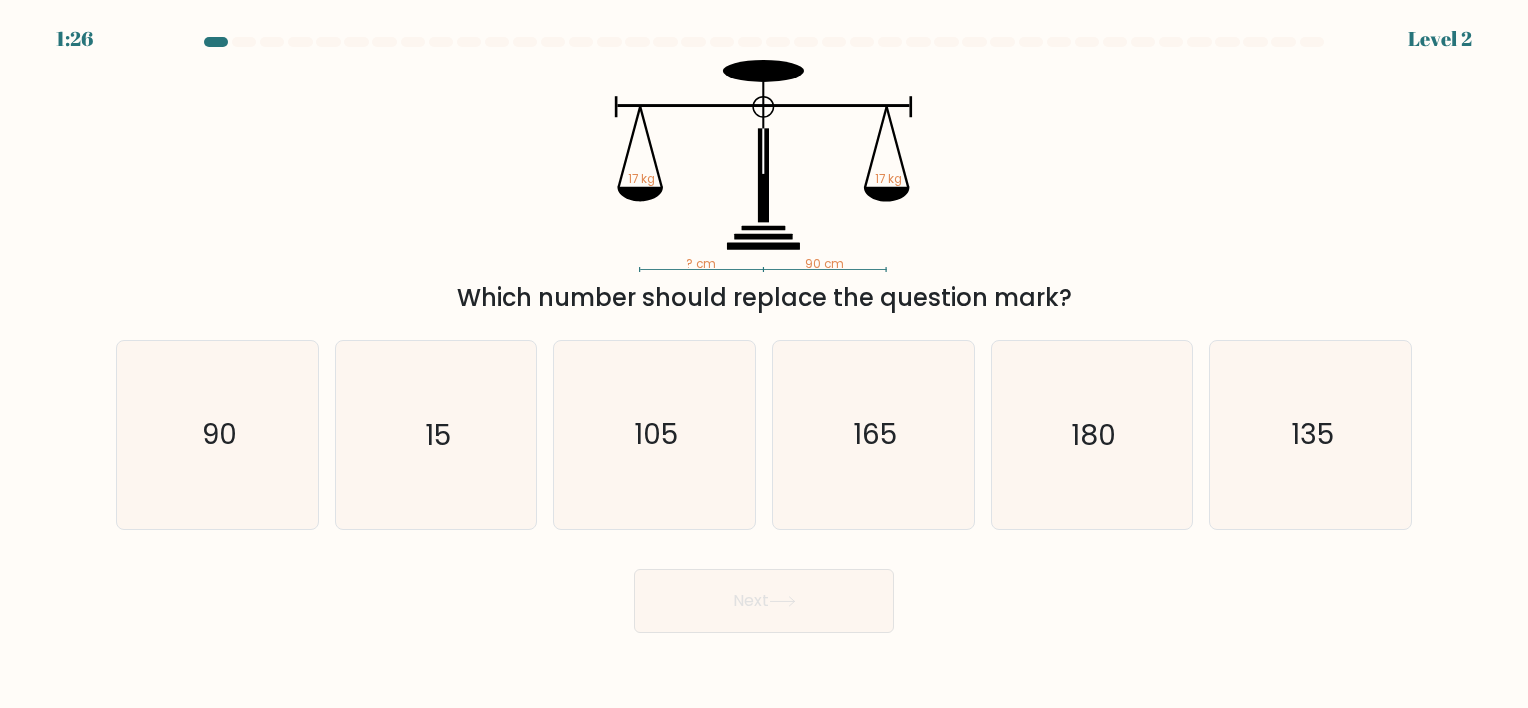click on "Next" at bounding box center [764, 601] 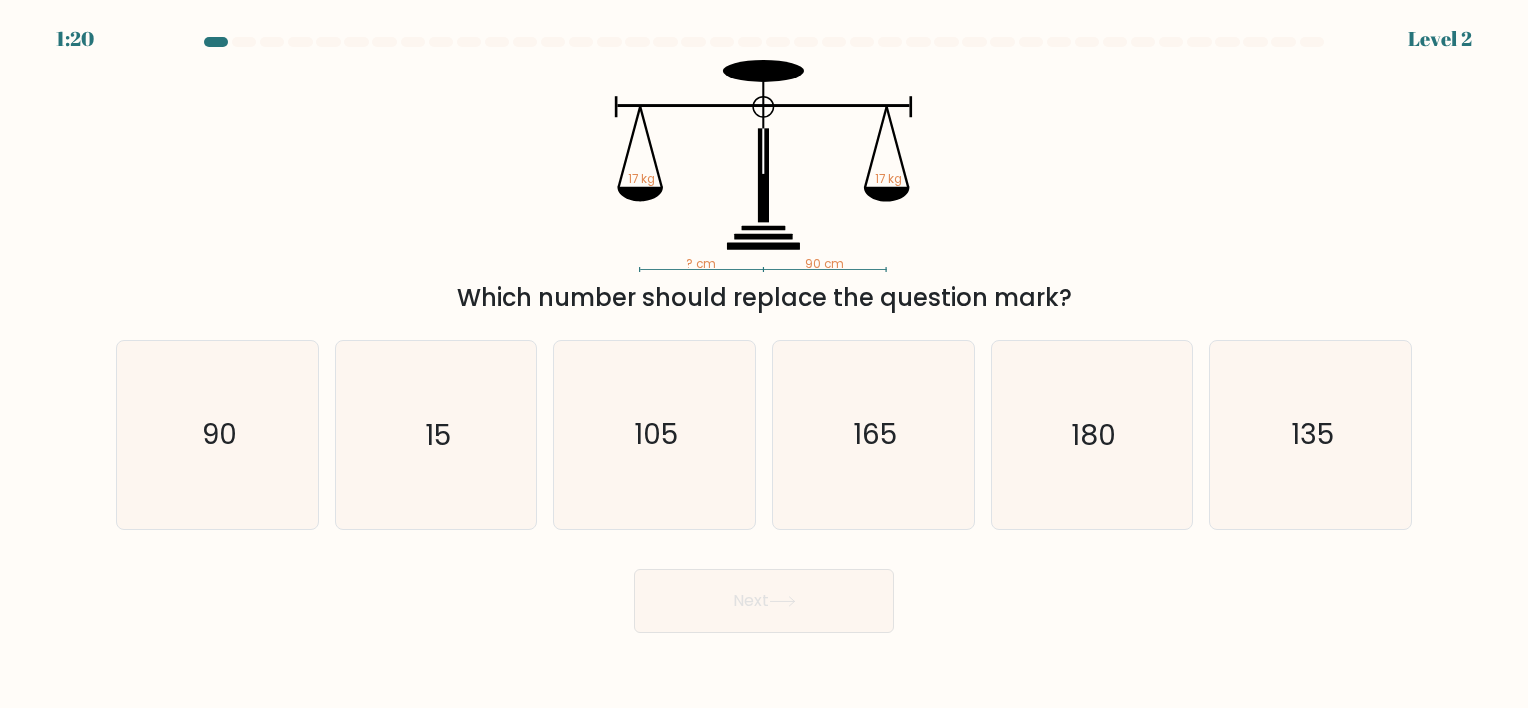 click at bounding box center (764, 335) 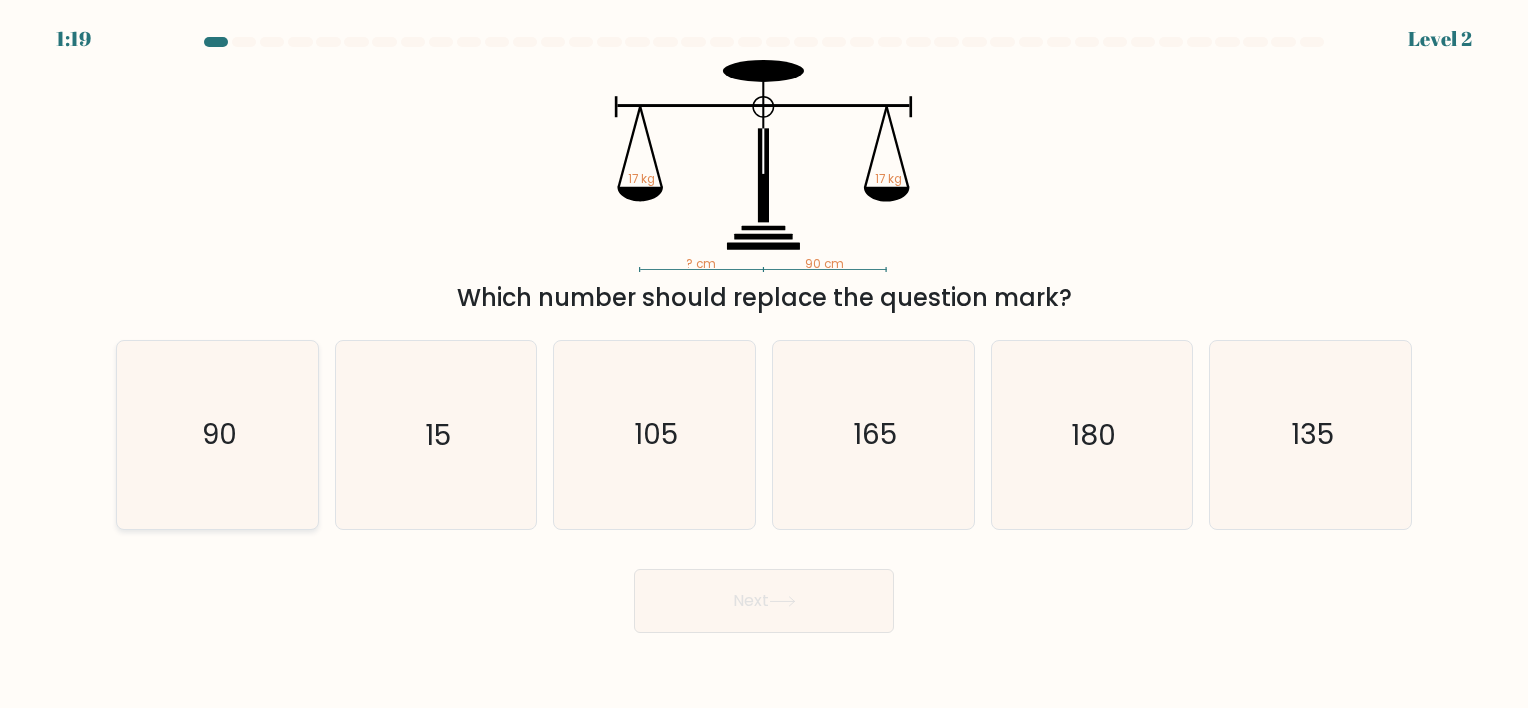 click on "90" 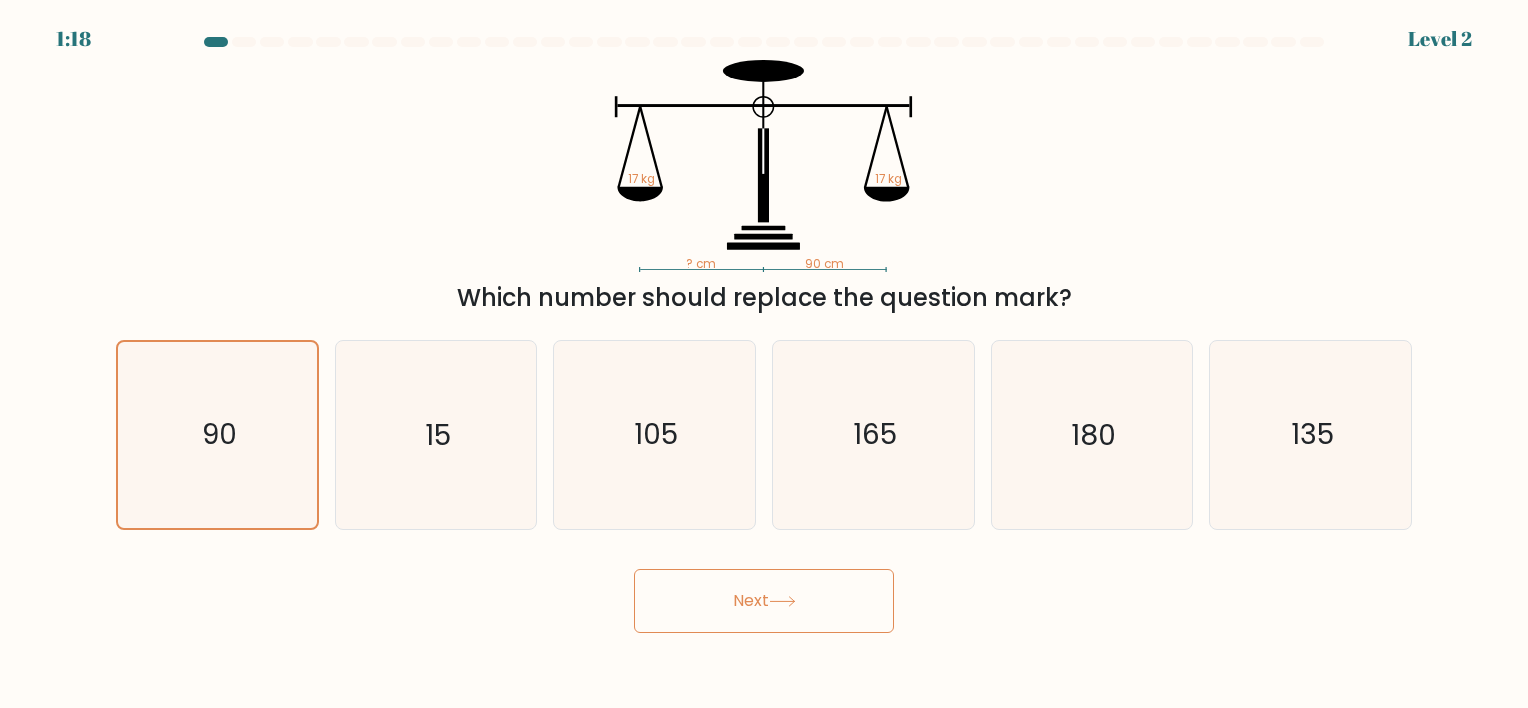 click on "Next" at bounding box center [764, 601] 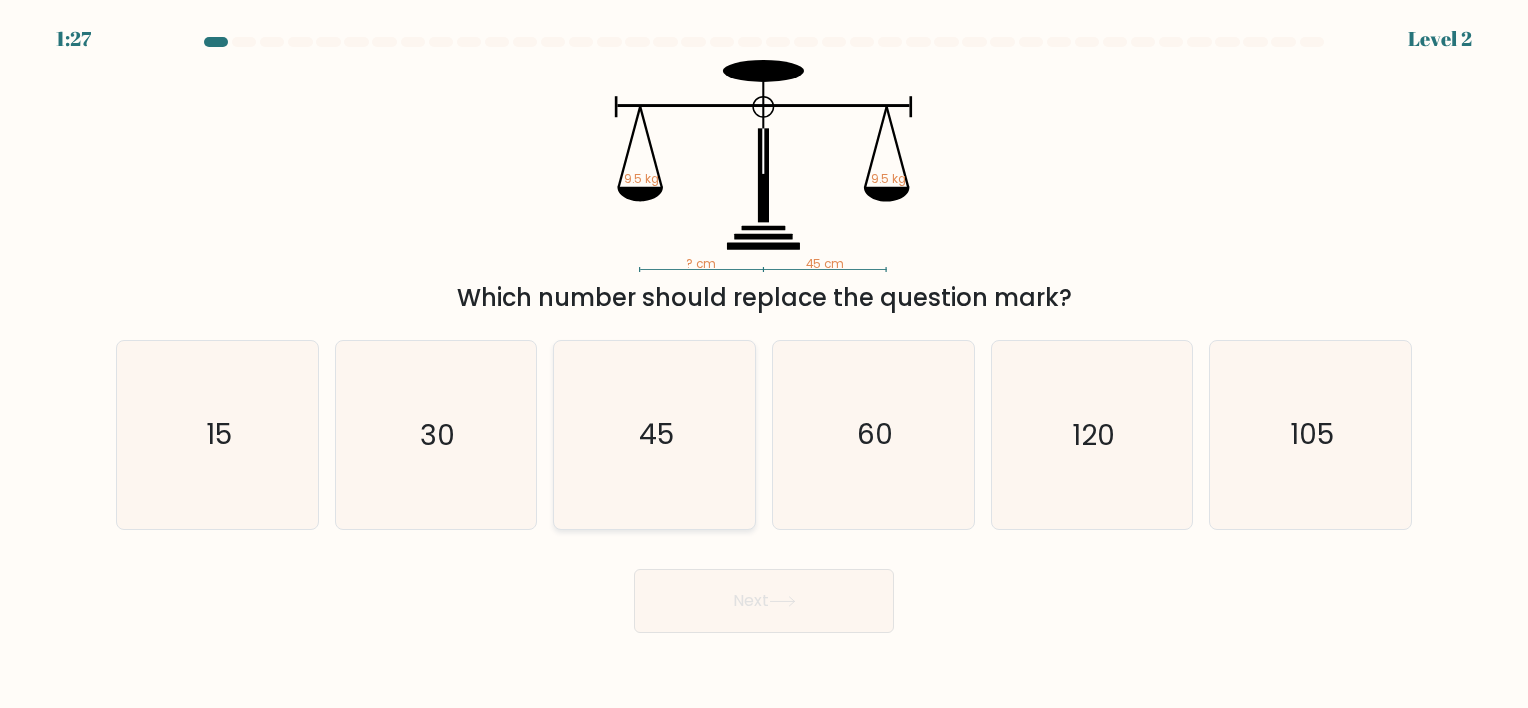 click on "45" 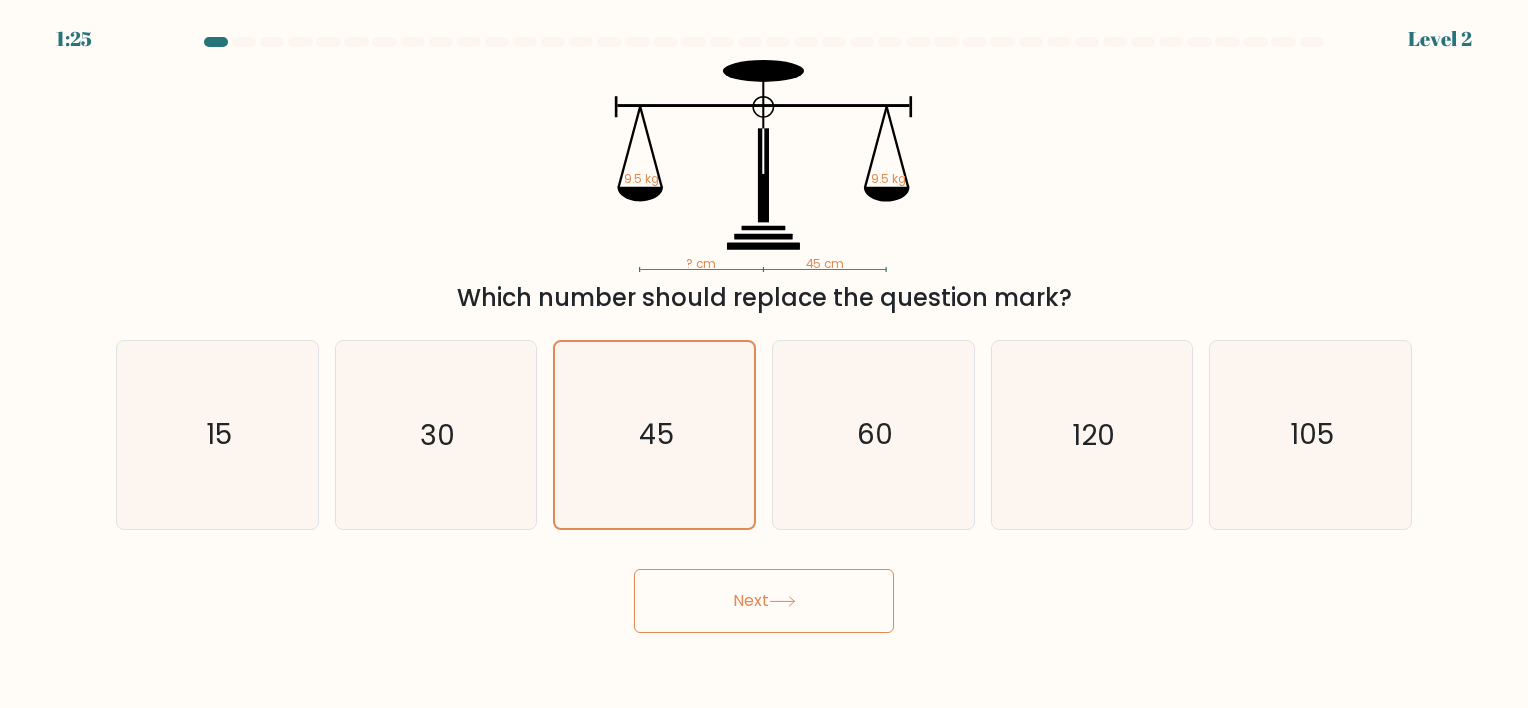 click on "Next" at bounding box center (764, 601) 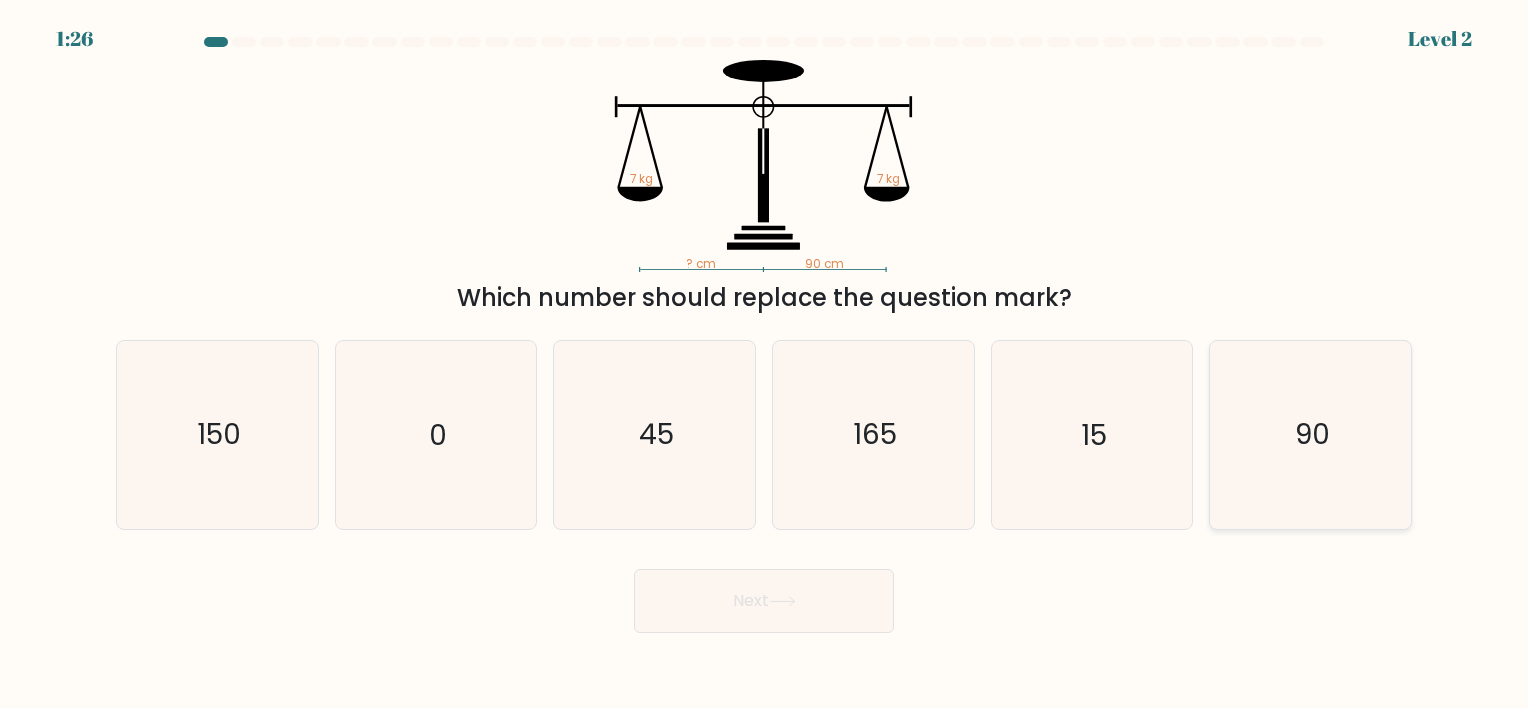 click on "90" 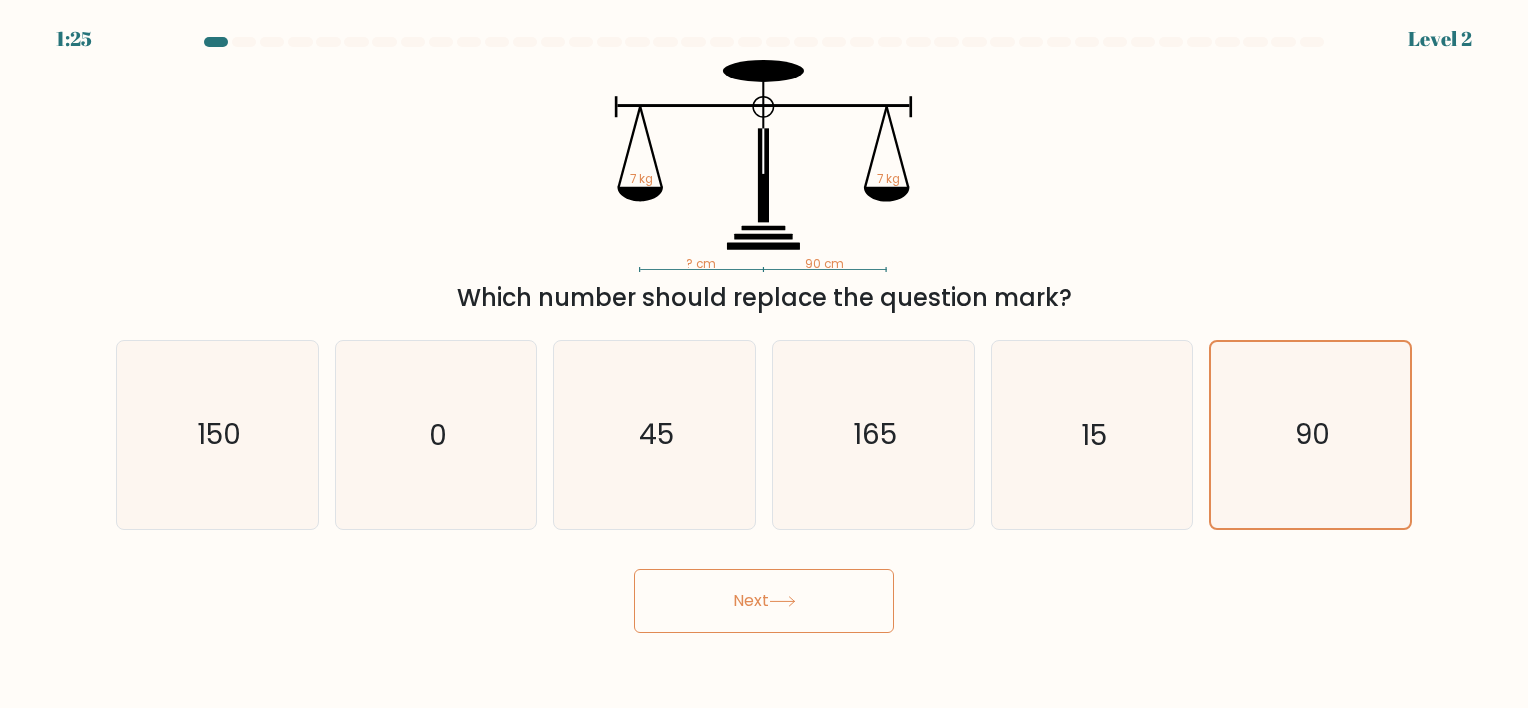 click on "Next" at bounding box center [764, 601] 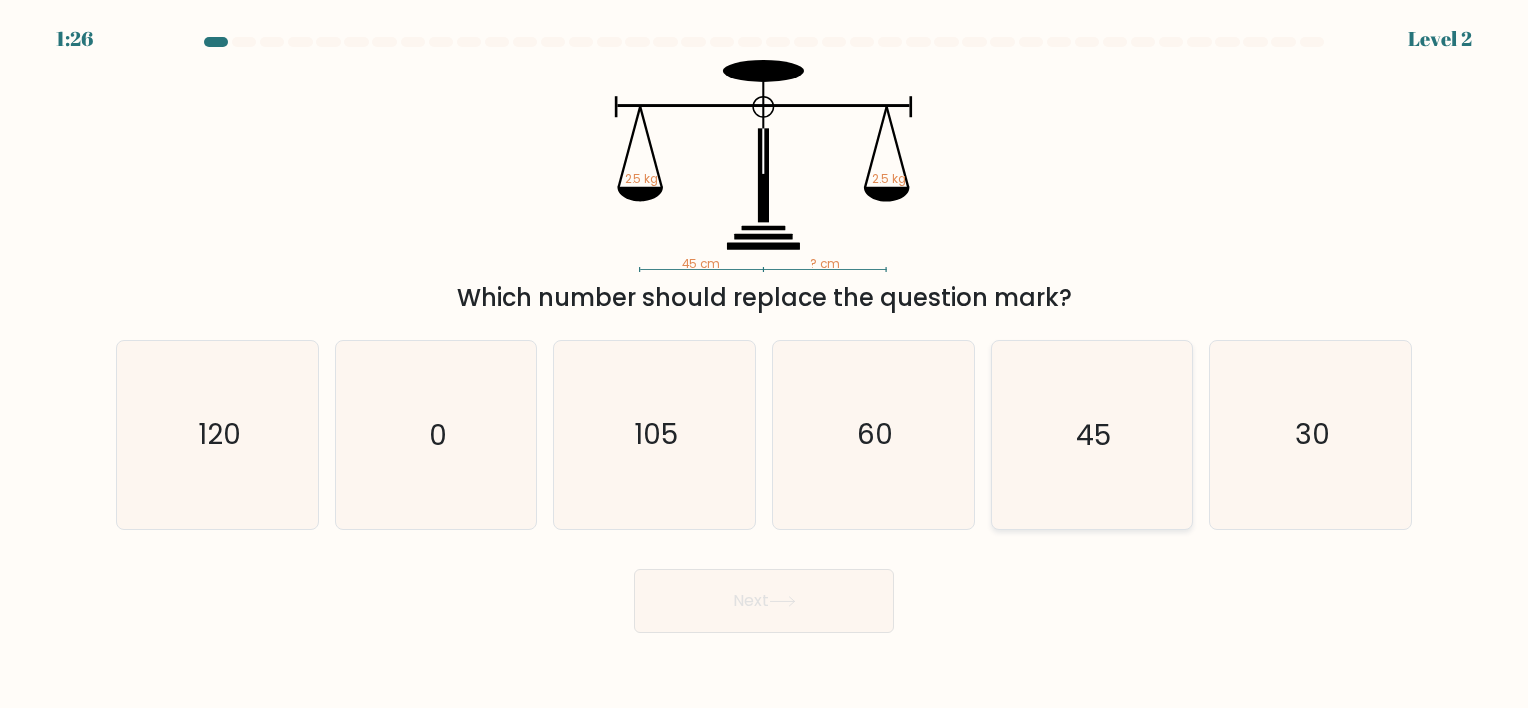 click on "45" 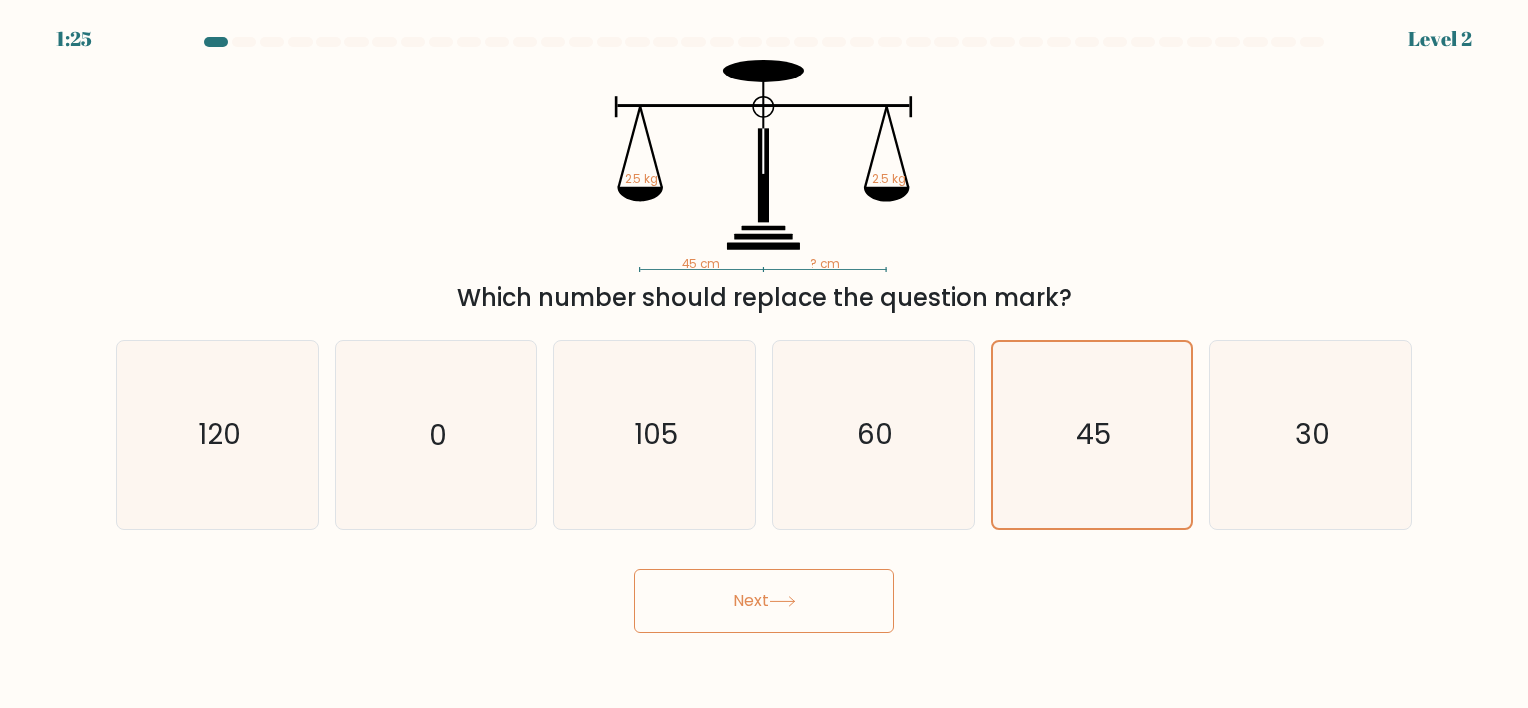 click on "Next" at bounding box center (764, 601) 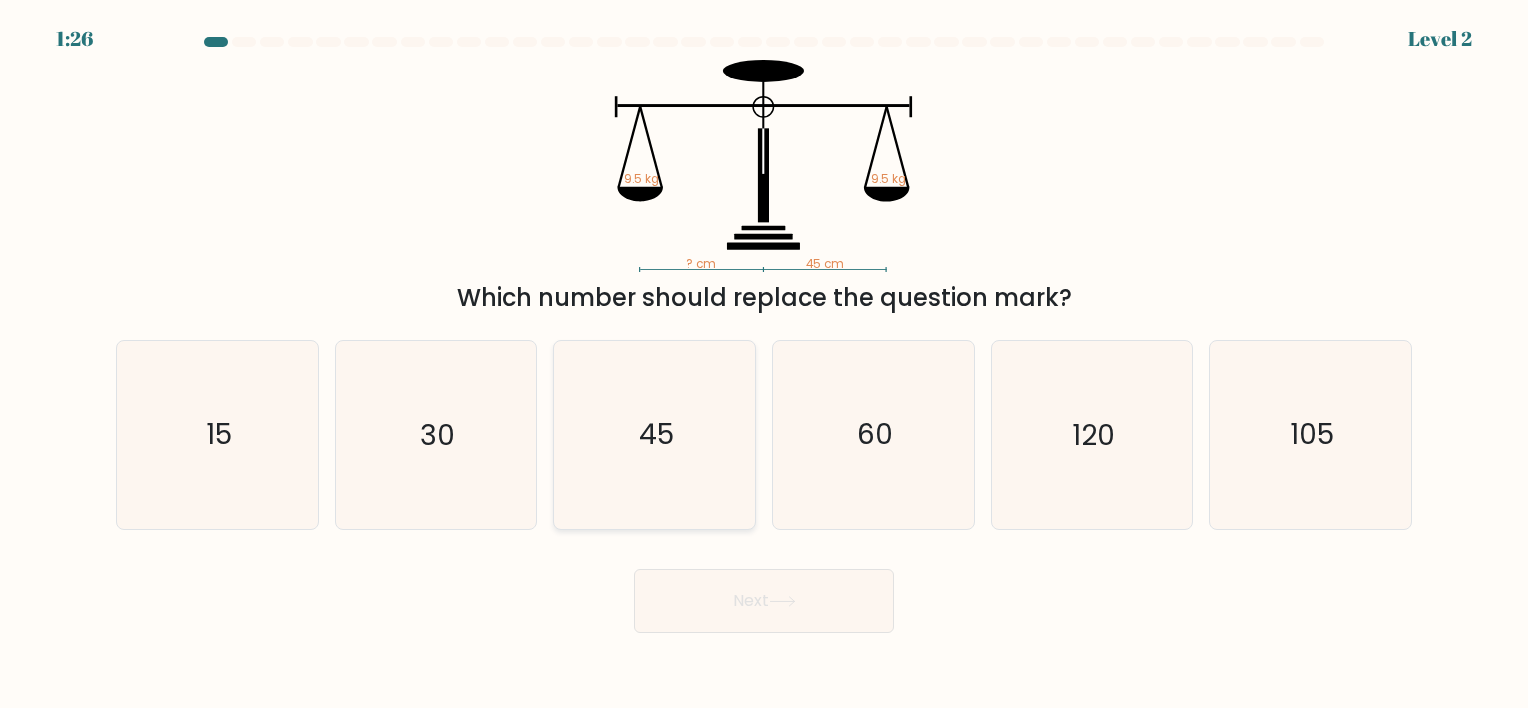 click on "45" 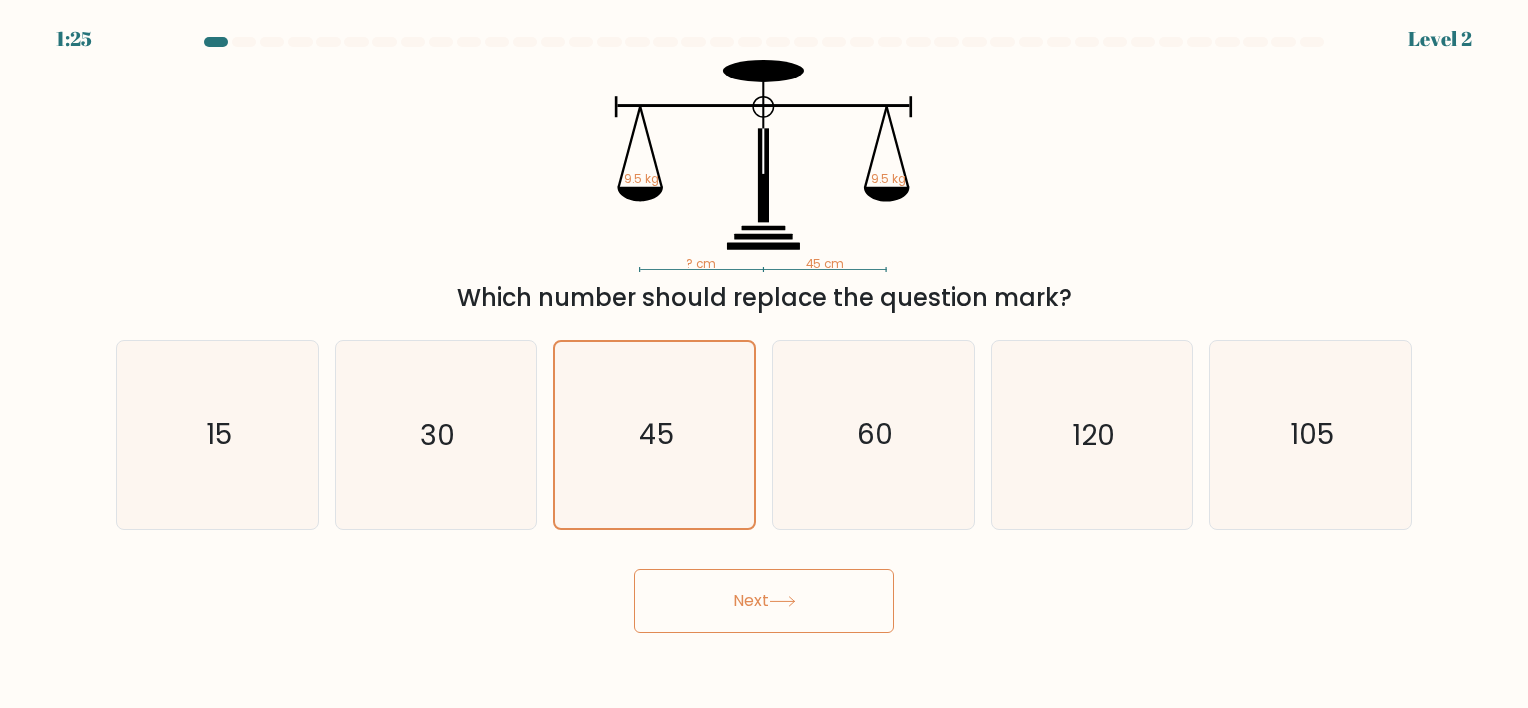 click on "Next" at bounding box center (764, 601) 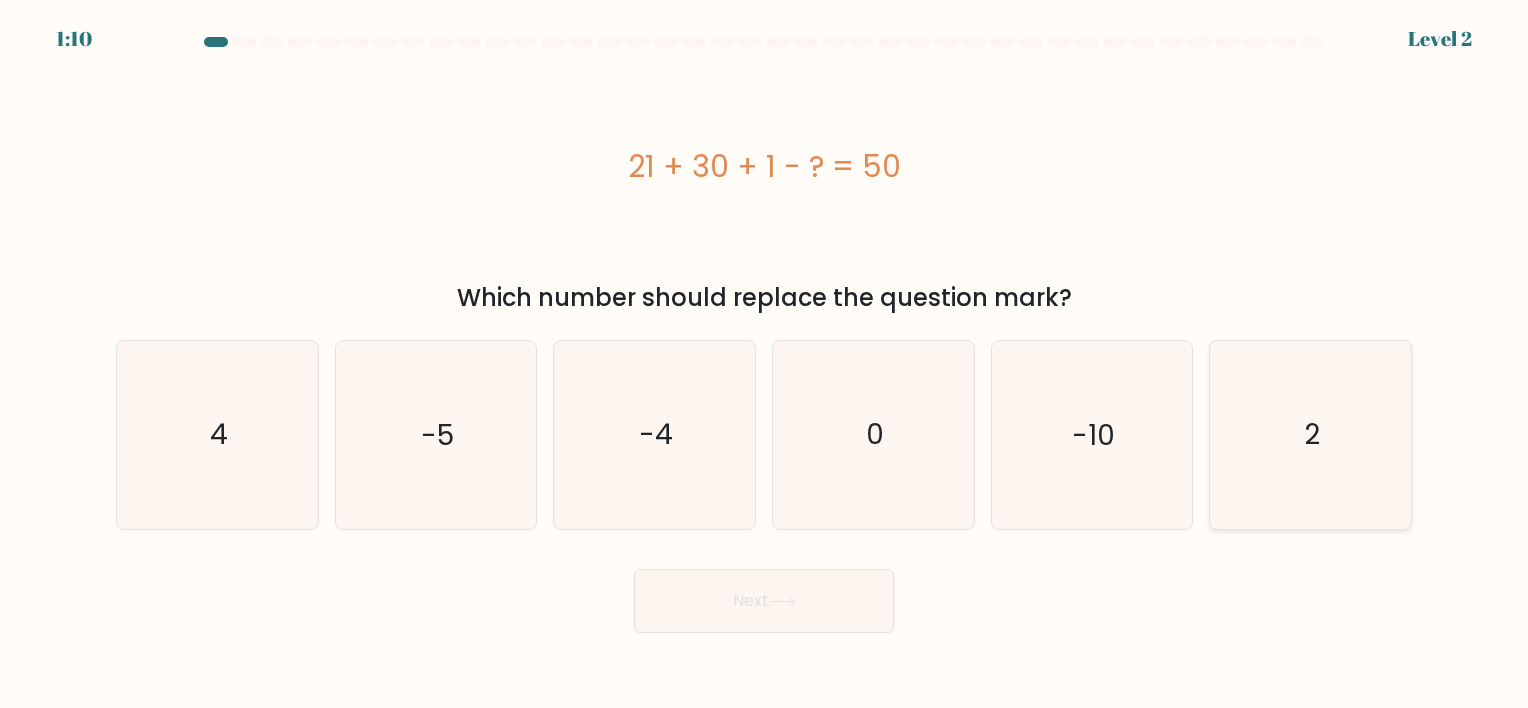 click on "2" at bounding box center (1310, 434) 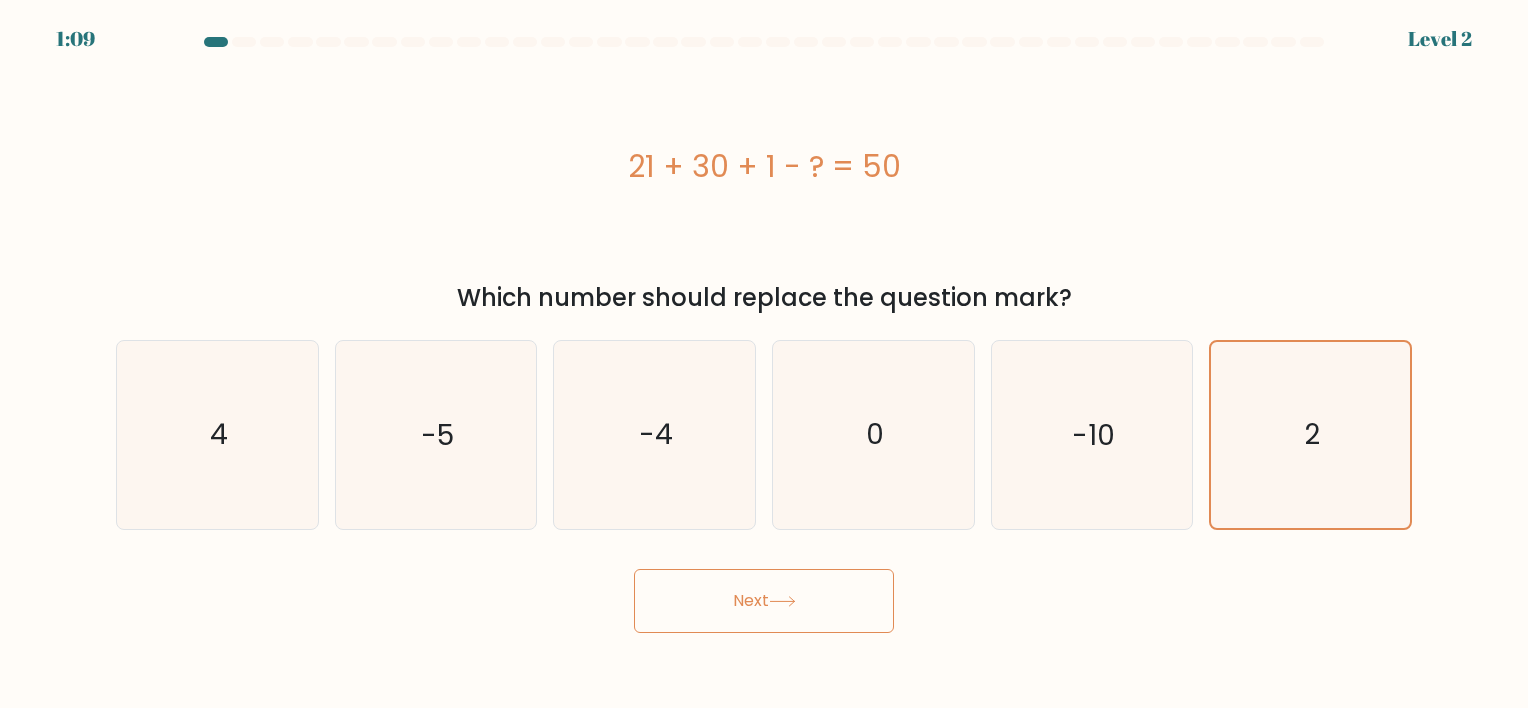 click on "Next" at bounding box center [764, 601] 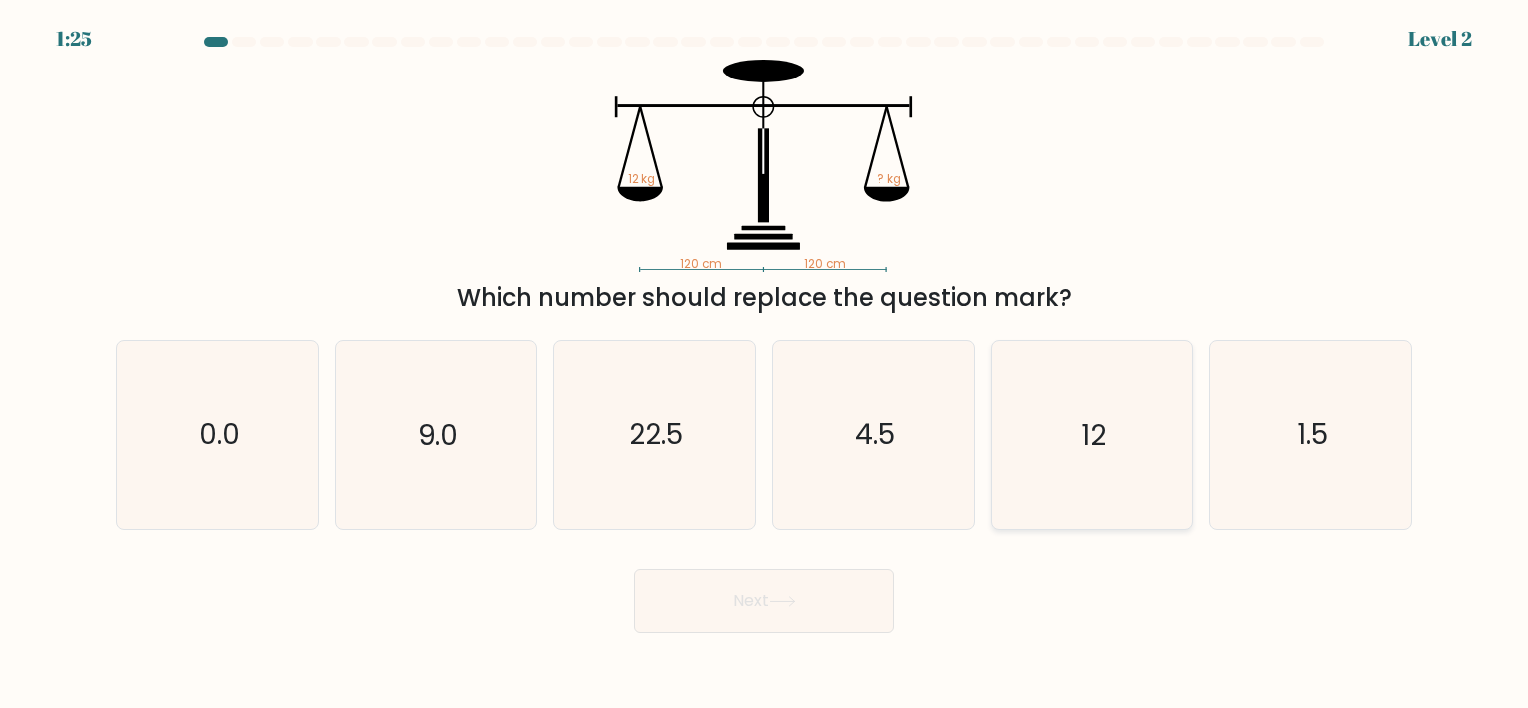 click on "12" 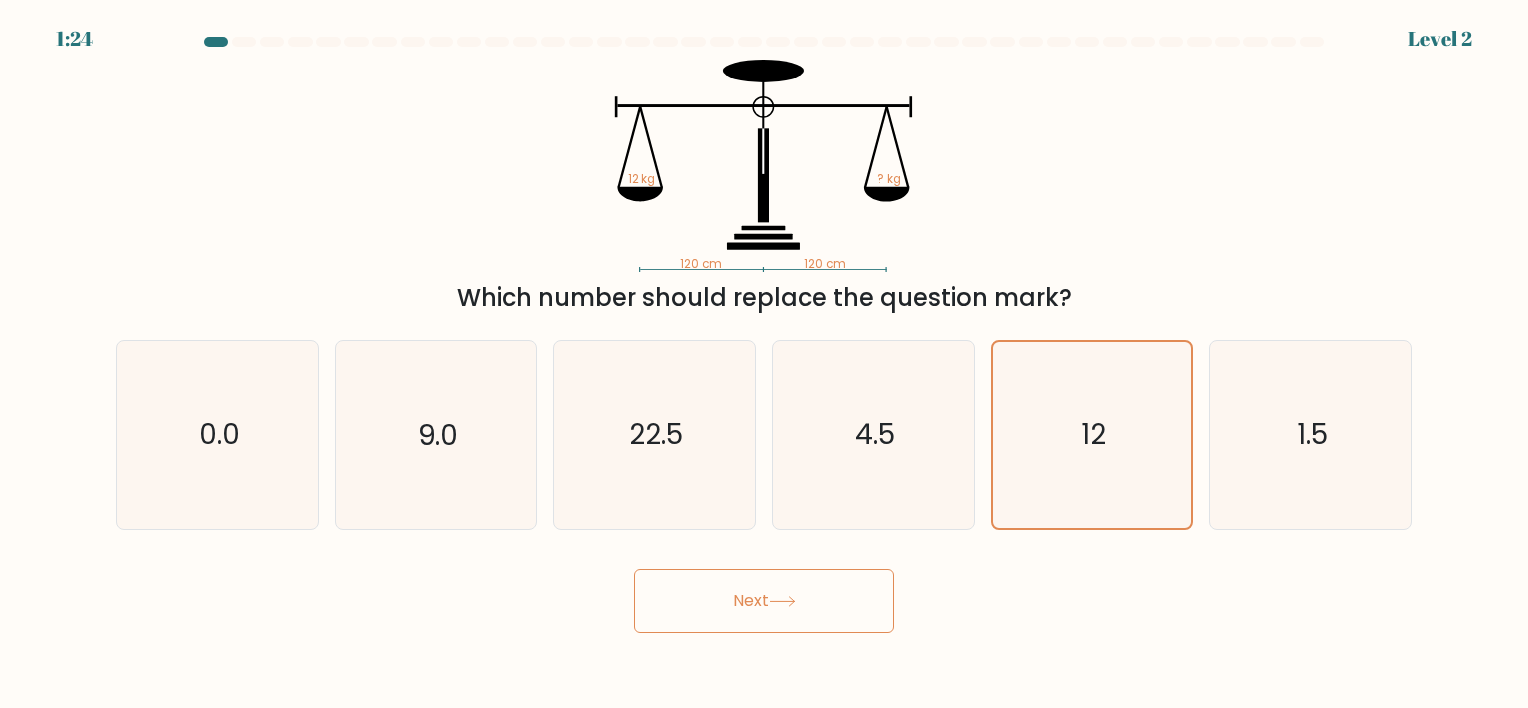 click on "Next" at bounding box center [764, 601] 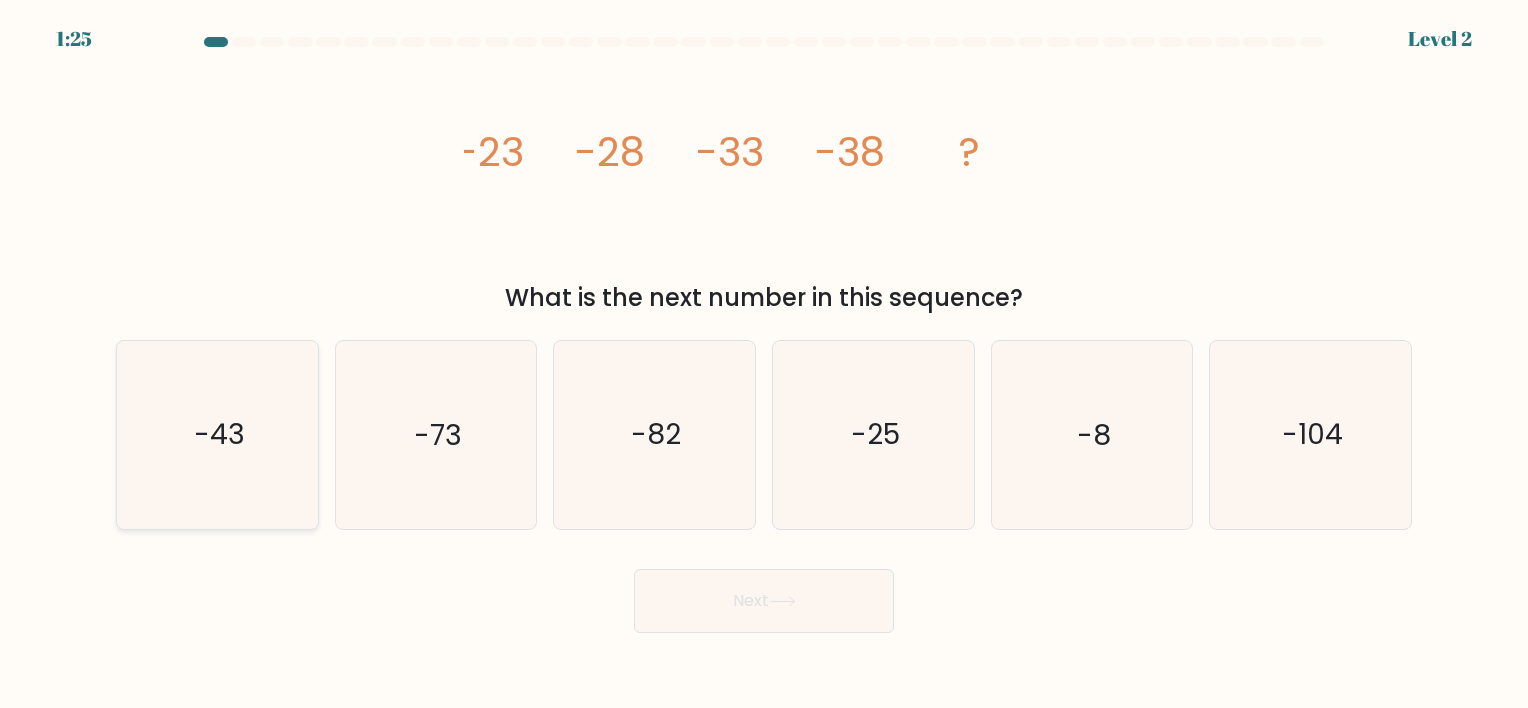 click on "-43" 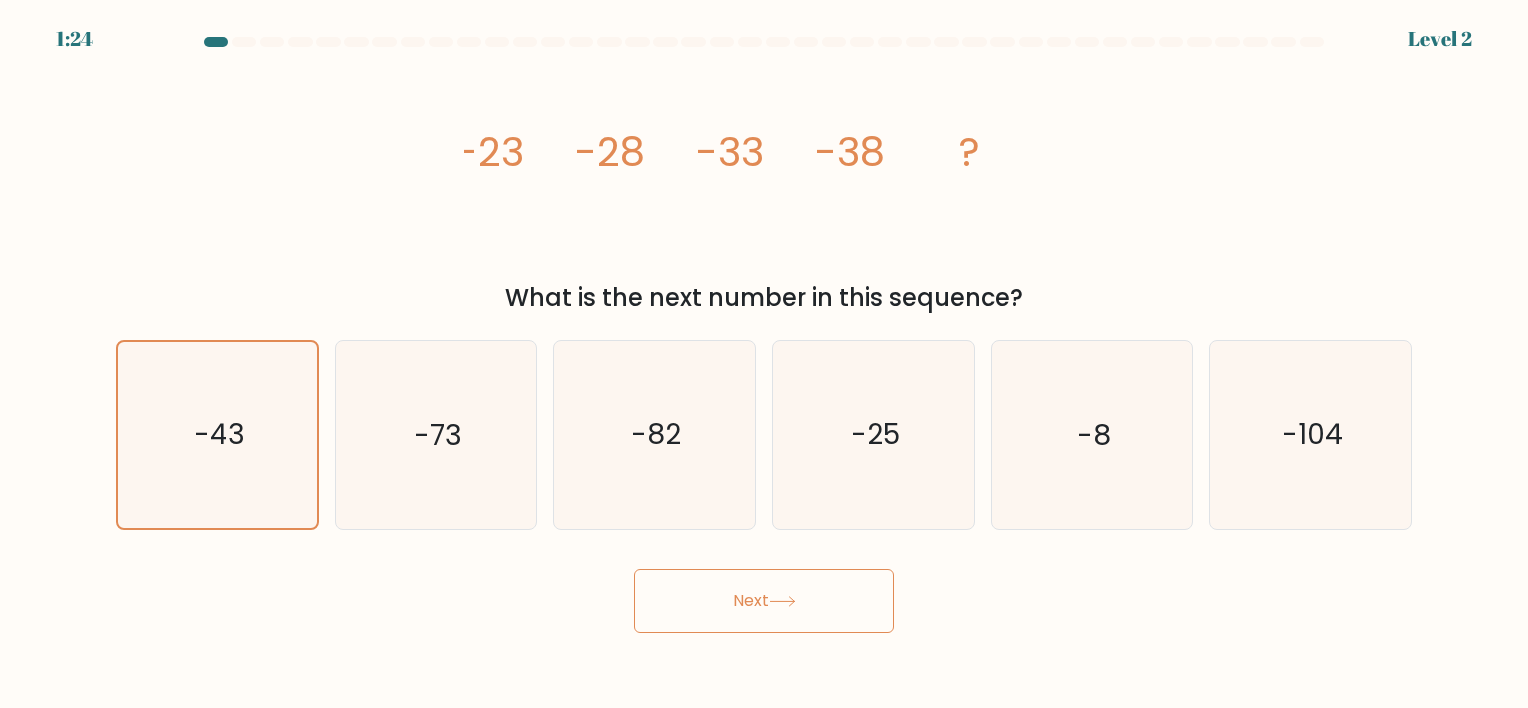 click on "Next" at bounding box center (764, 601) 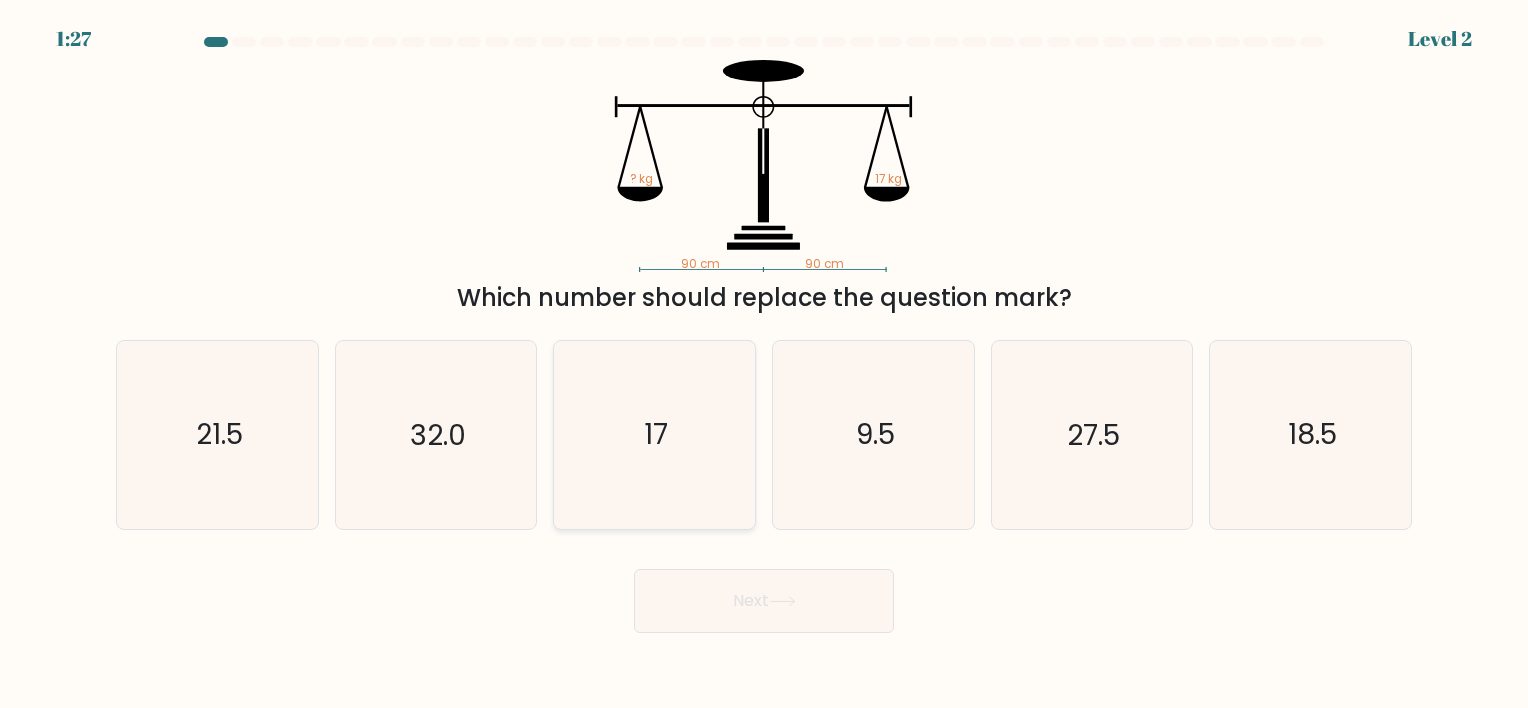 click on "17" 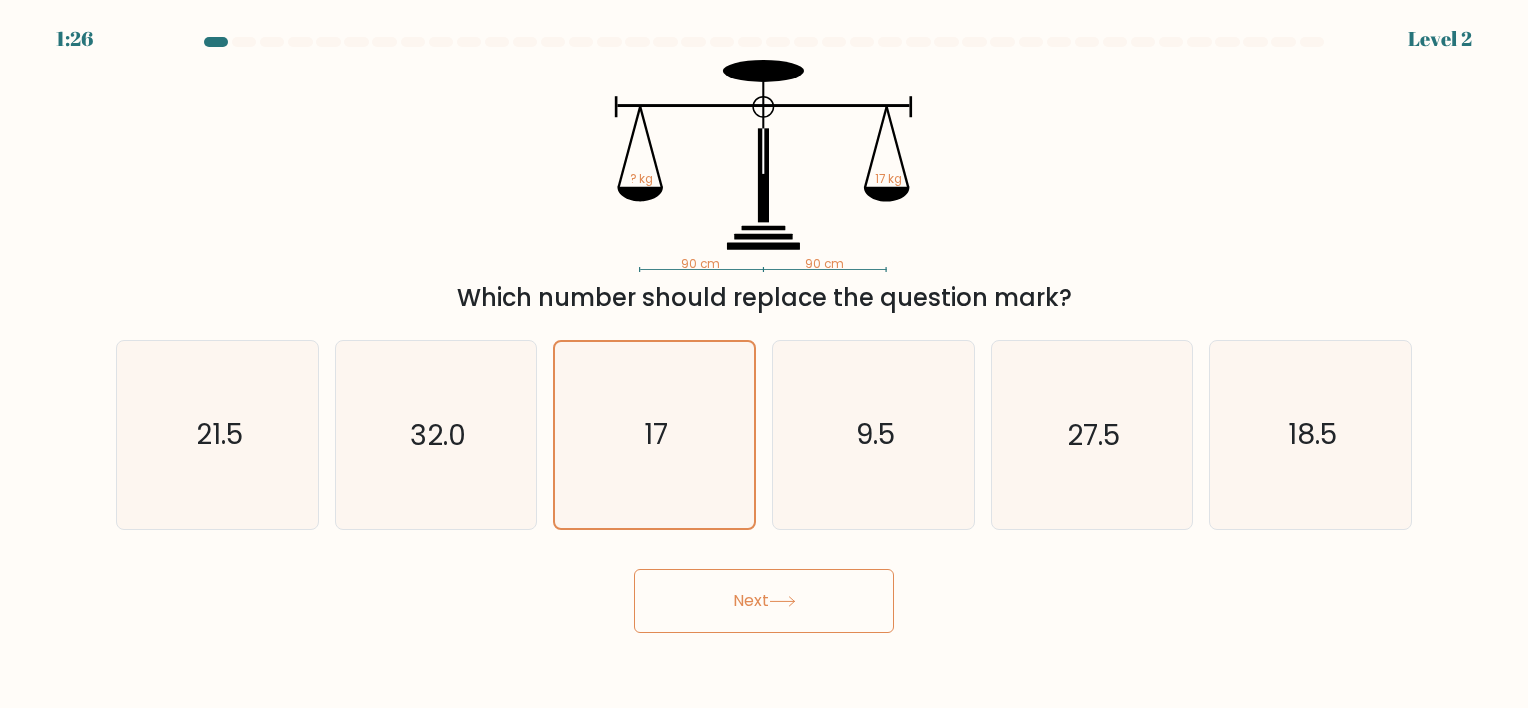 click on "Next" at bounding box center (764, 601) 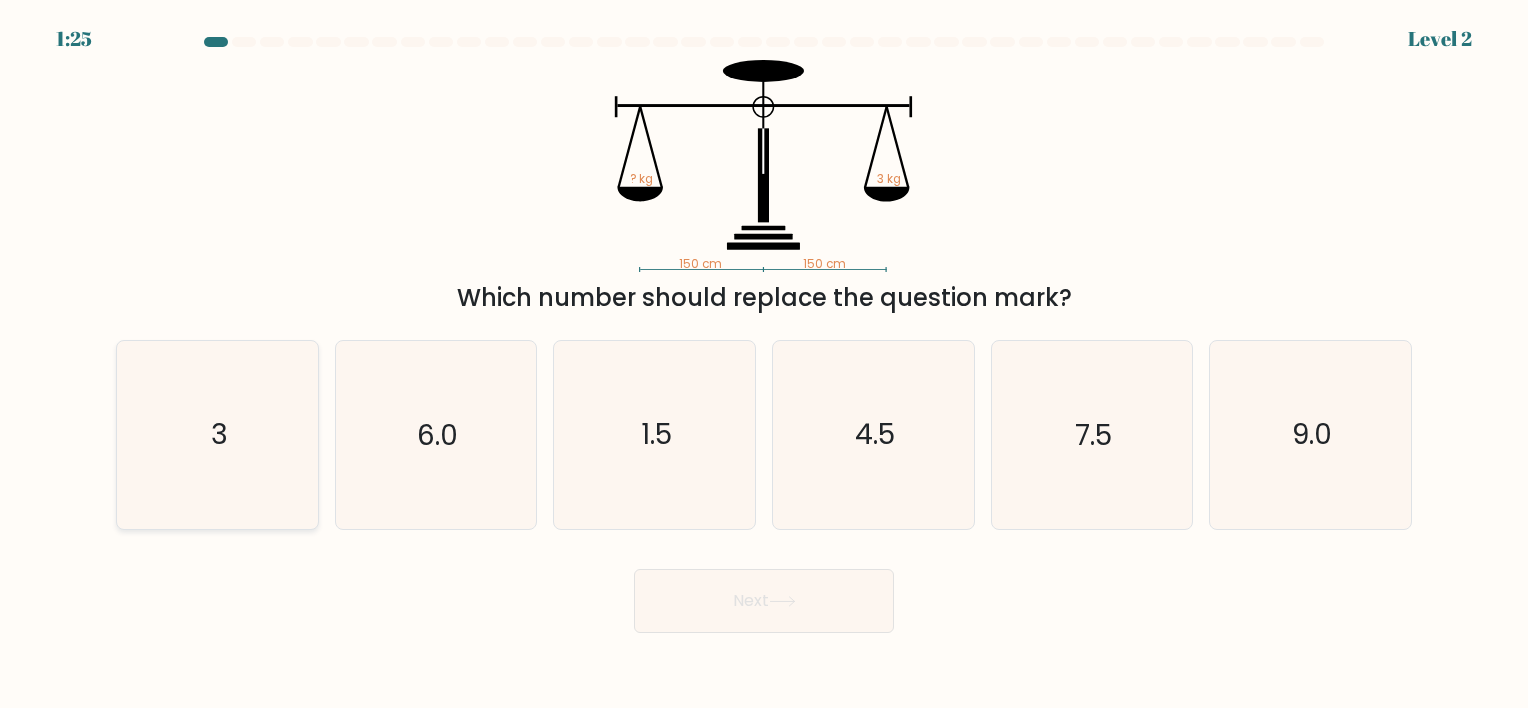 click on "3" 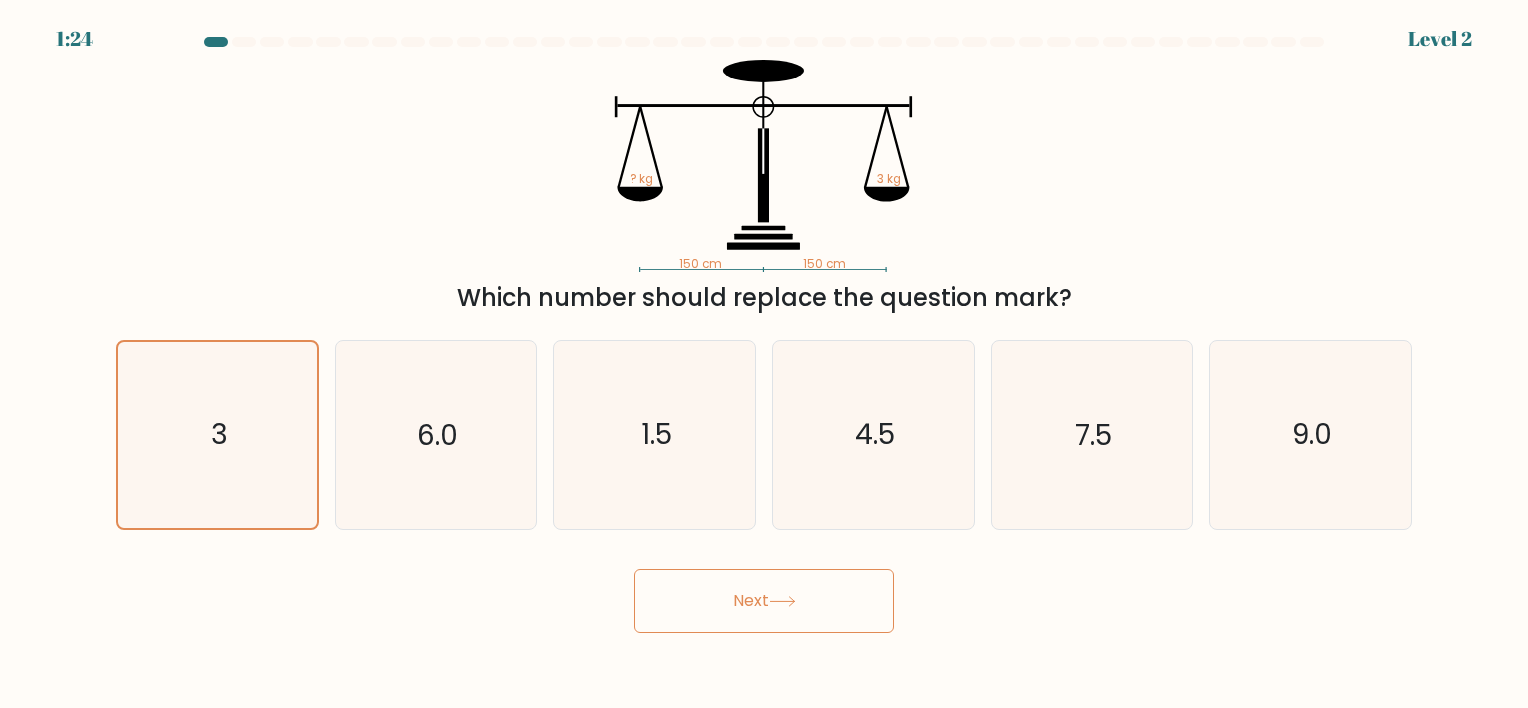 click on "Next" at bounding box center [764, 601] 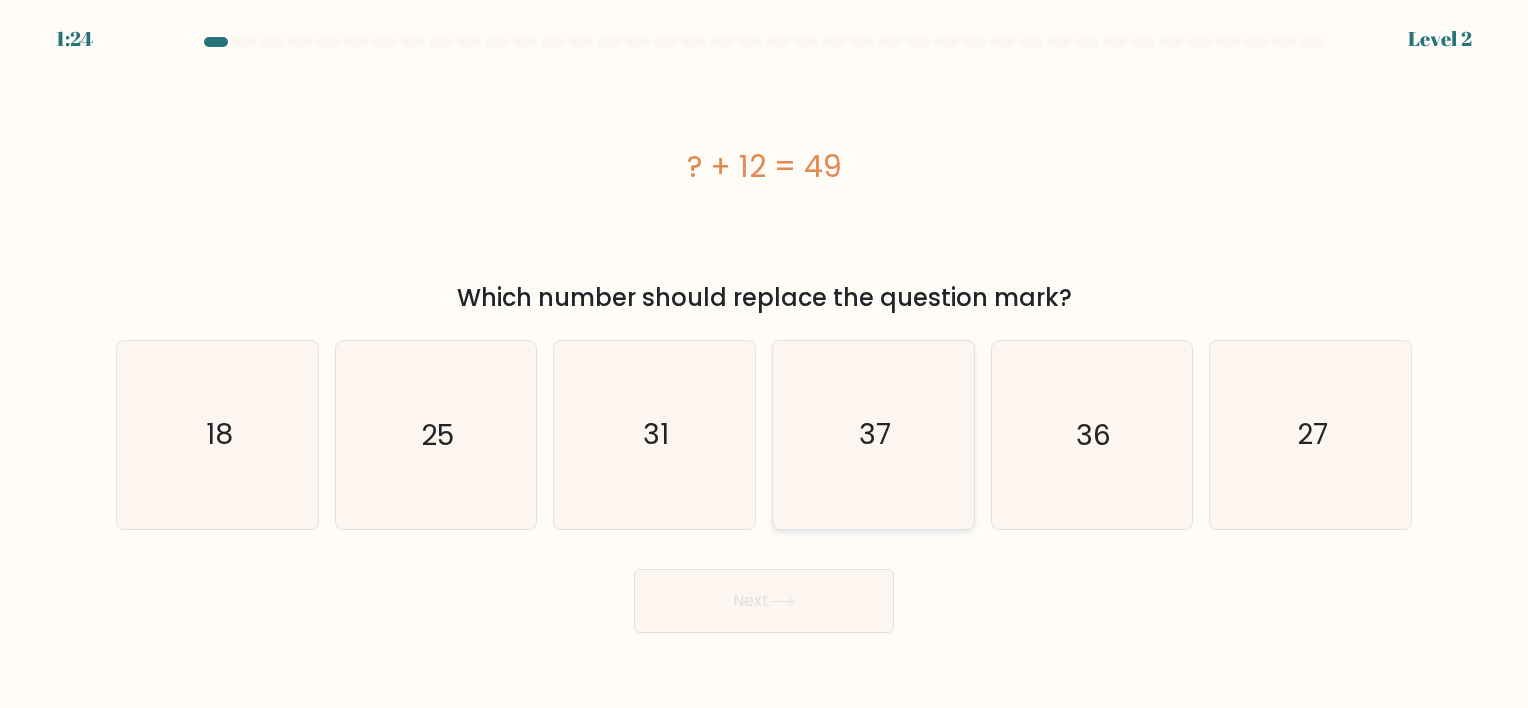 click on "37" 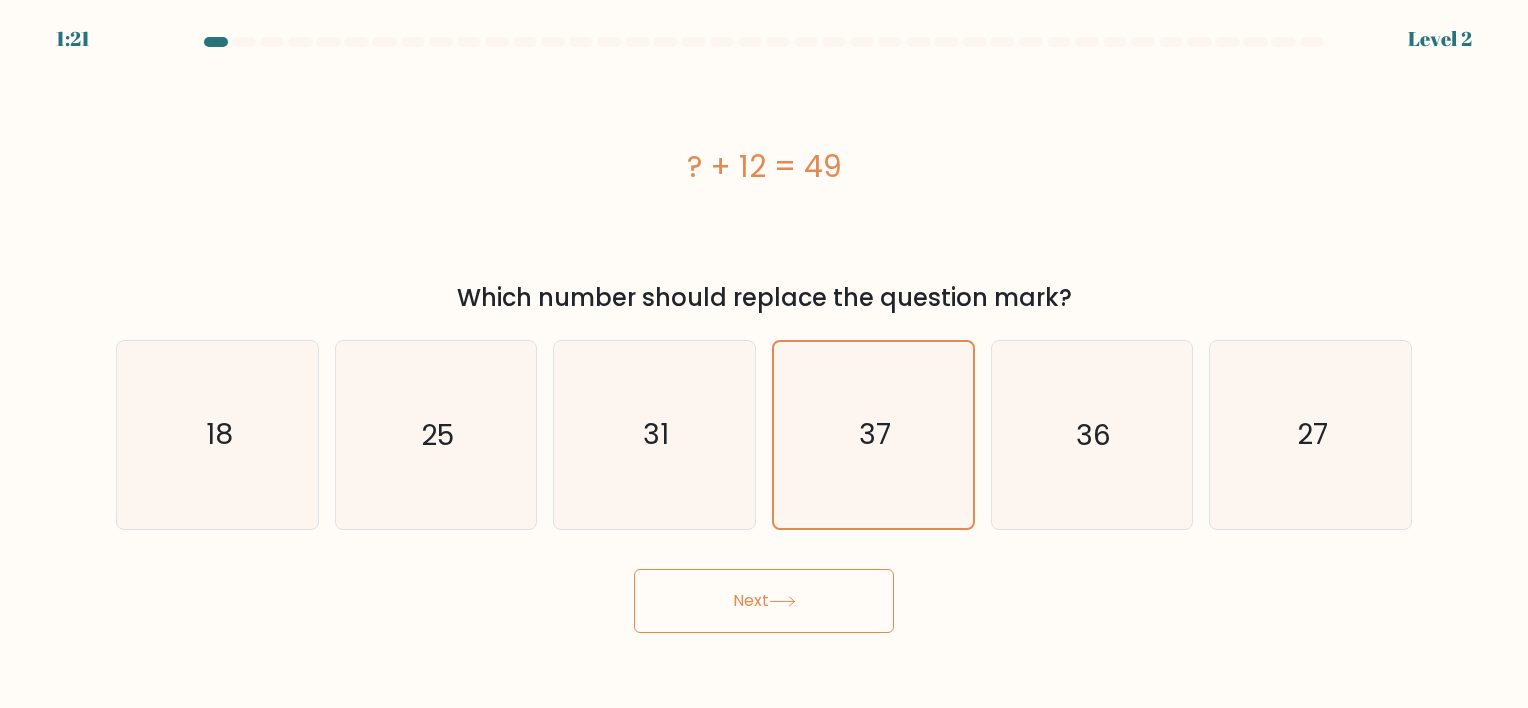 click on "Next" at bounding box center (764, 601) 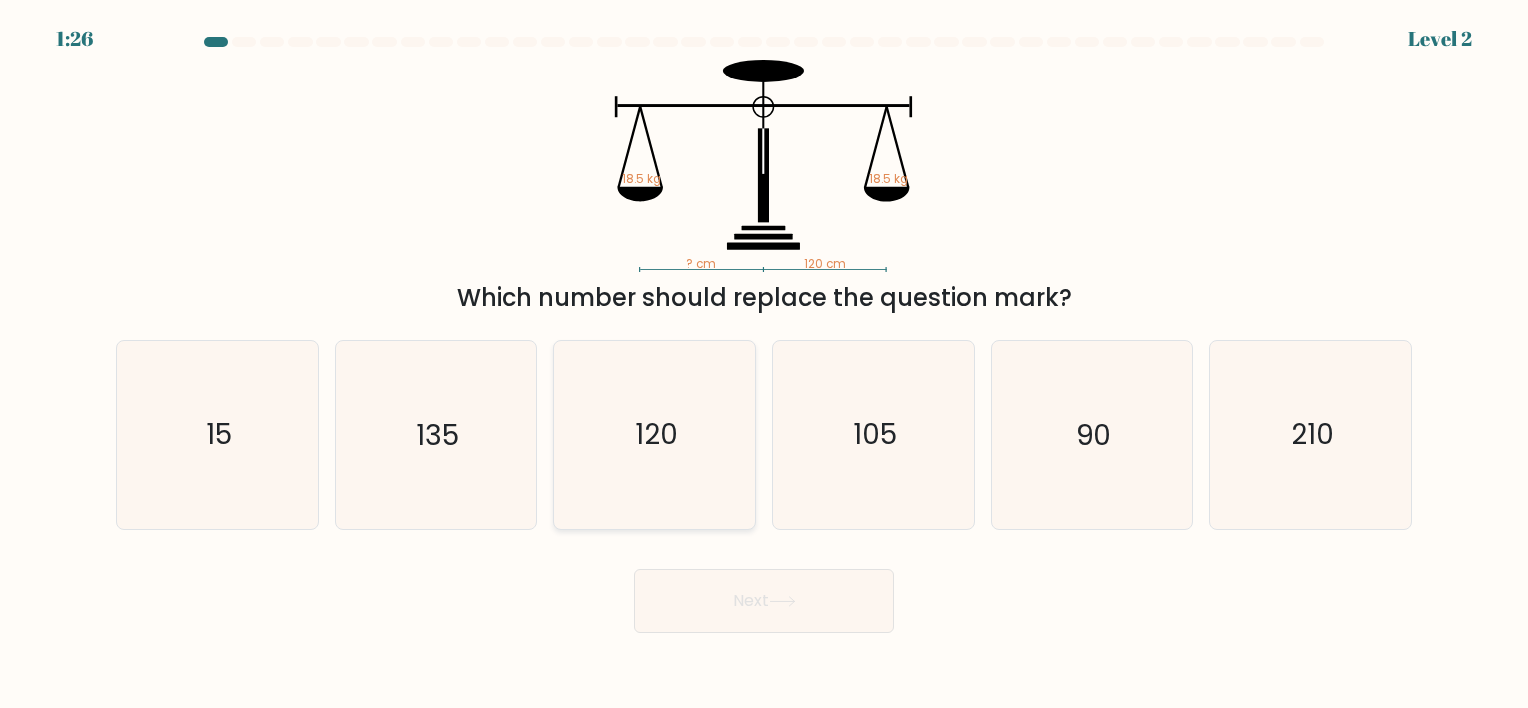 click on "120" 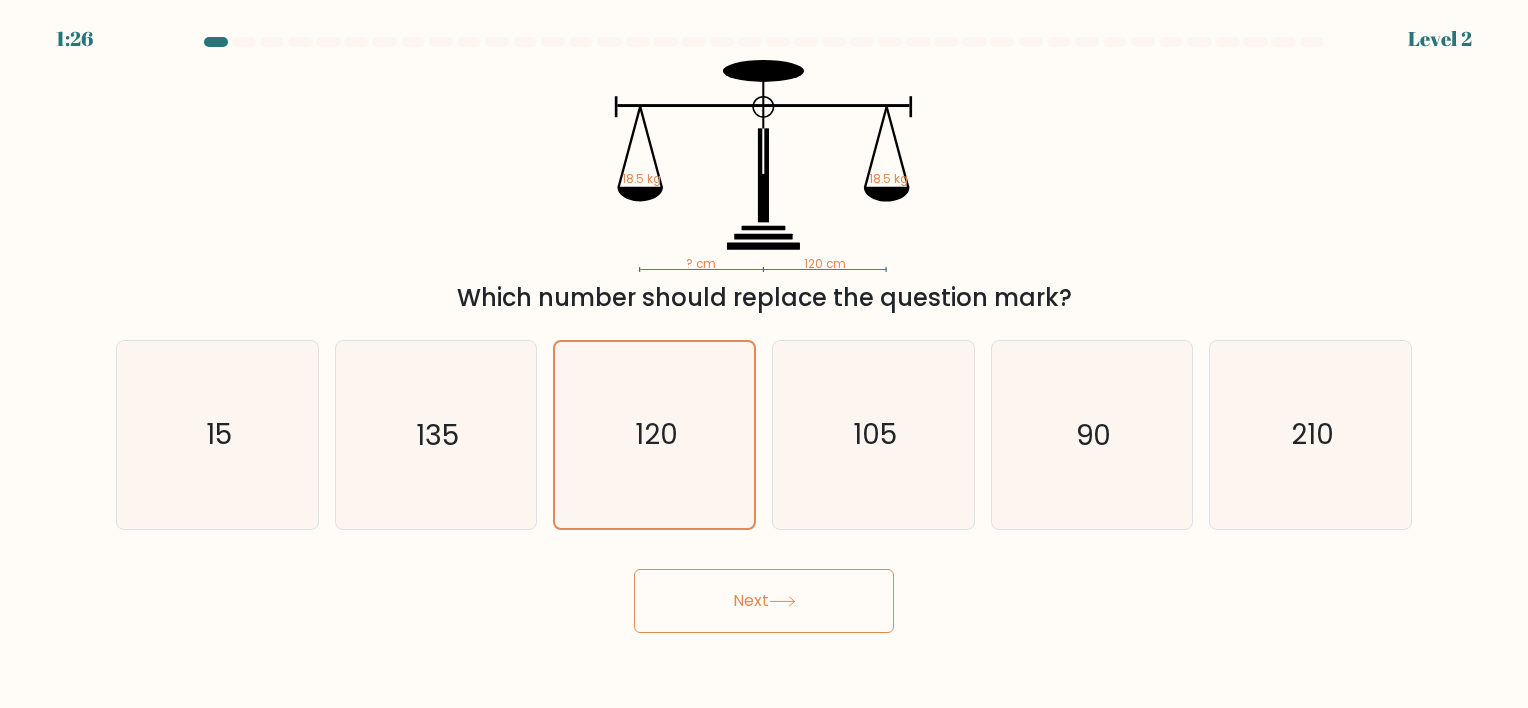 click on "Next" at bounding box center [764, 601] 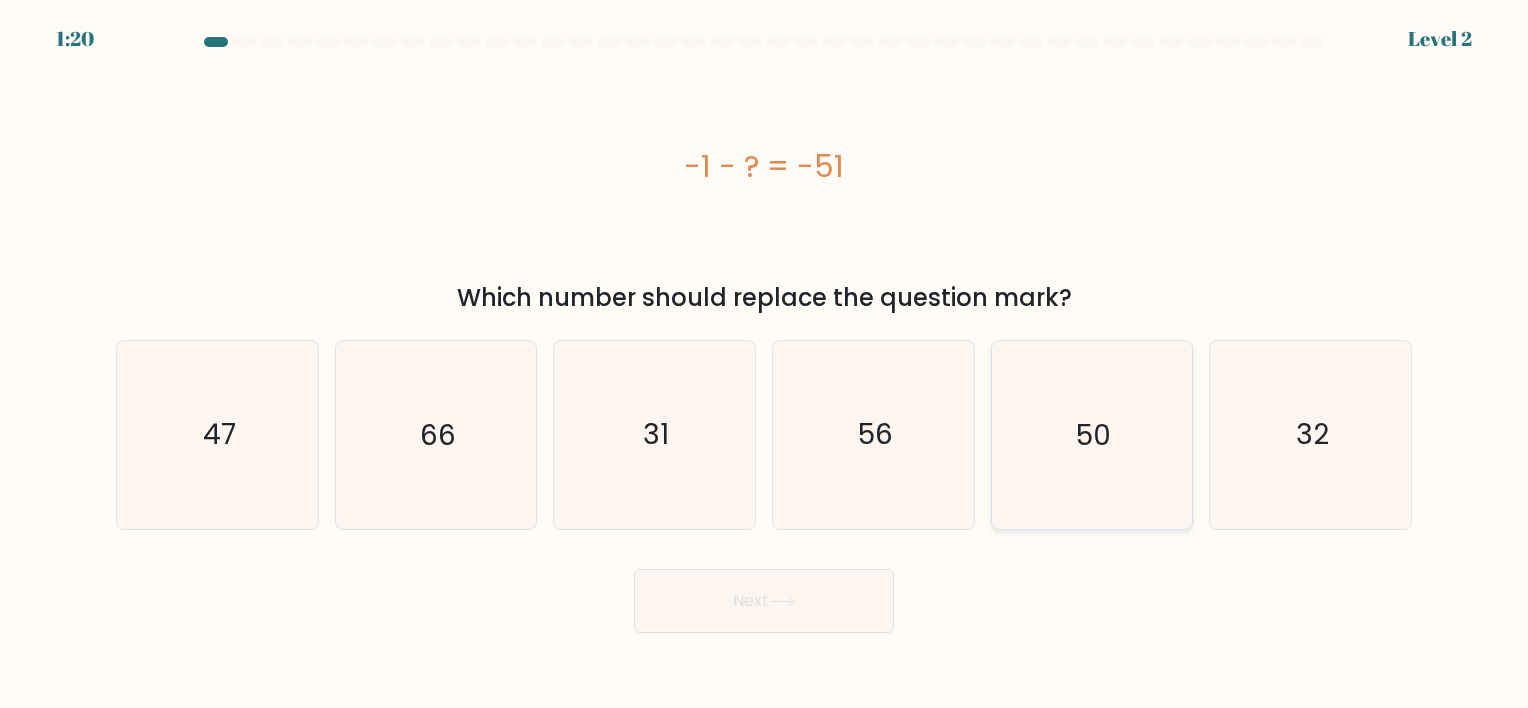 click on "50" 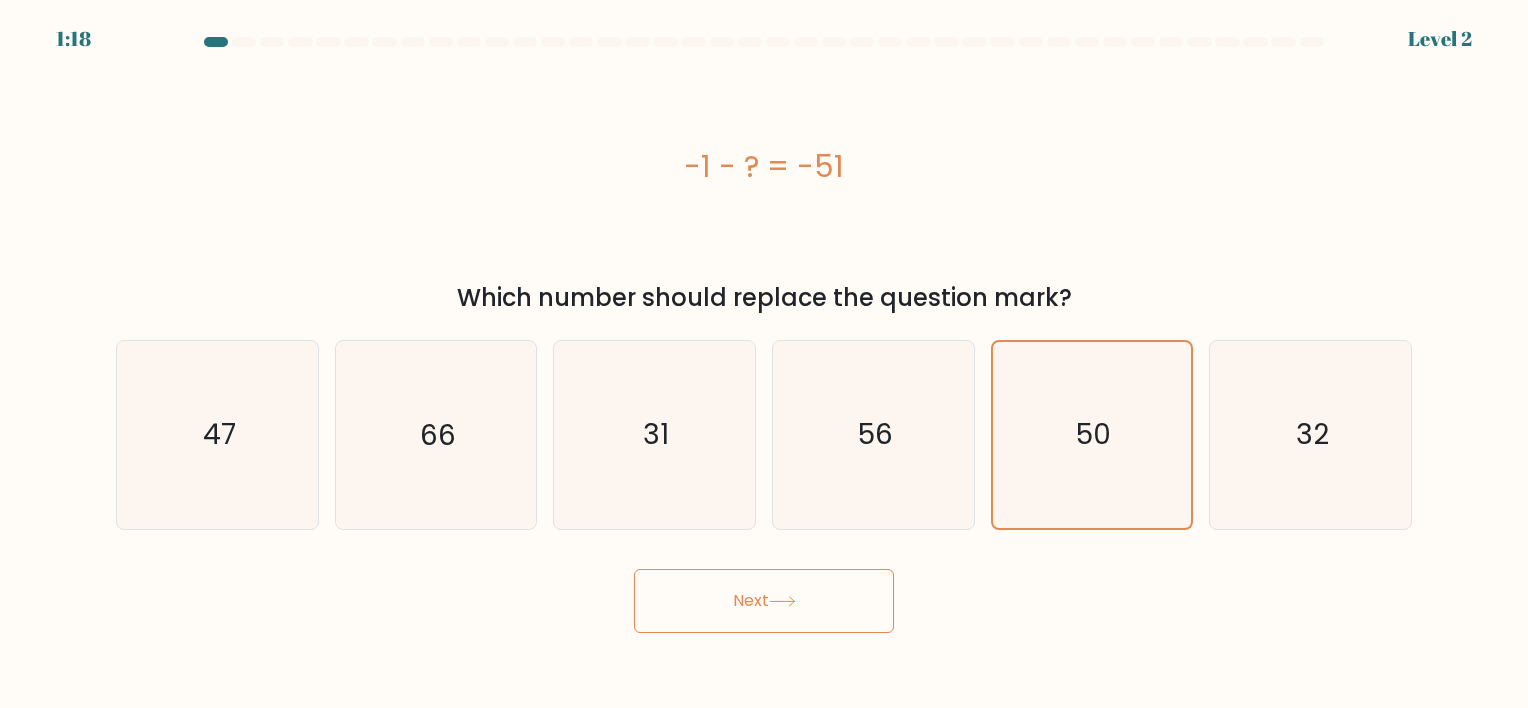 click on "Next" at bounding box center (764, 601) 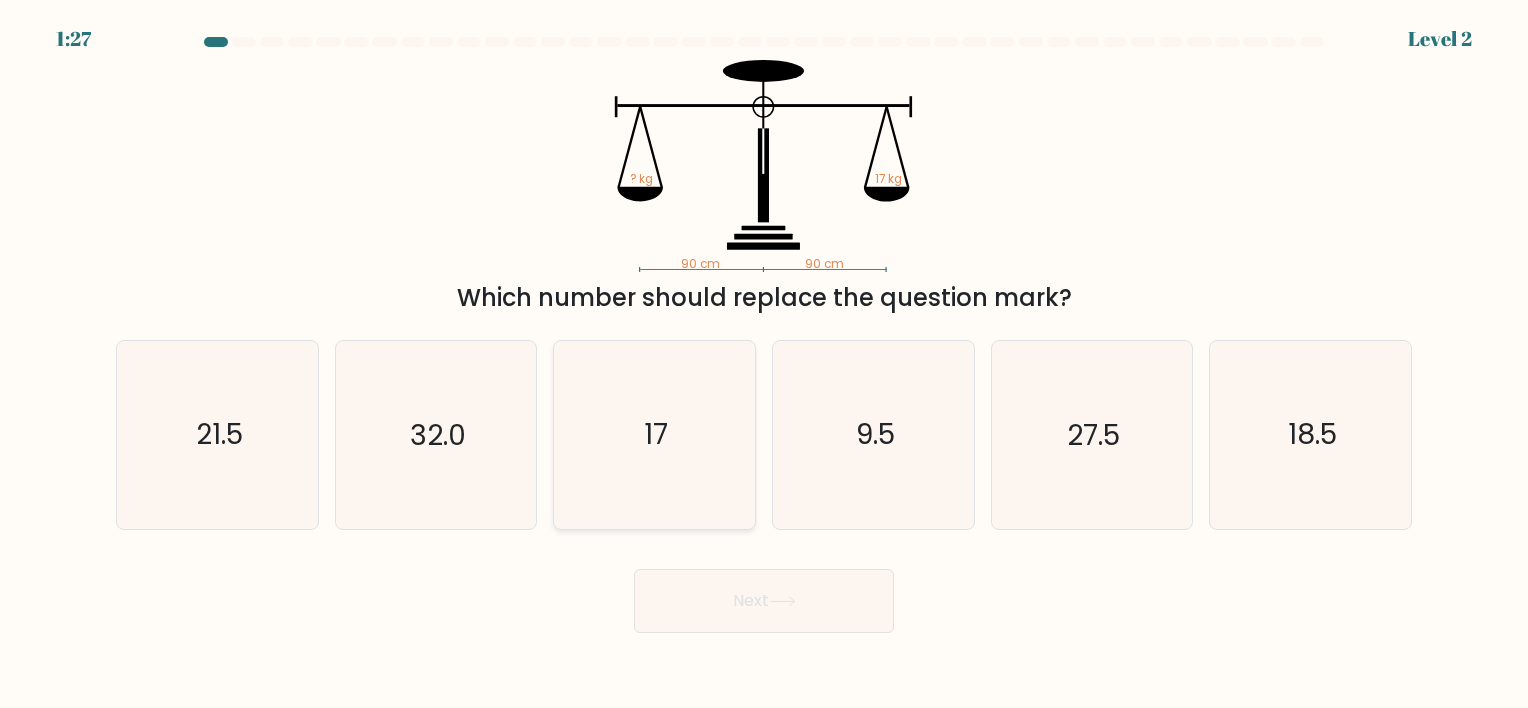 click on "17" 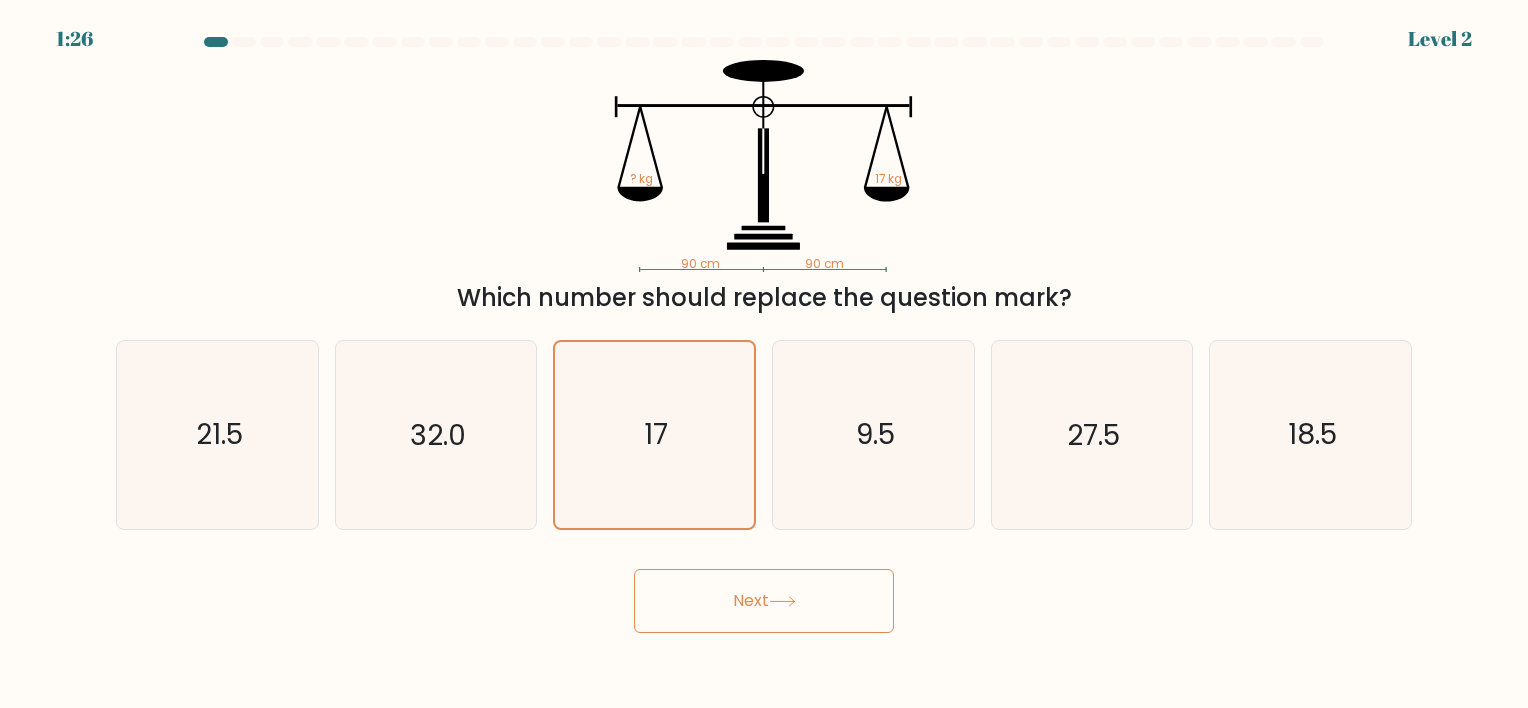 click on "Next" at bounding box center (764, 601) 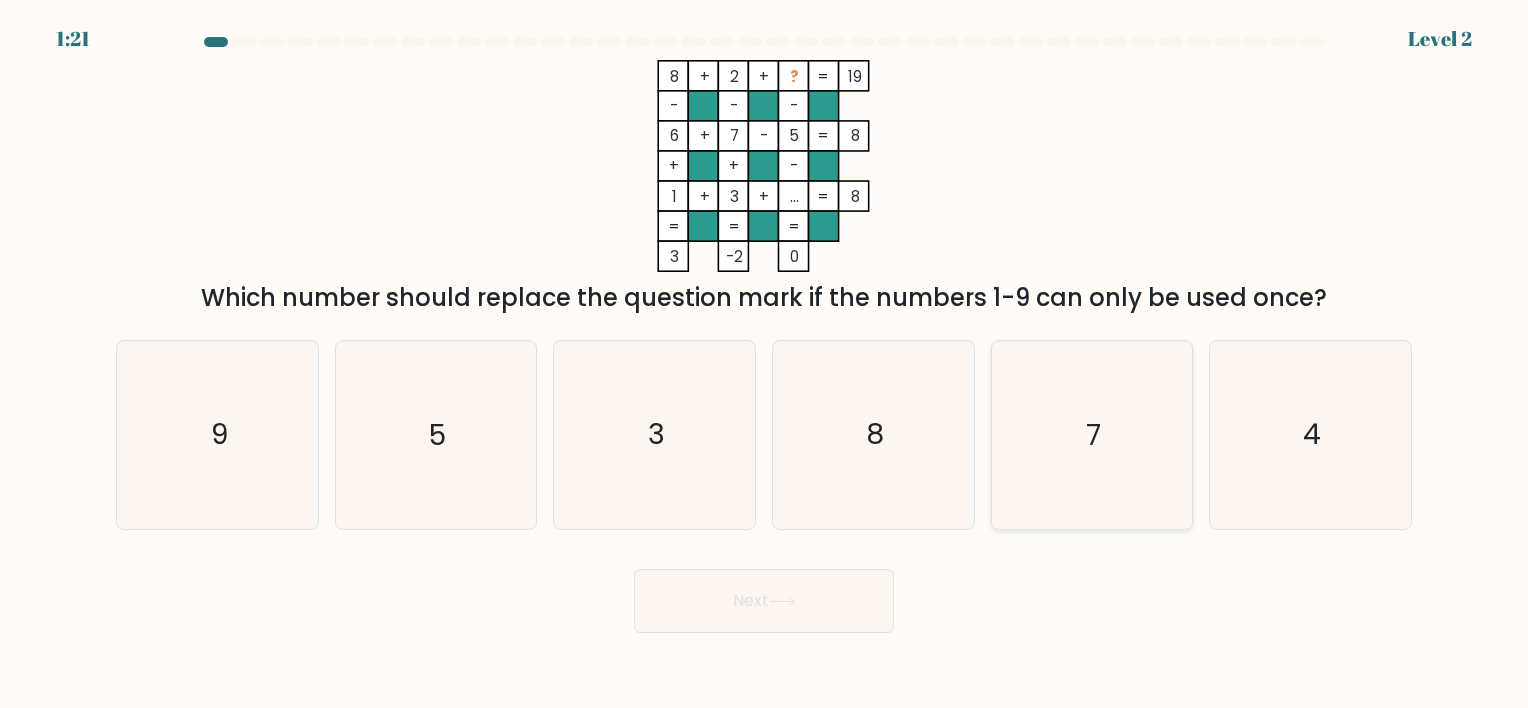 click on "7" 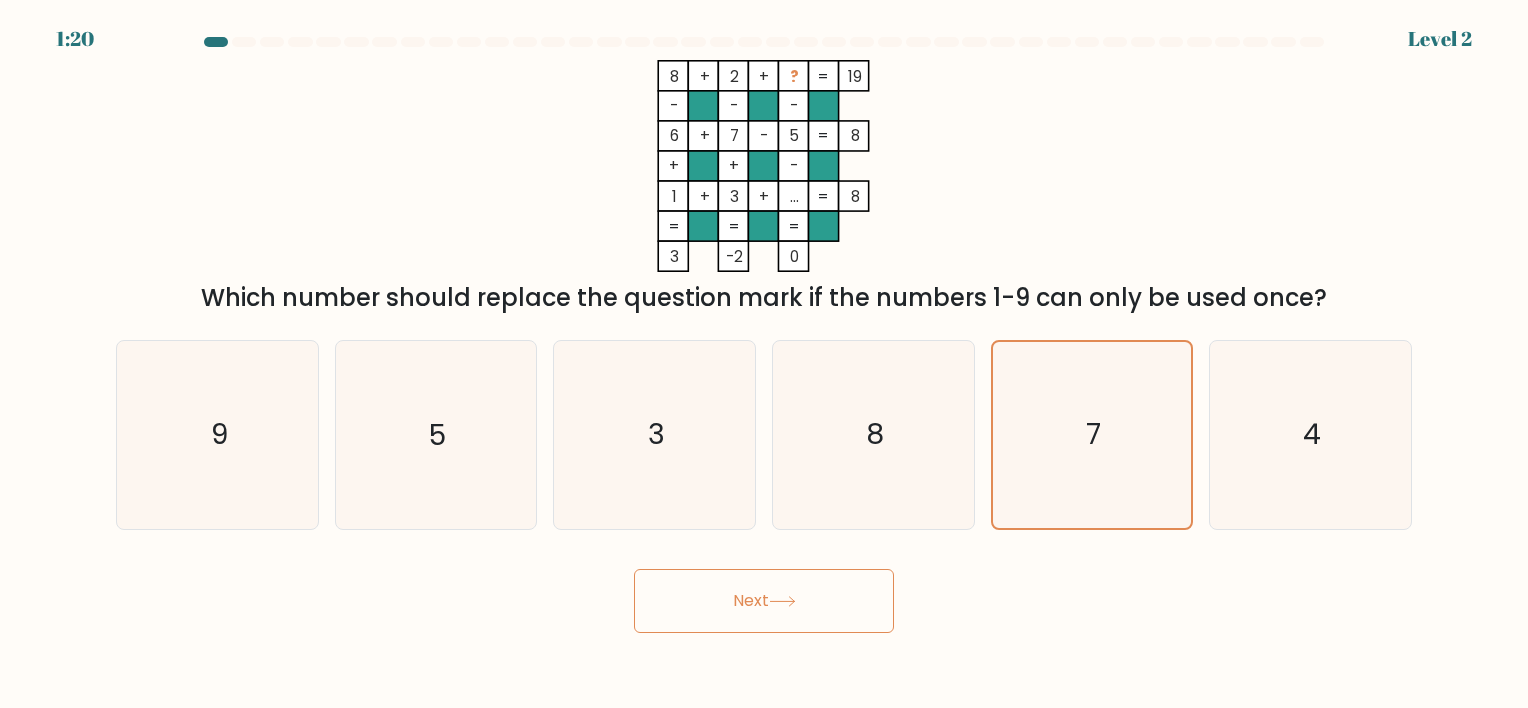 click on "Next" at bounding box center (764, 601) 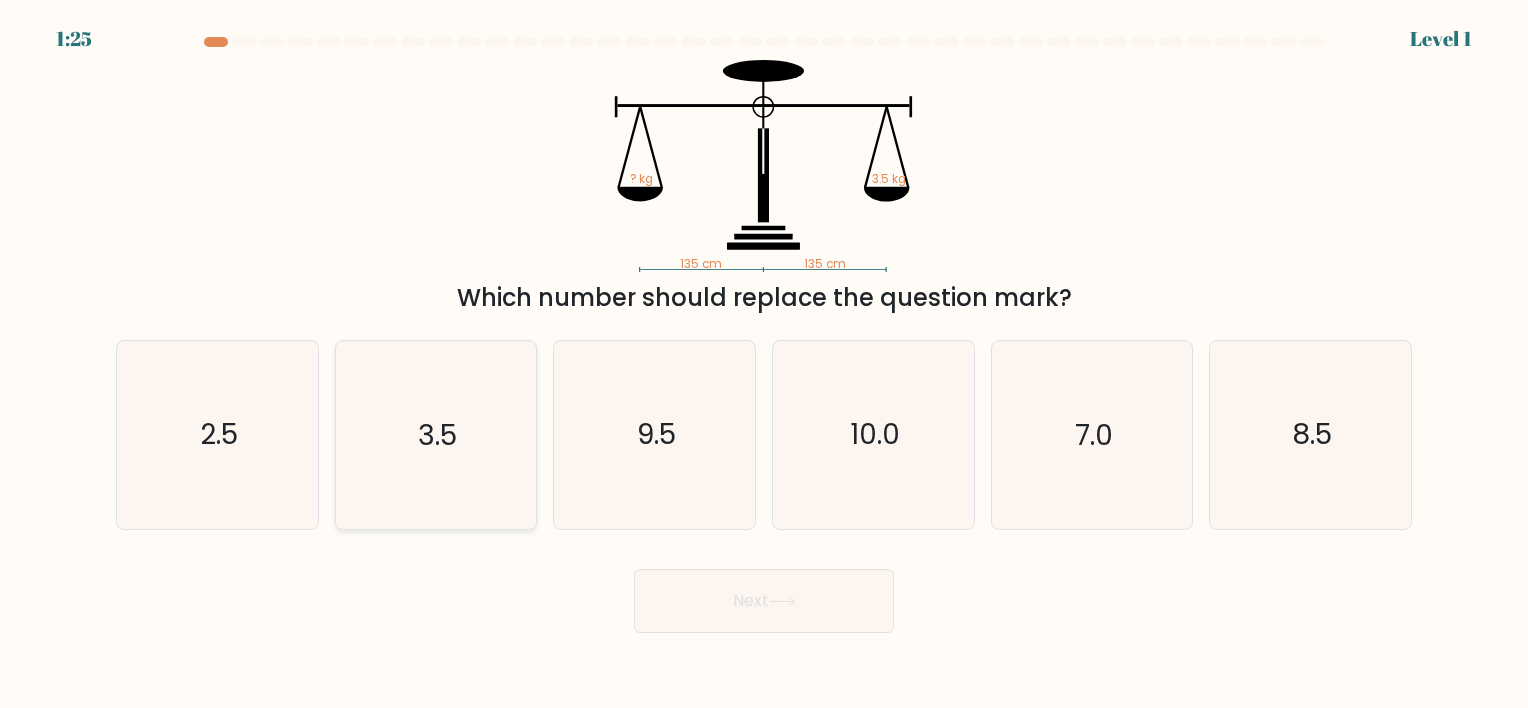 click on "3.5" 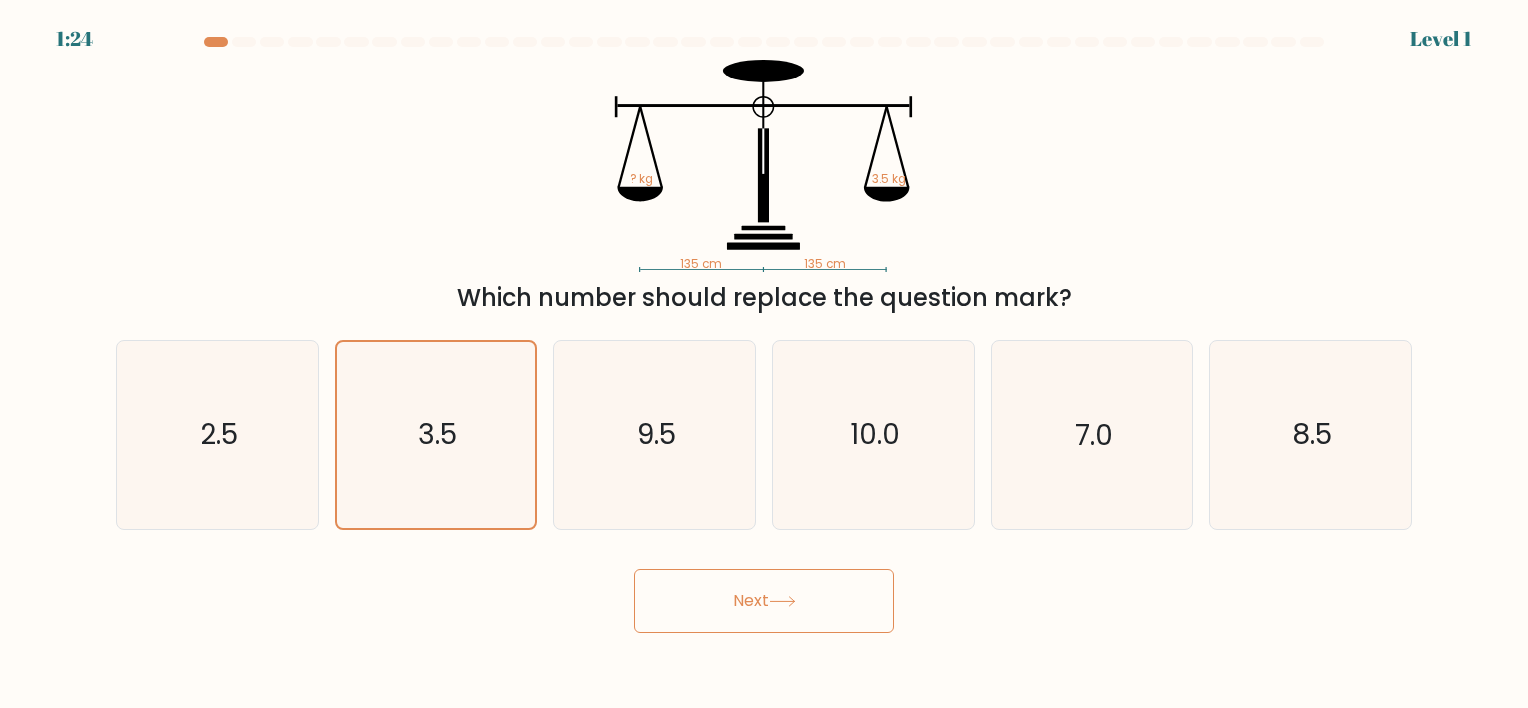 click on "Next" at bounding box center [764, 601] 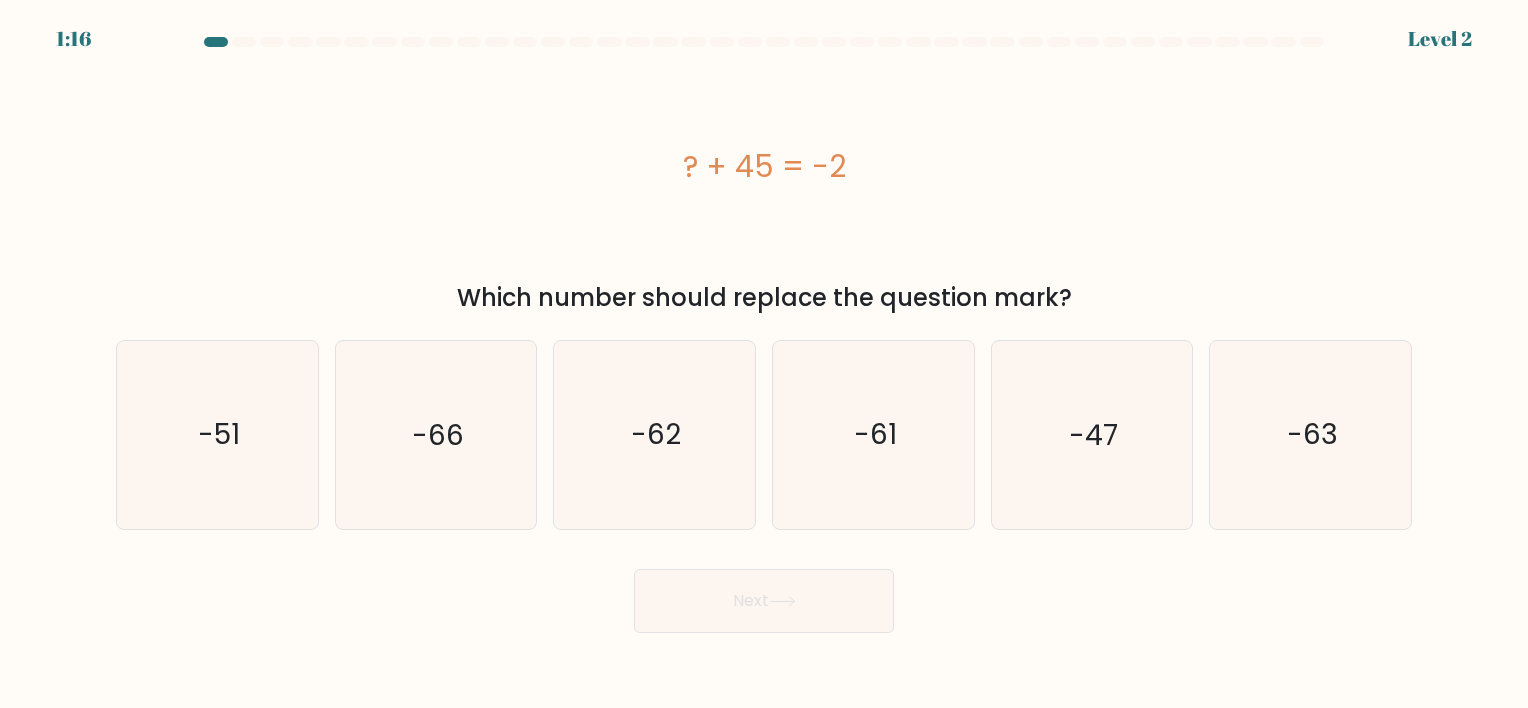 drag, startPoint x: 258, startPoint y: 395, endPoint x: 88, endPoint y: 561, distance: 237.60472 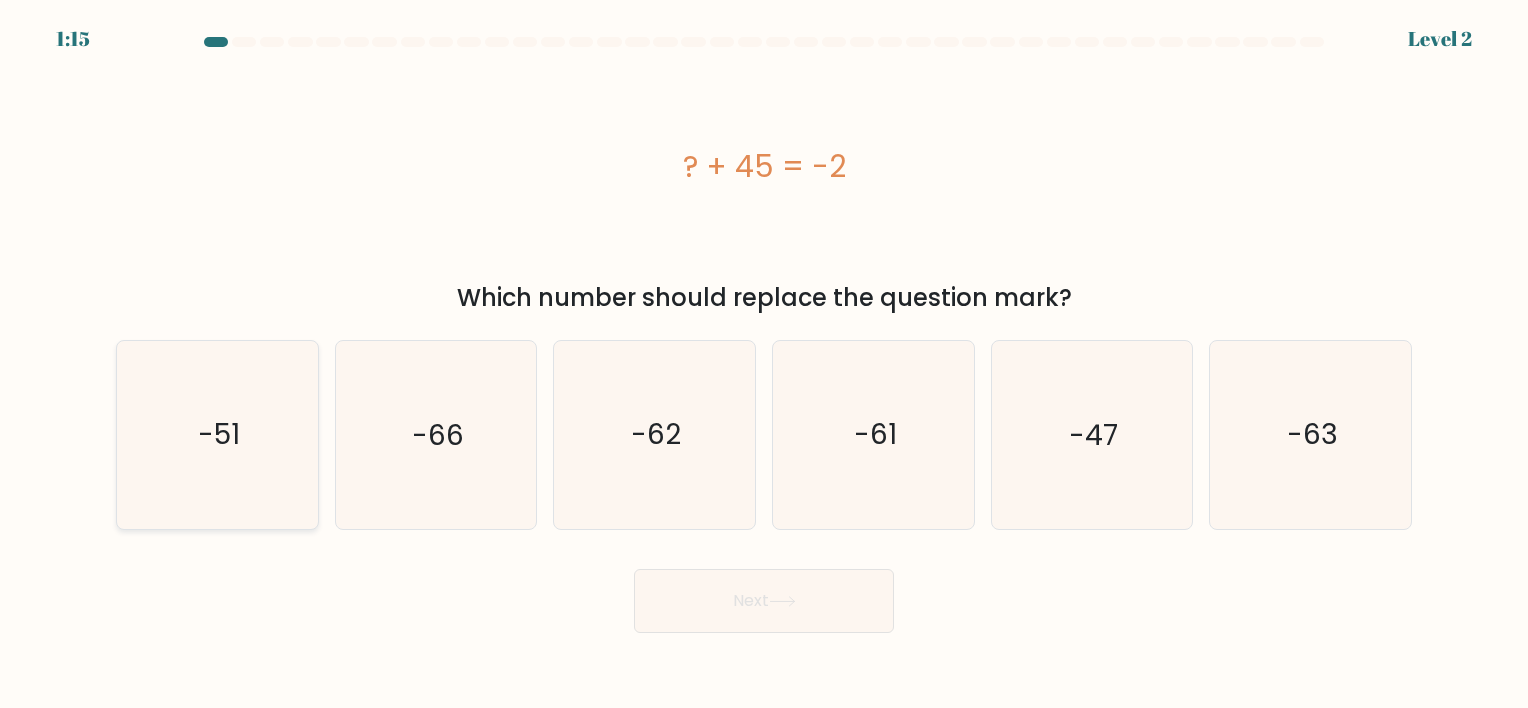 click on "-51" 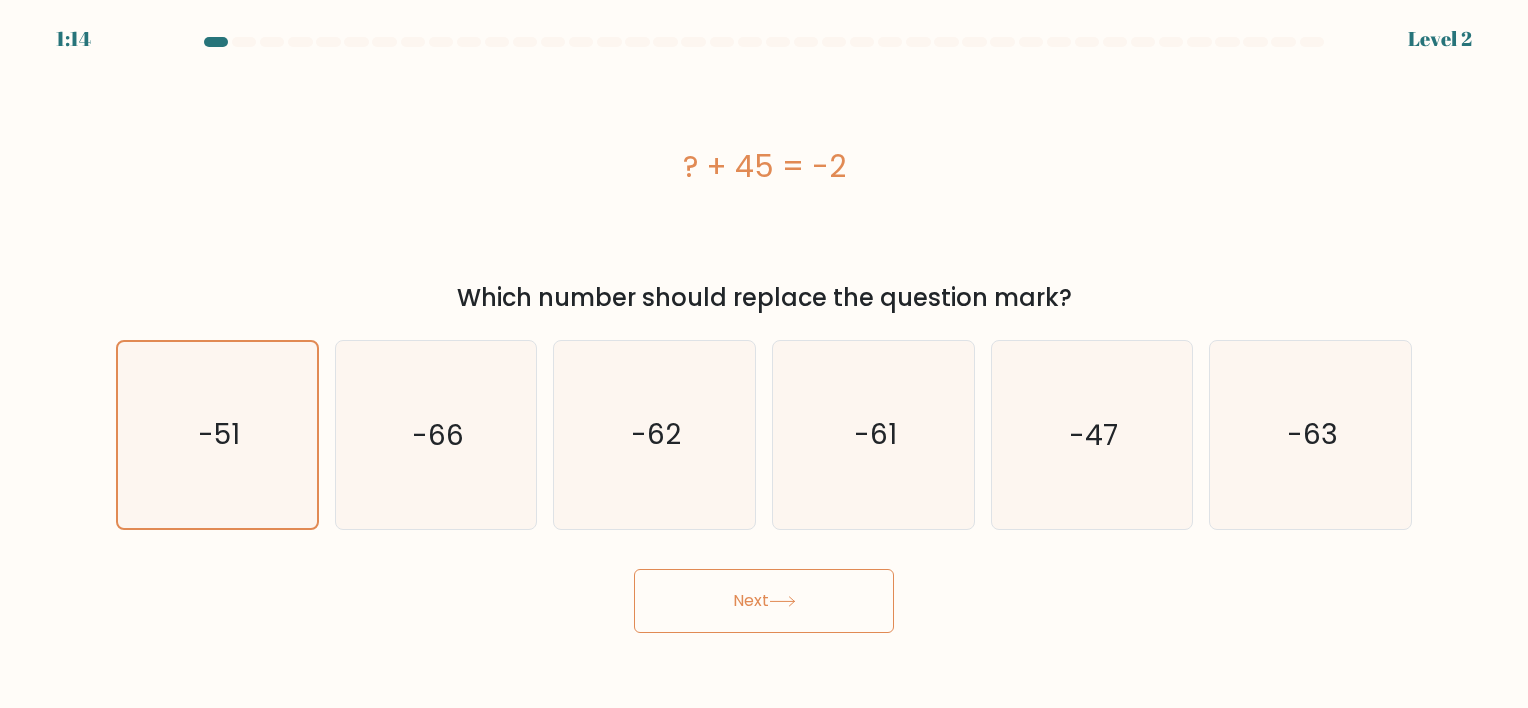 click on "Next" at bounding box center (764, 601) 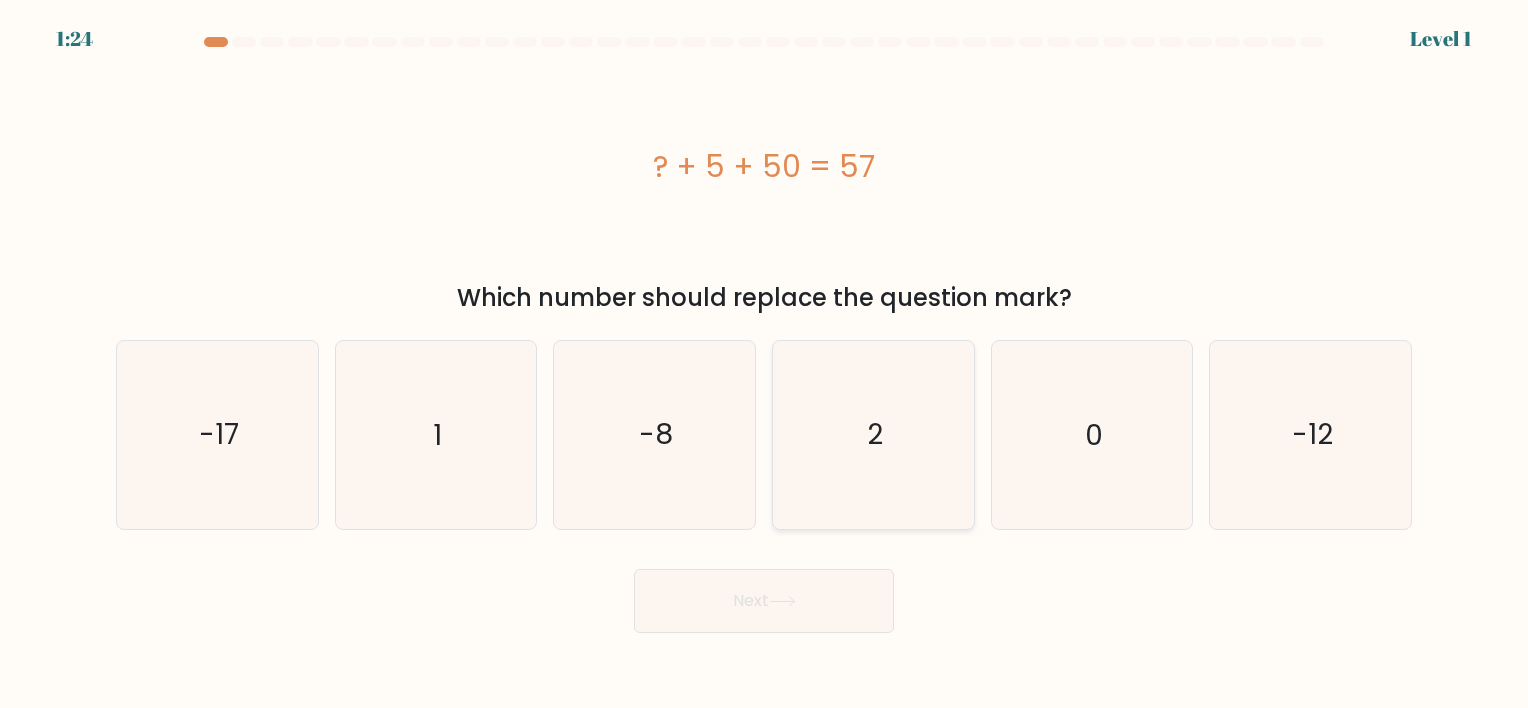 click on "2" 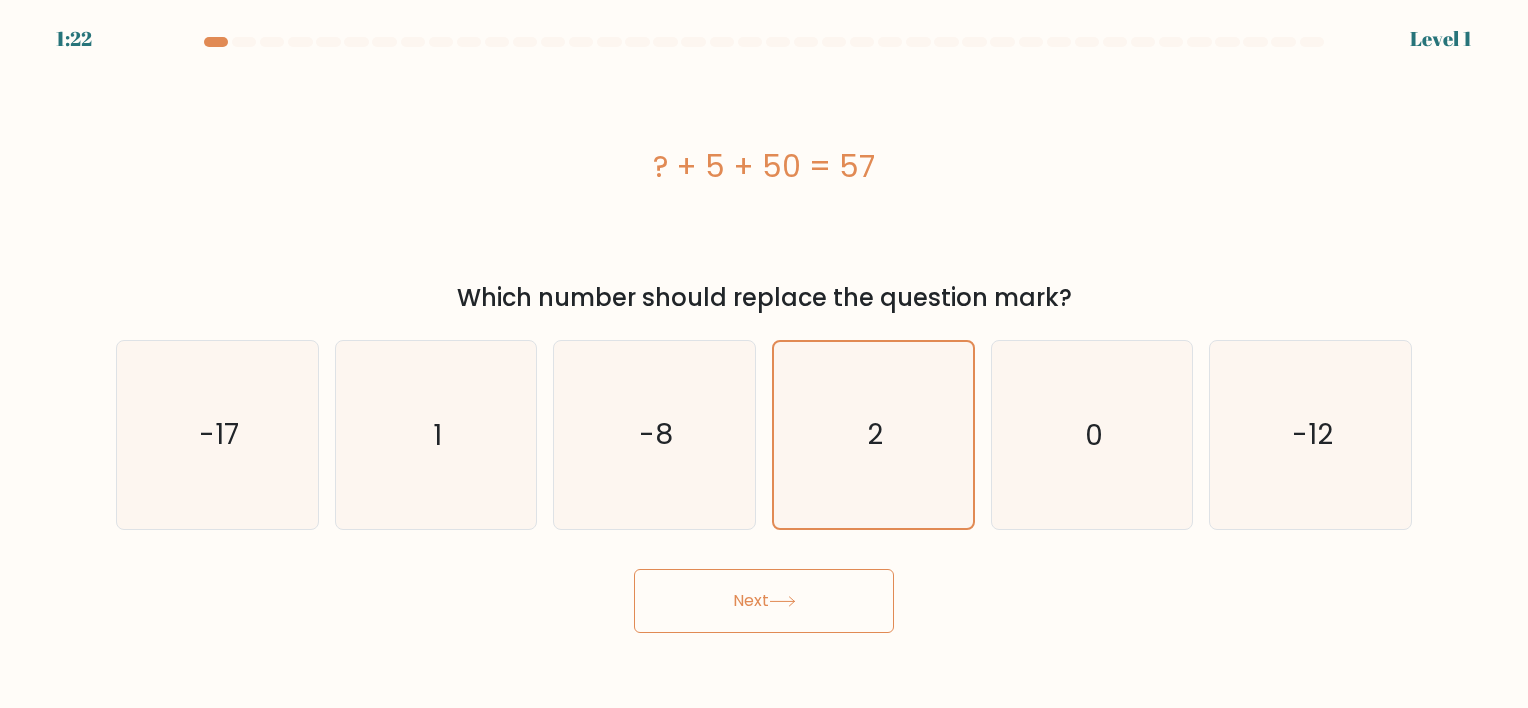 click on "Next" at bounding box center (764, 601) 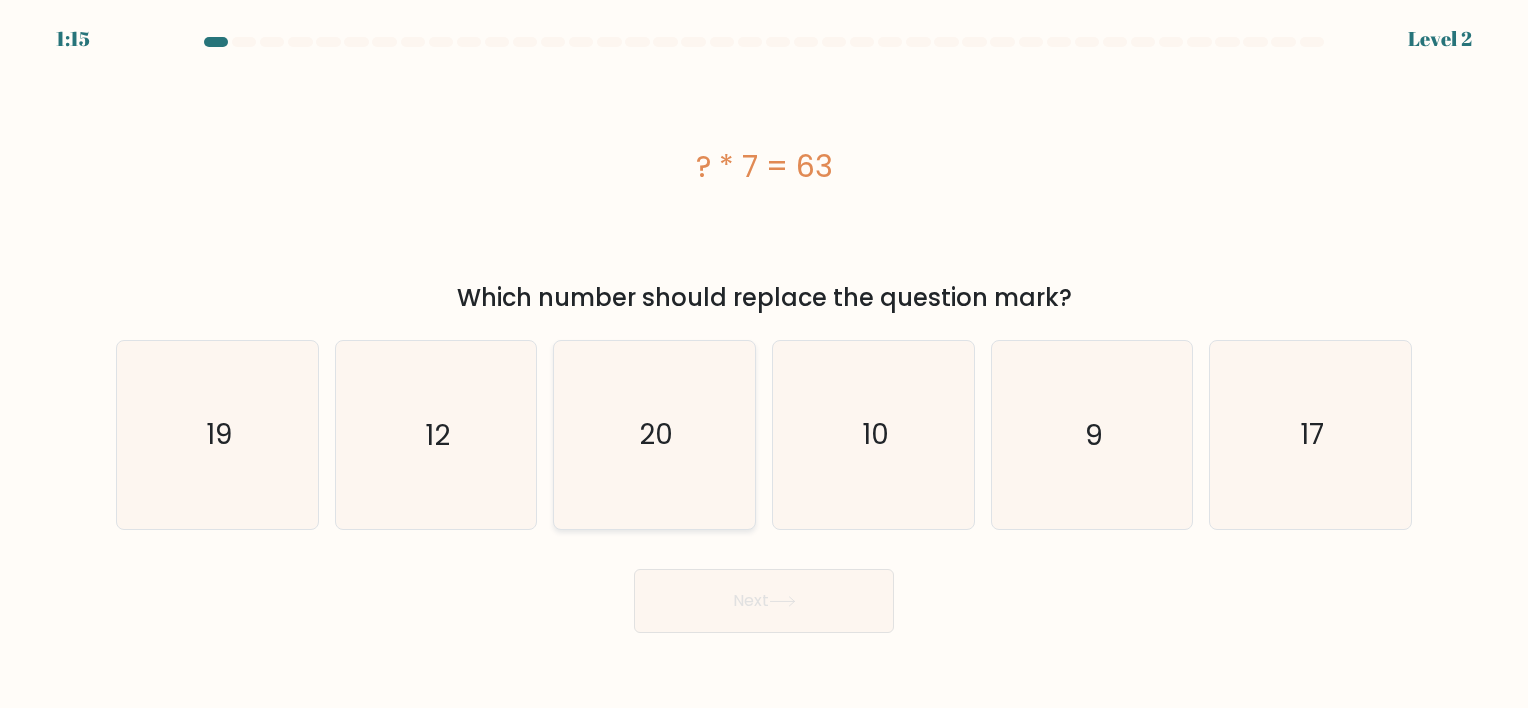 click on "20" 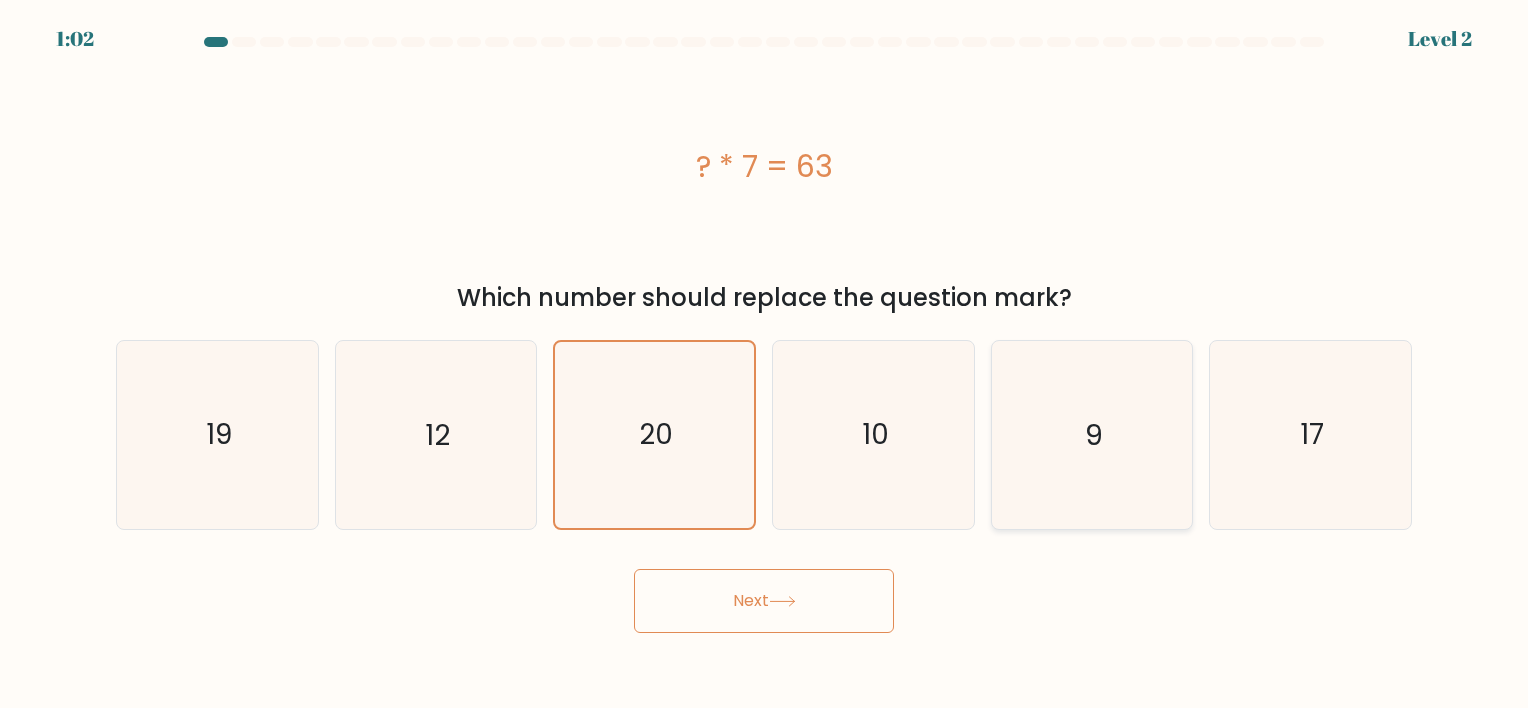 click on "9" 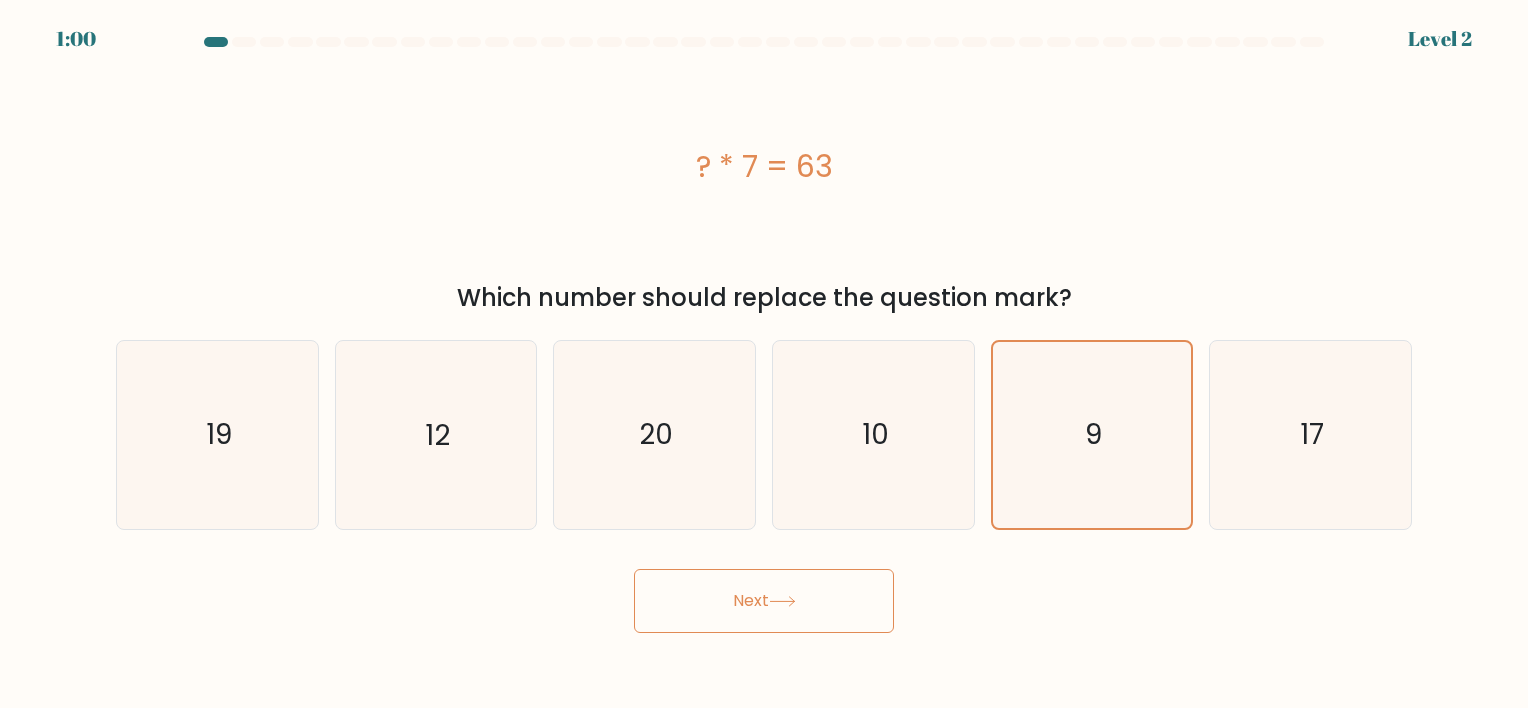 click on "Next" at bounding box center [764, 601] 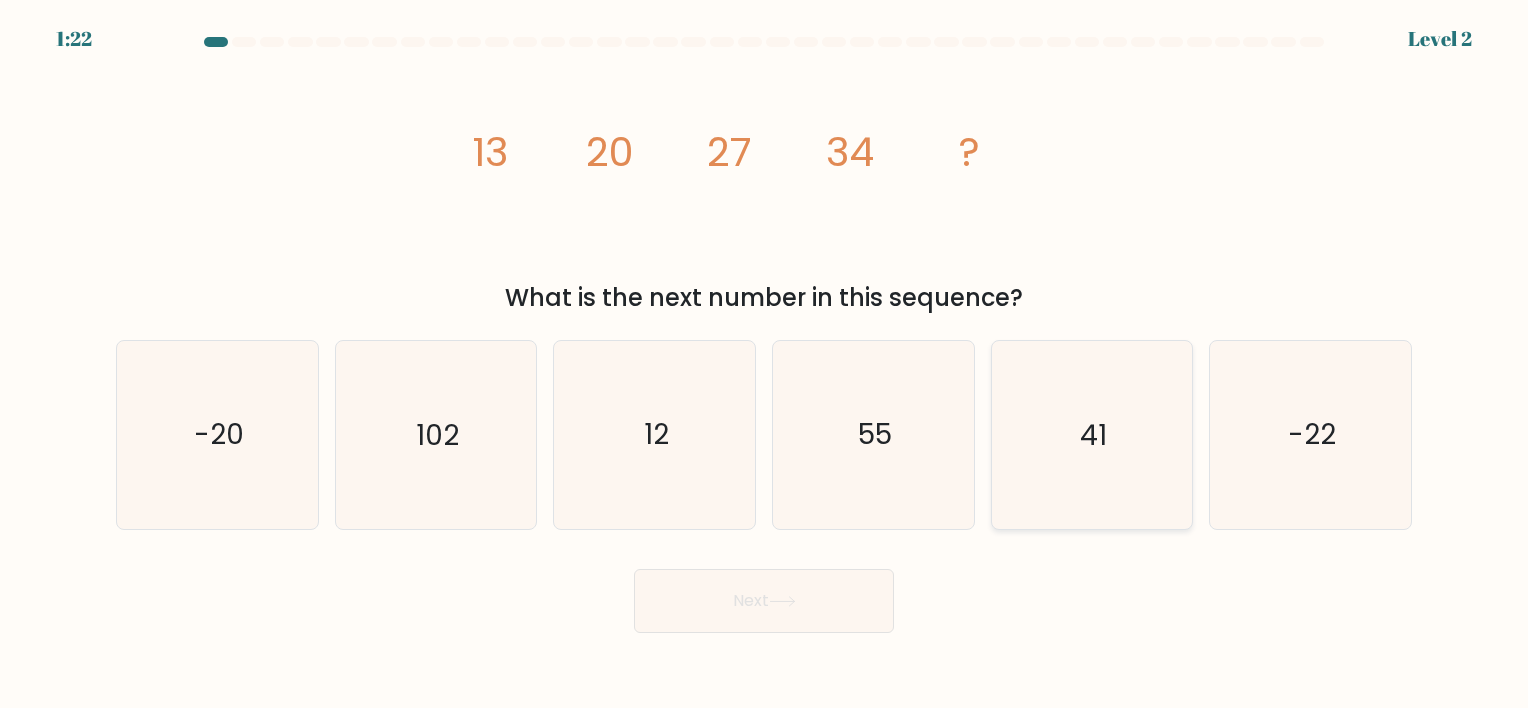 drag, startPoint x: 1074, startPoint y: 413, endPoint x: 1060, endPoint y: 452, distance: 41.4367 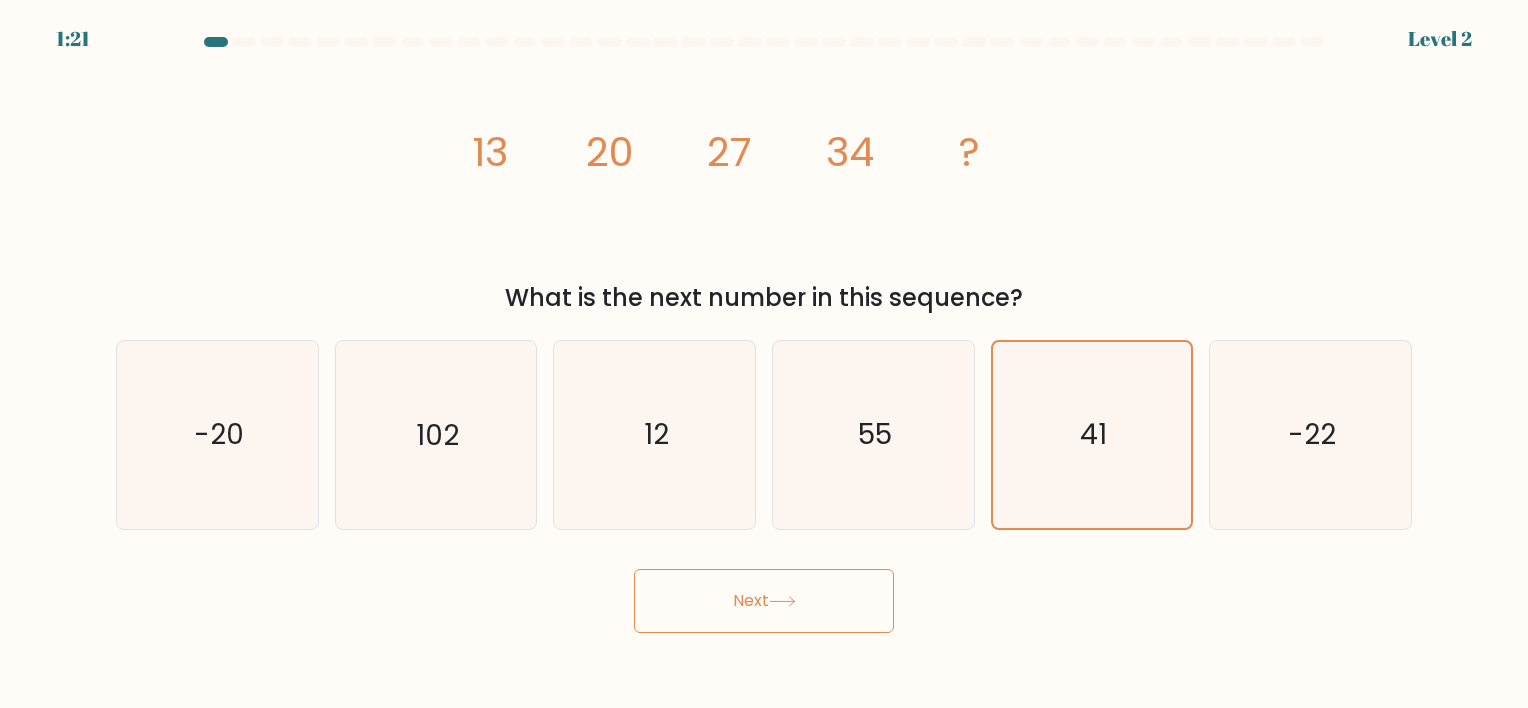 click on "Next" at bounding box center [764, 601] 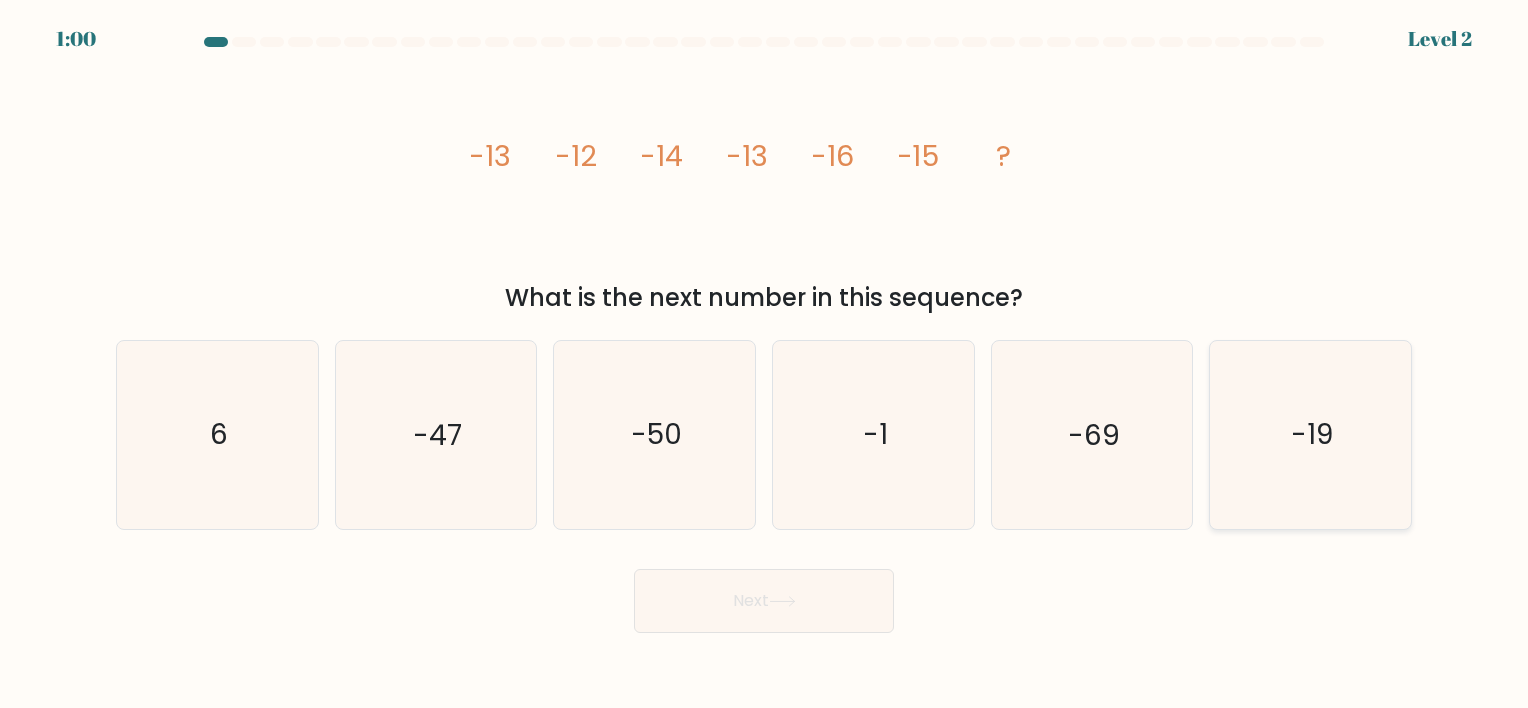 click on "-19" 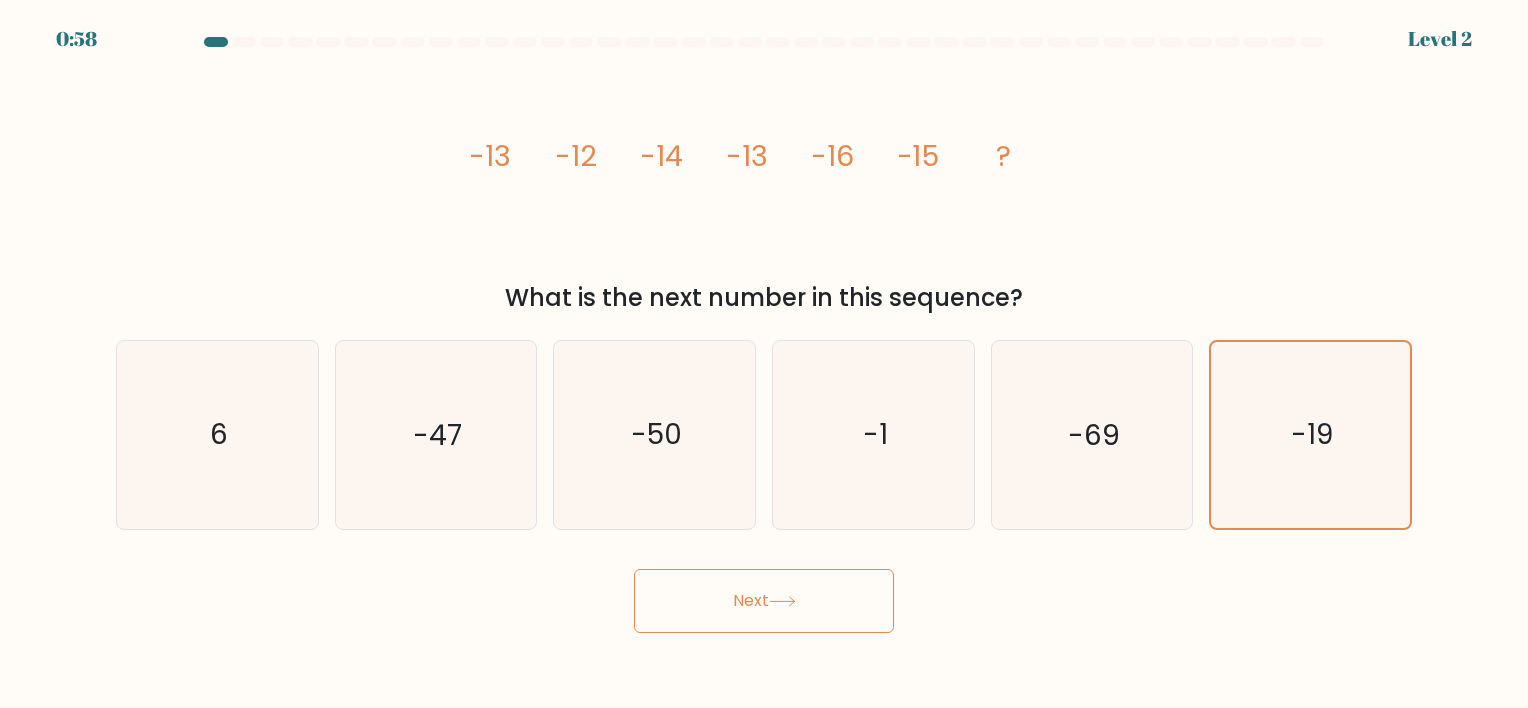 click on "Next" at bounding box center (764, 601) 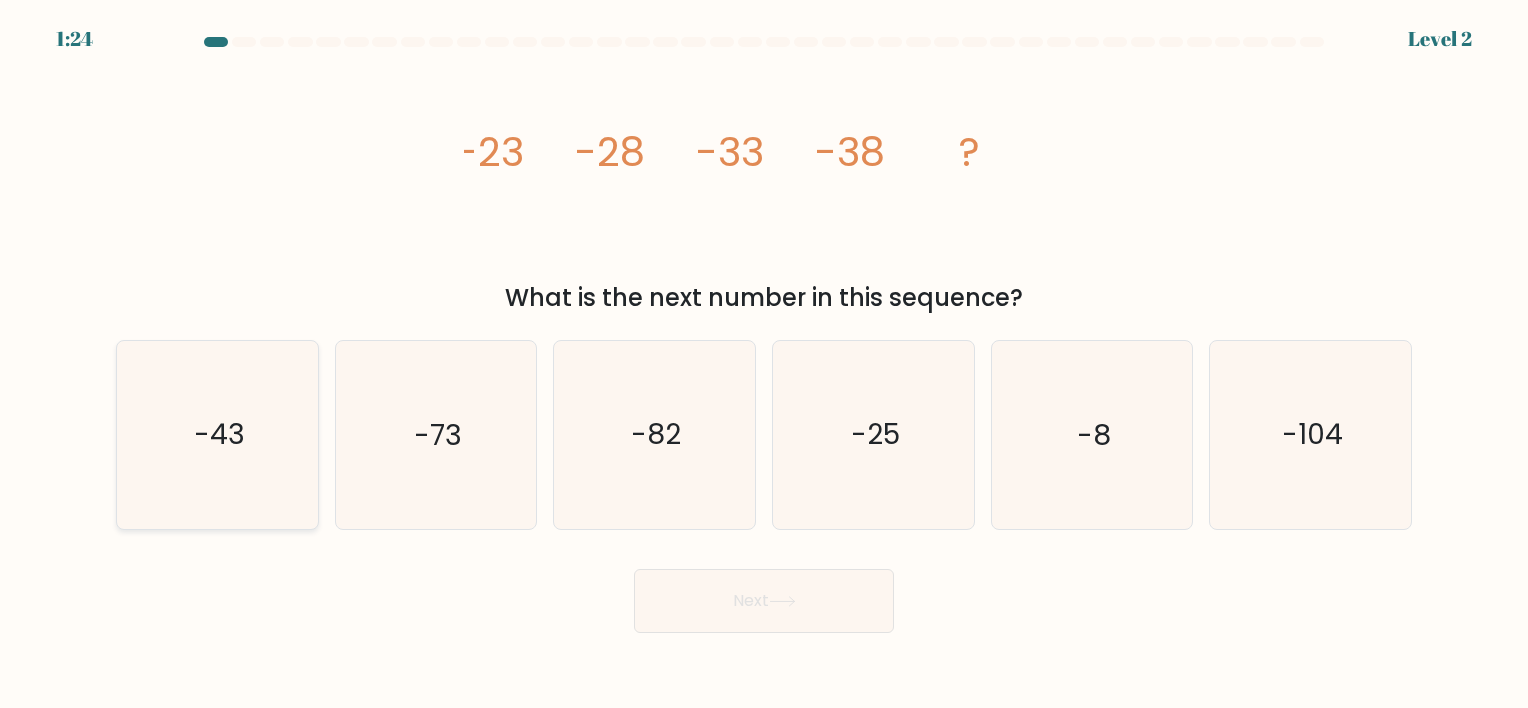 click on "-43" 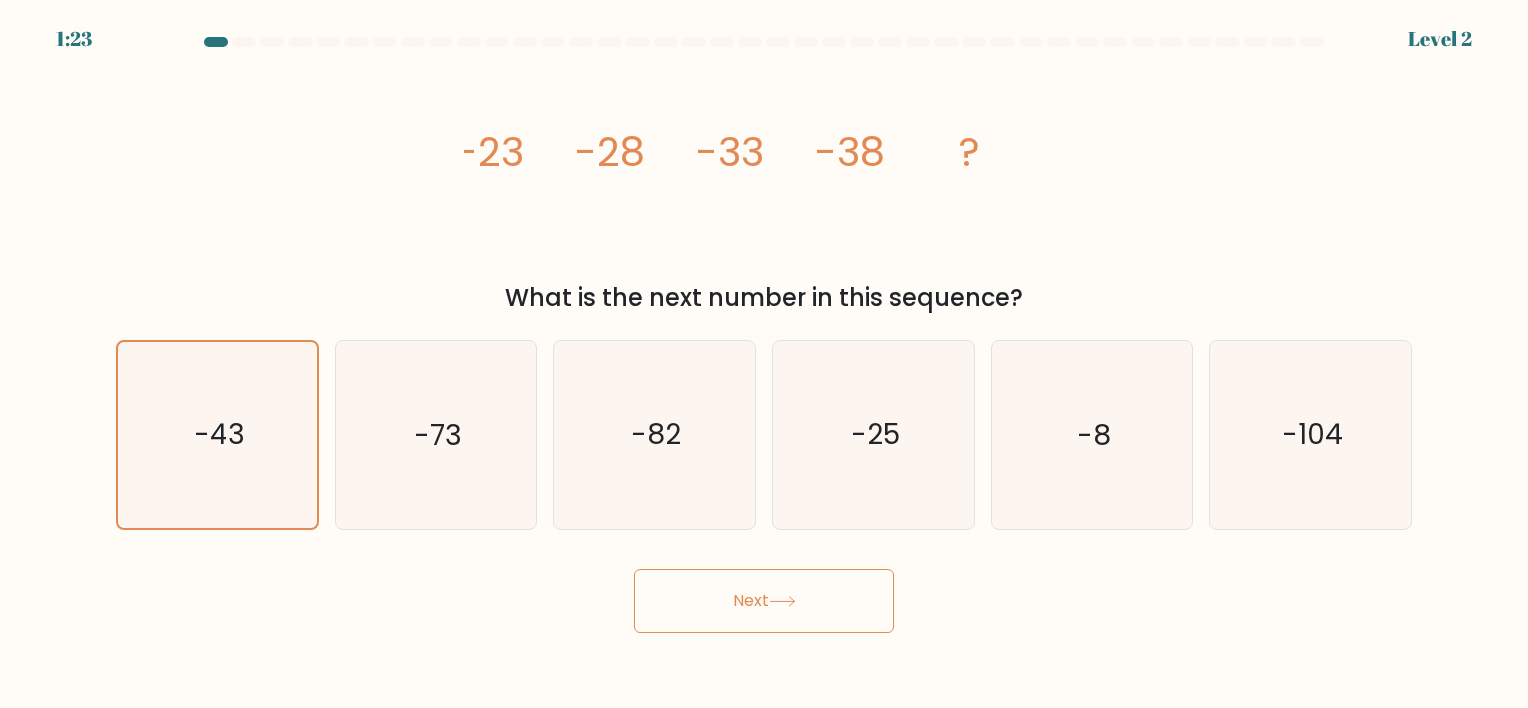 click on "Next" at bounding box center (764, 601) 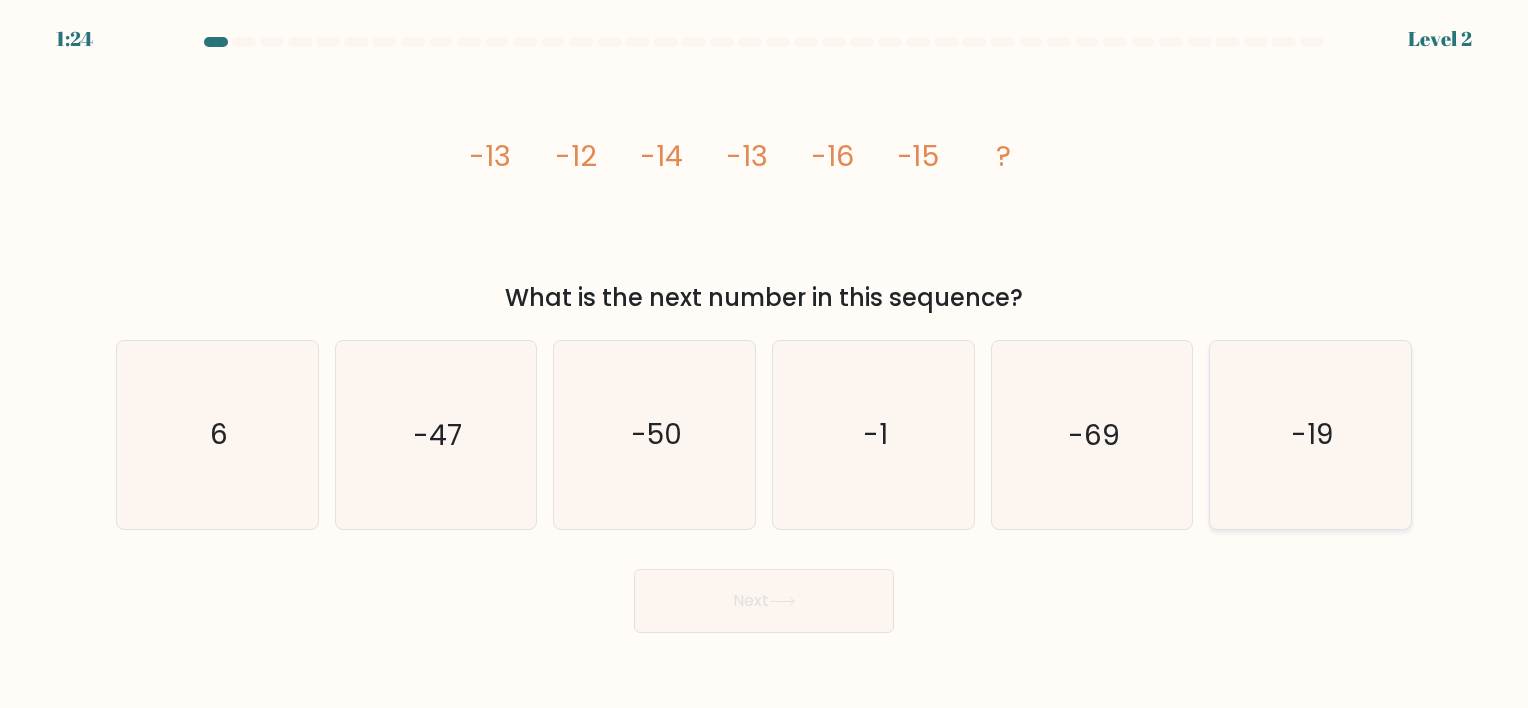click on "-19" 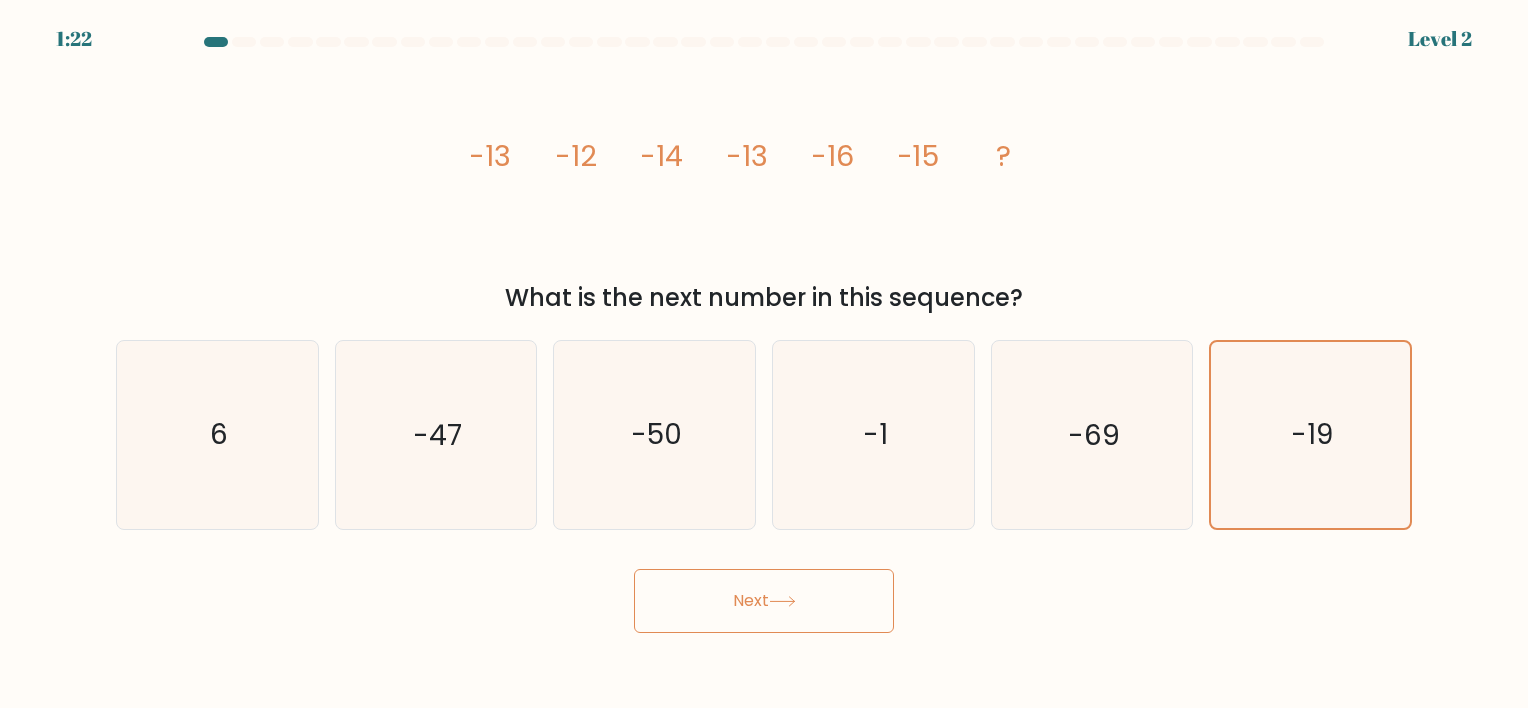 click on "Next" at bounding box center (764, 601) 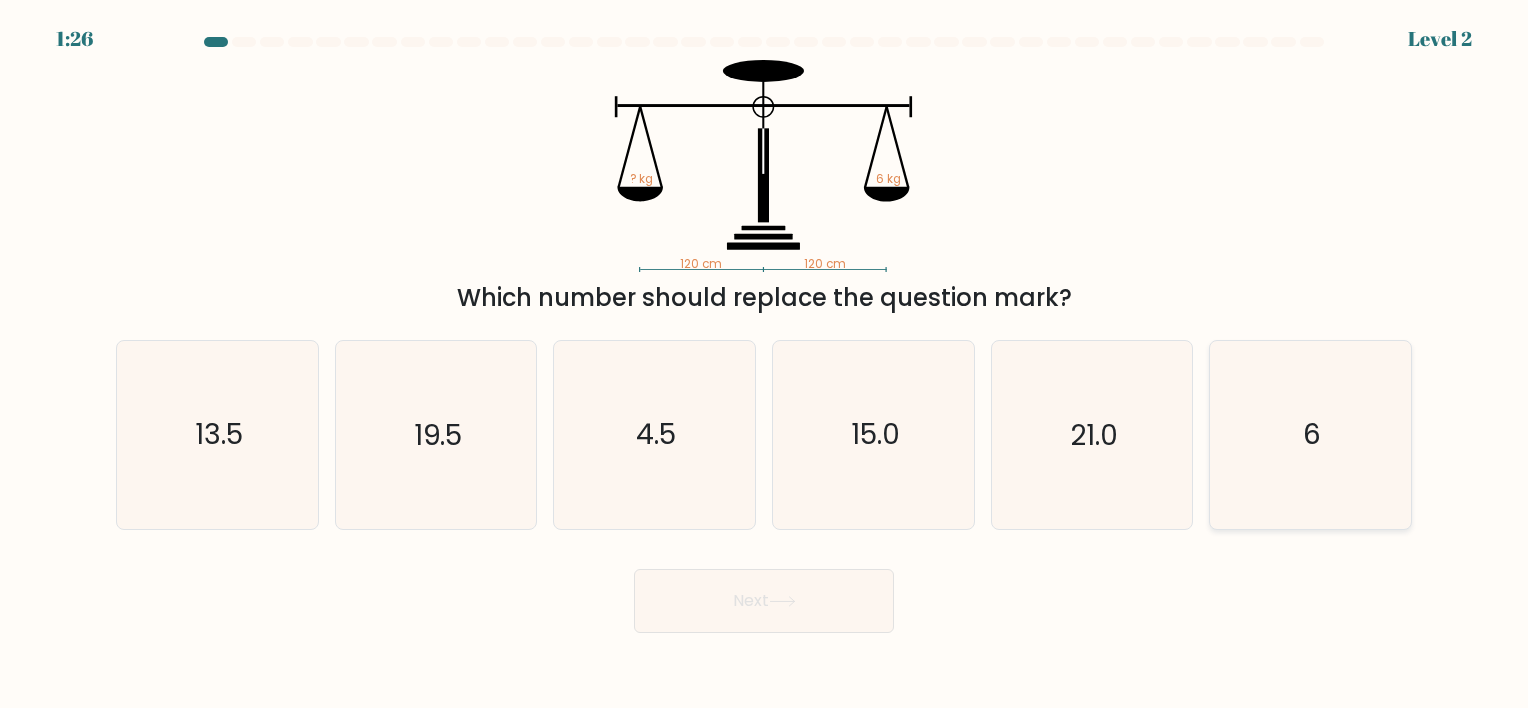 click on "6" 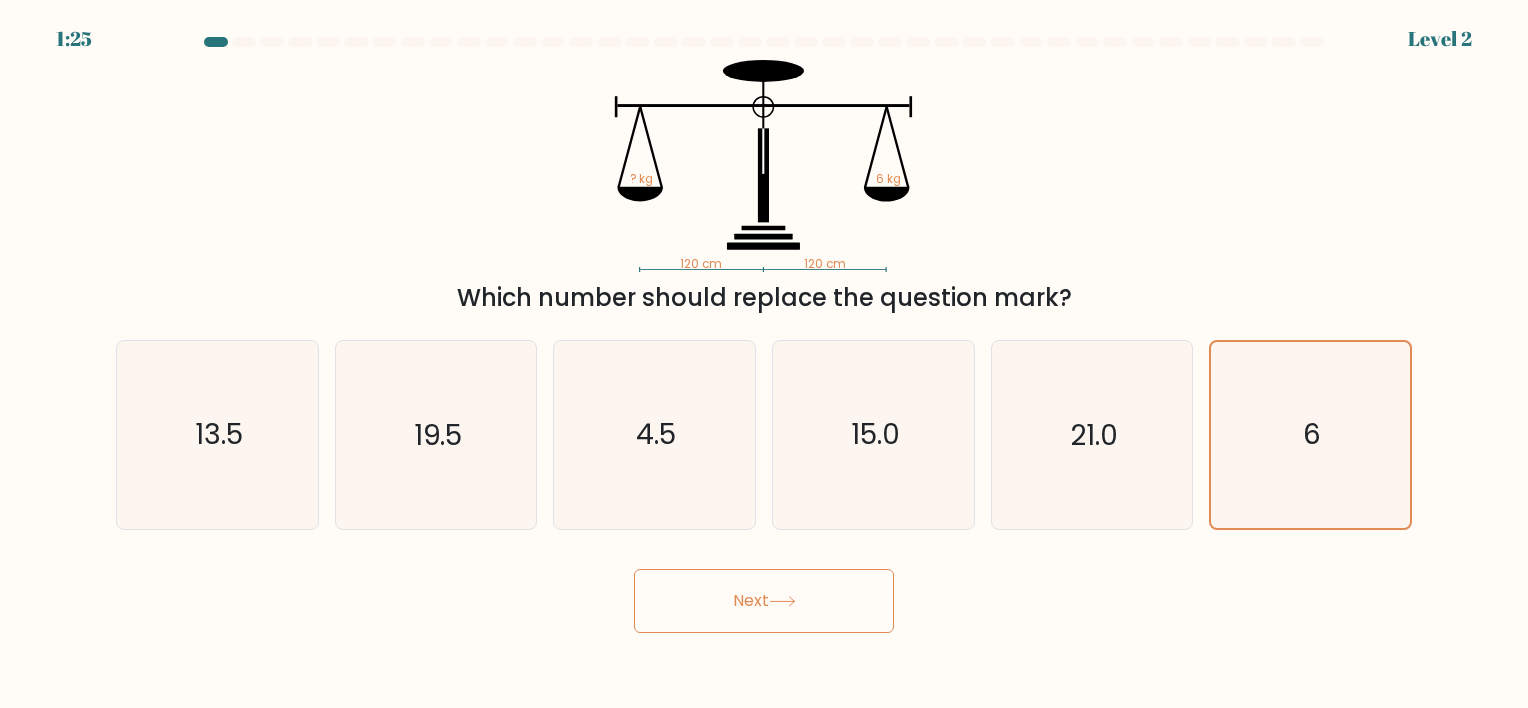 click on "Next" at bounding box center [764, 601] 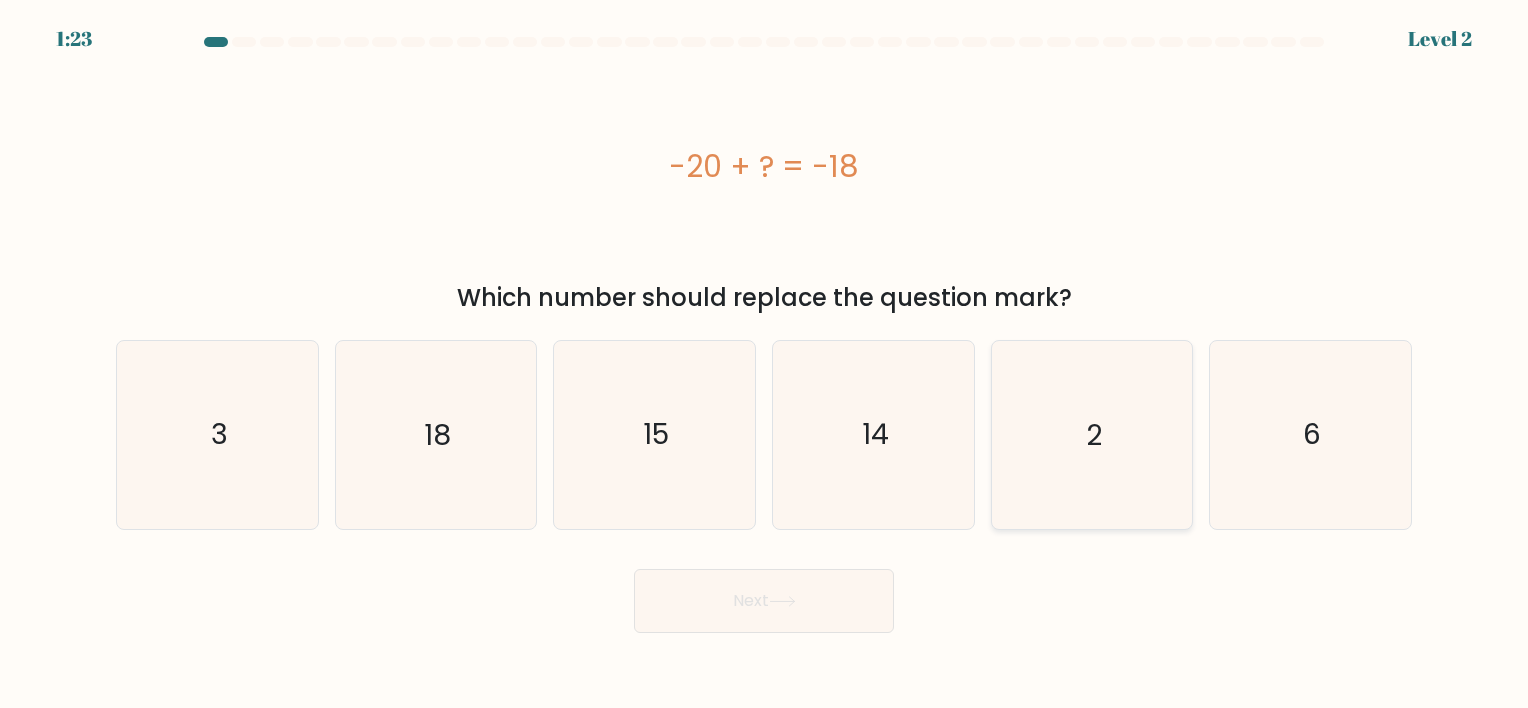 click on "2" 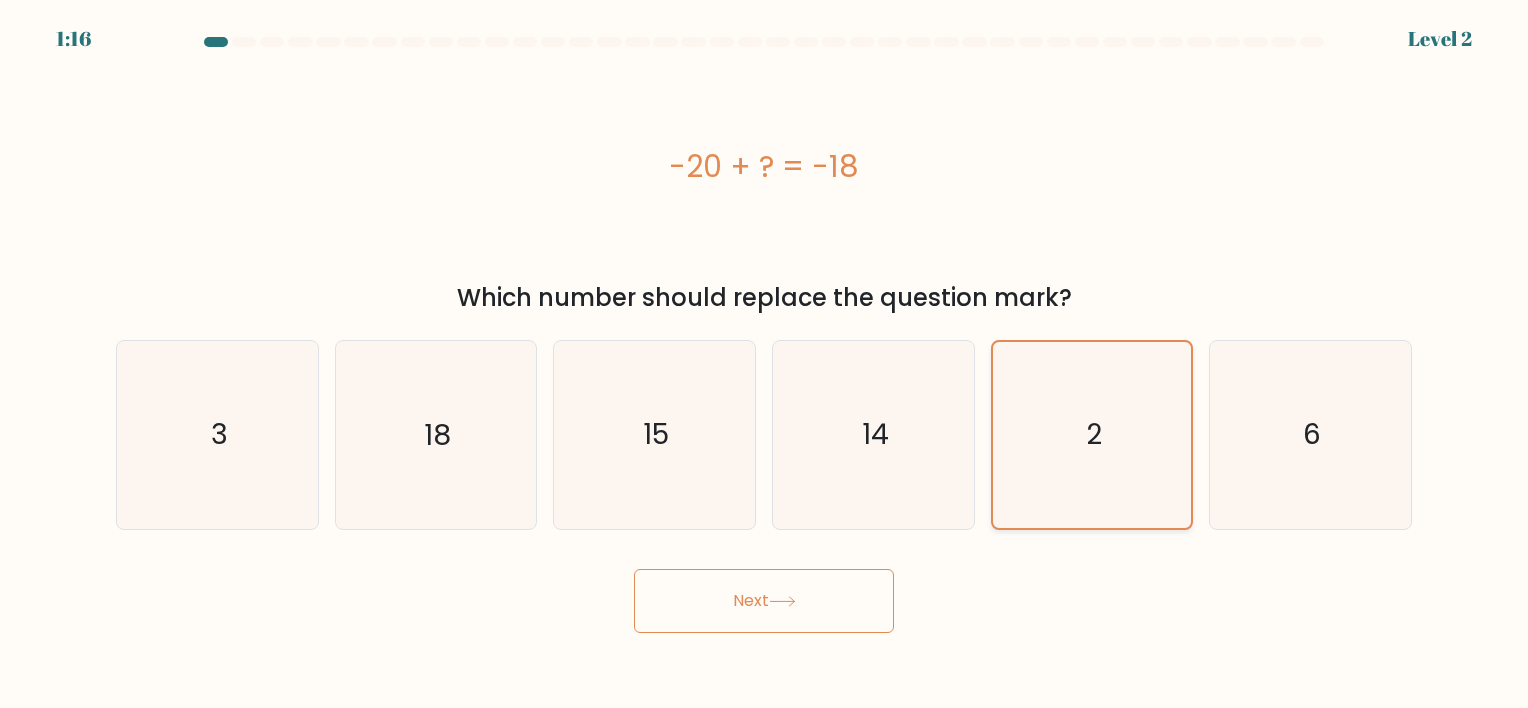 click on "2" 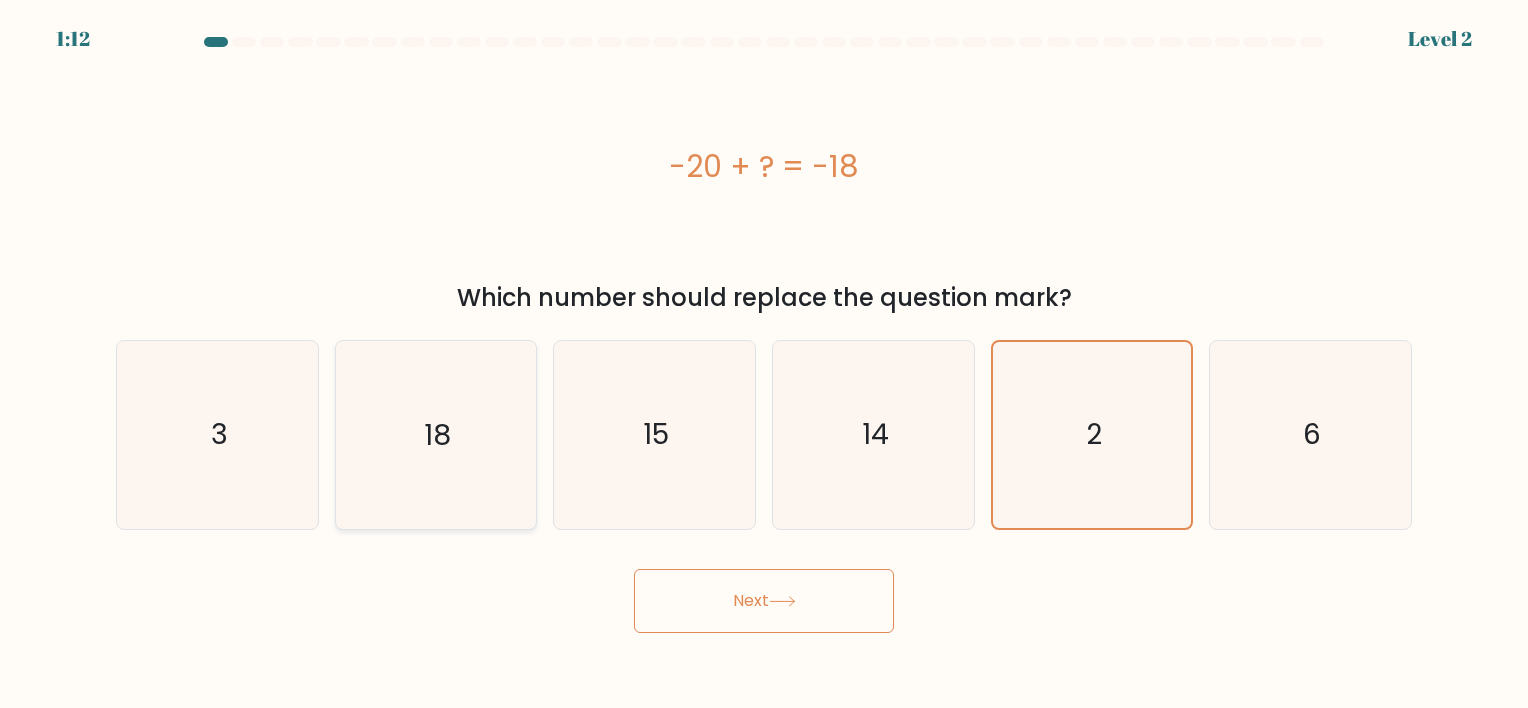 click on "18" 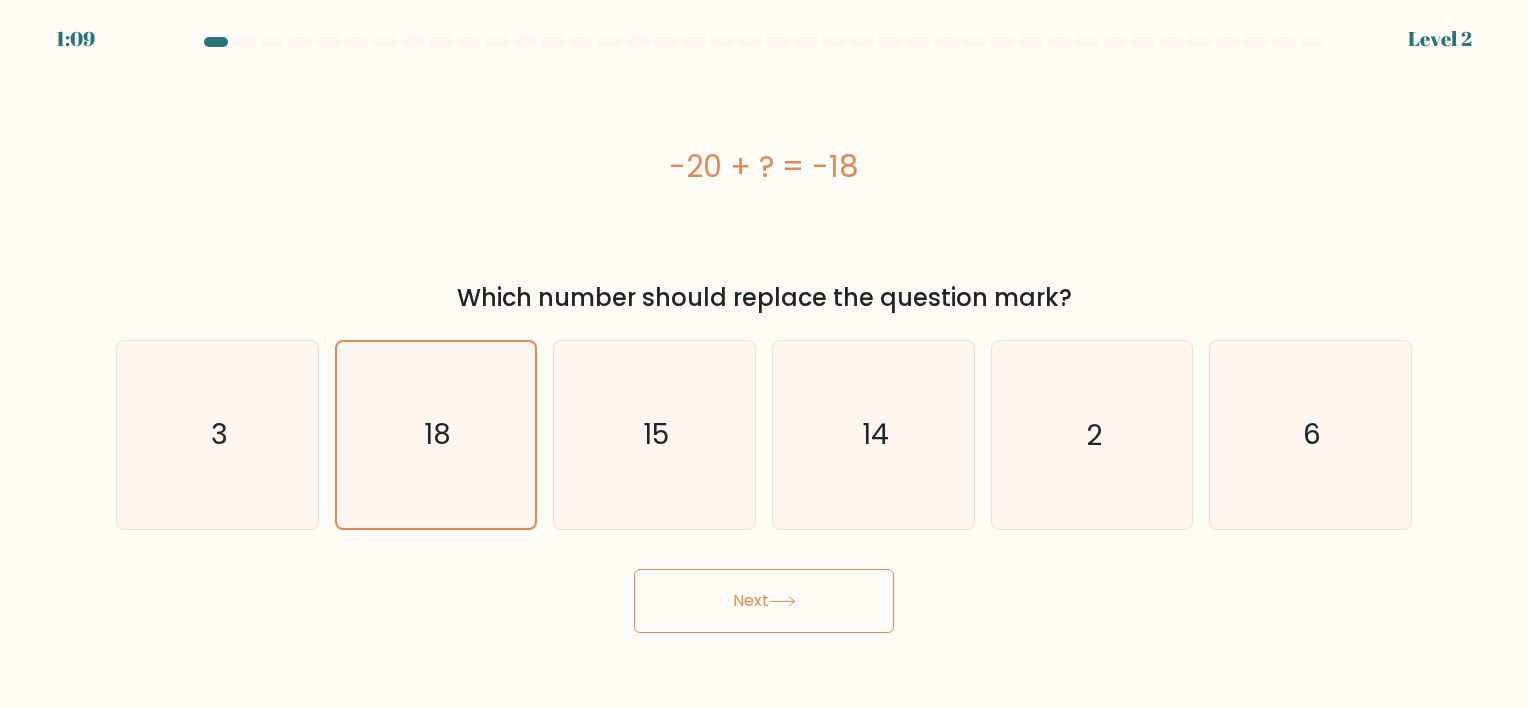 click on "Next" at bounding box center (764, 601) 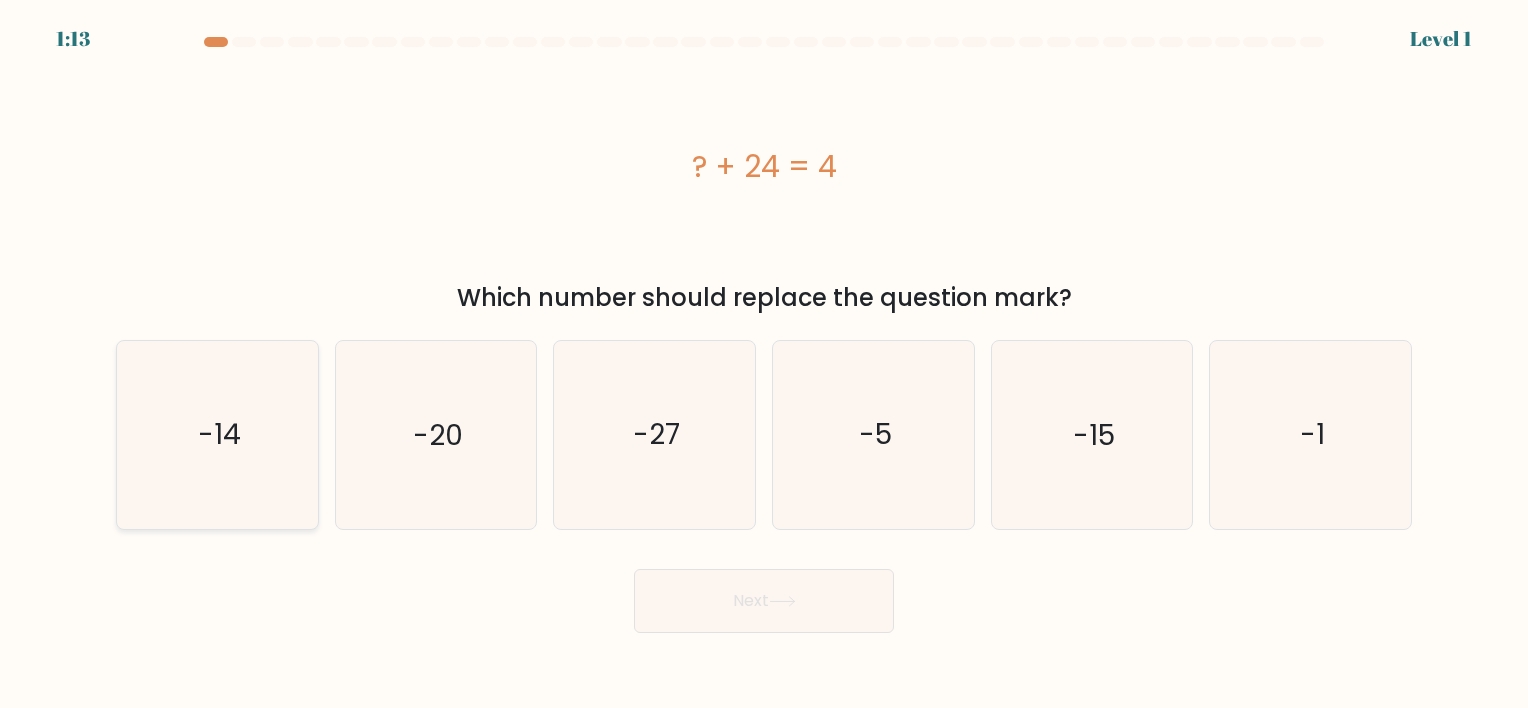 click on "-14" 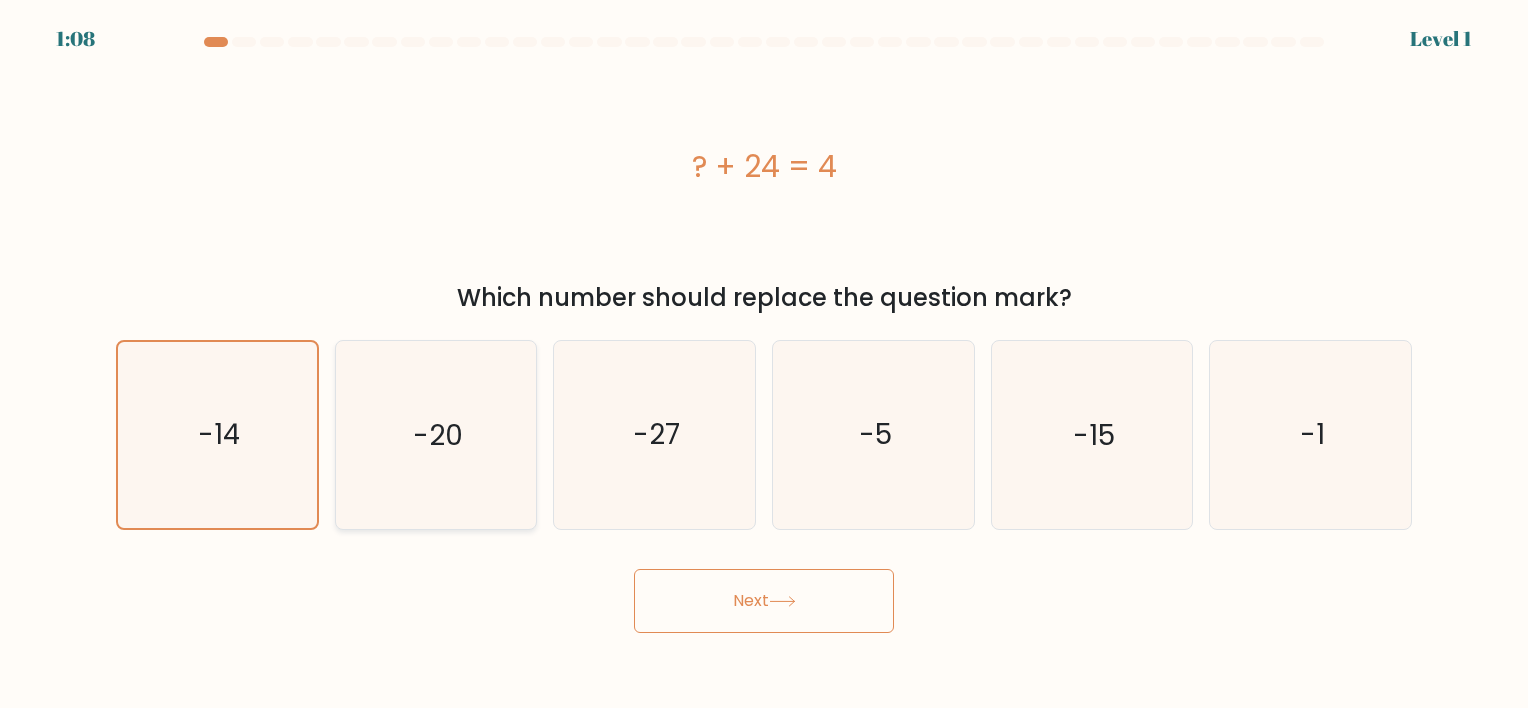 click on "-20" 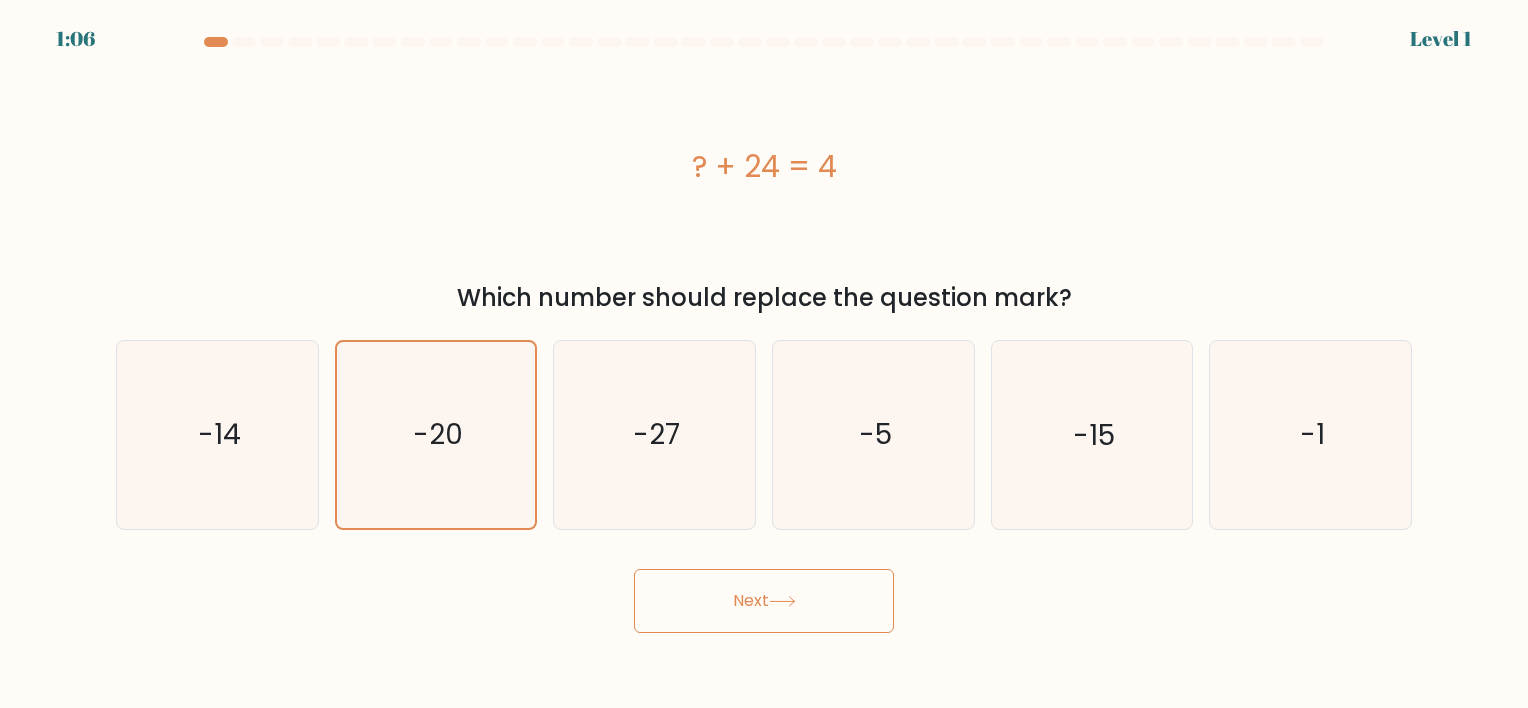 click on "Next" at bounding box center (764, 601) 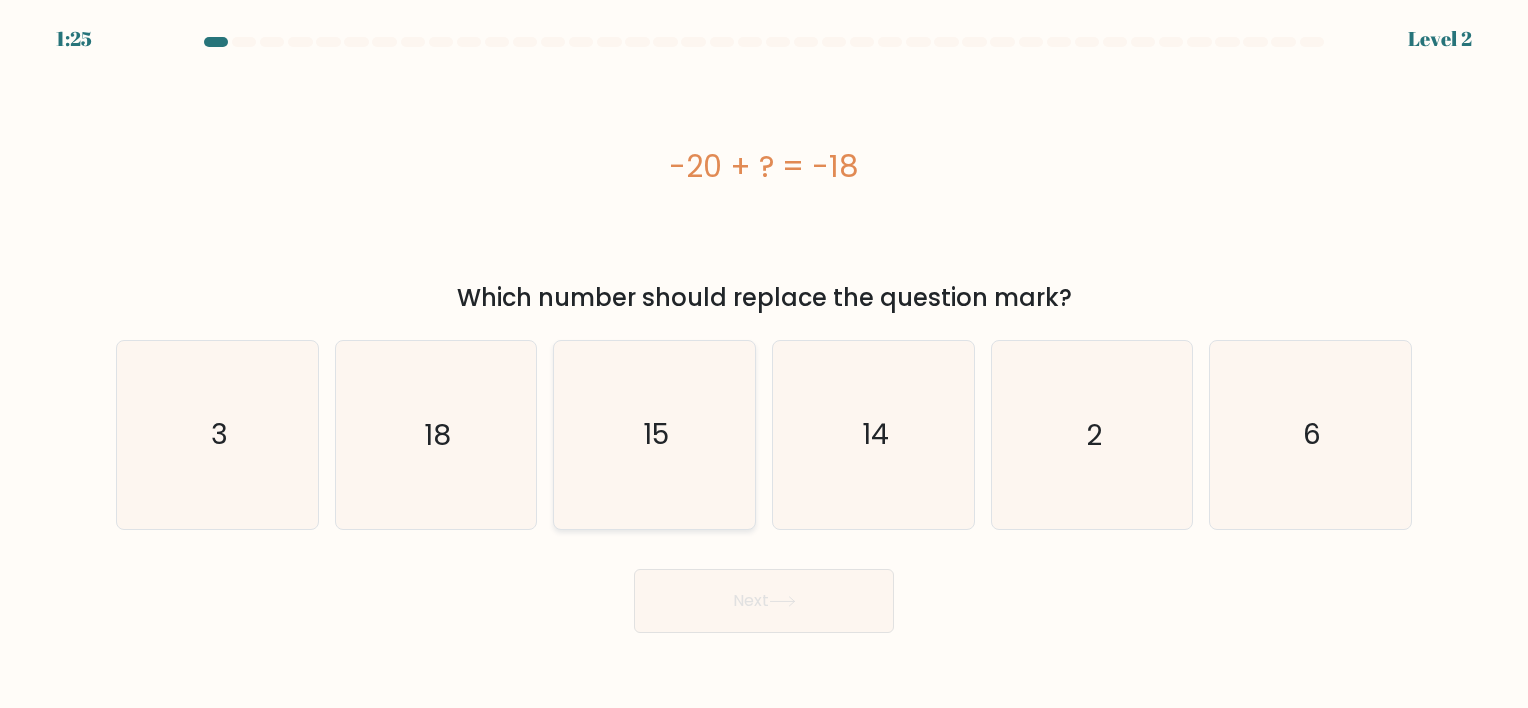 click on "15" 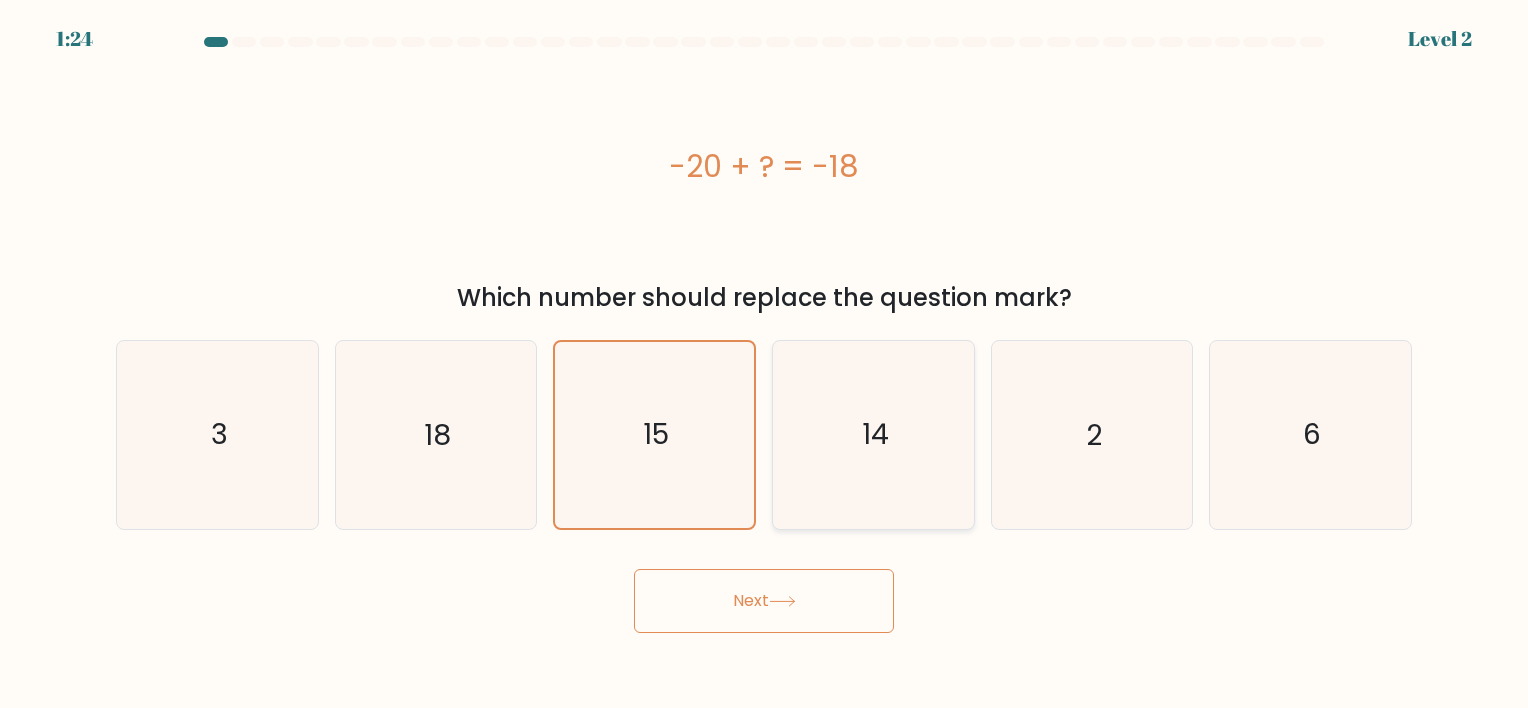 click on "14" 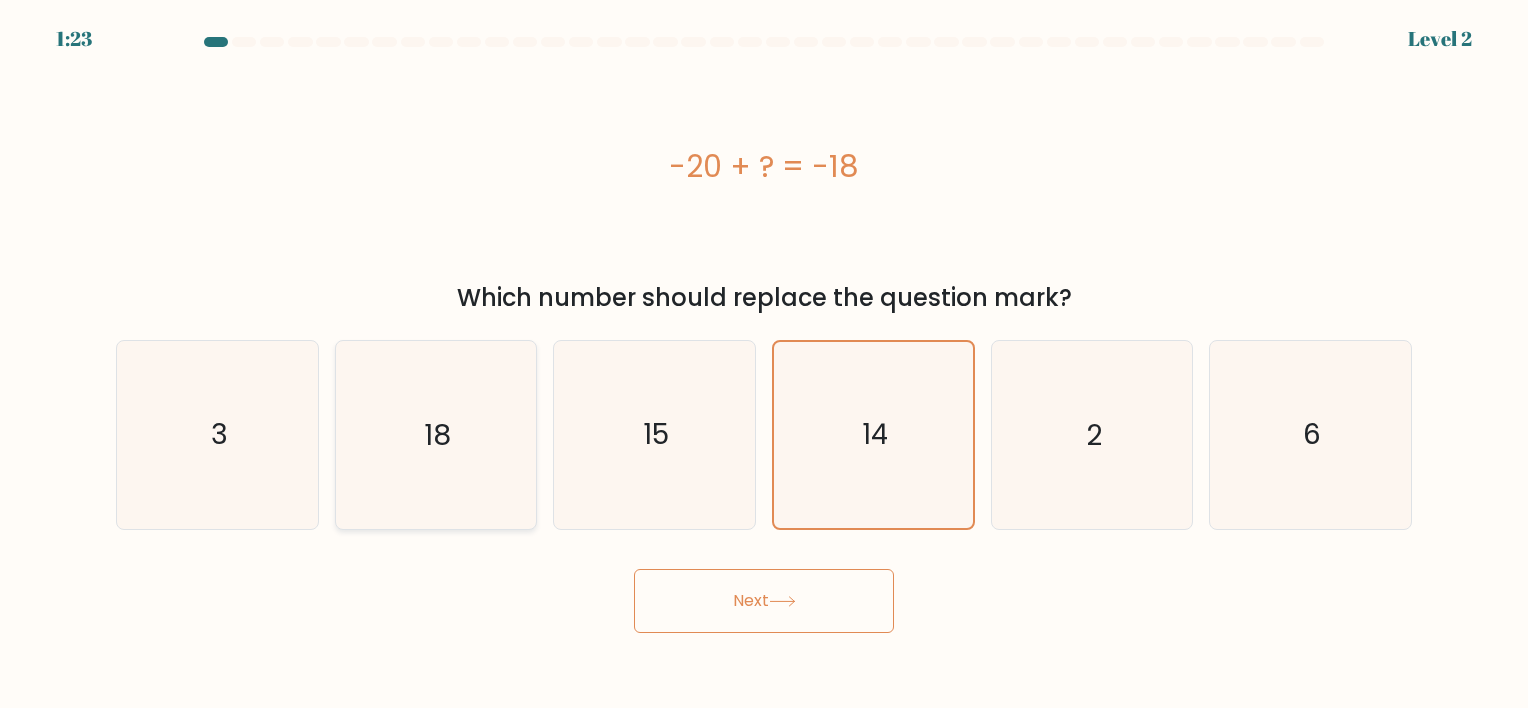 click on "18" 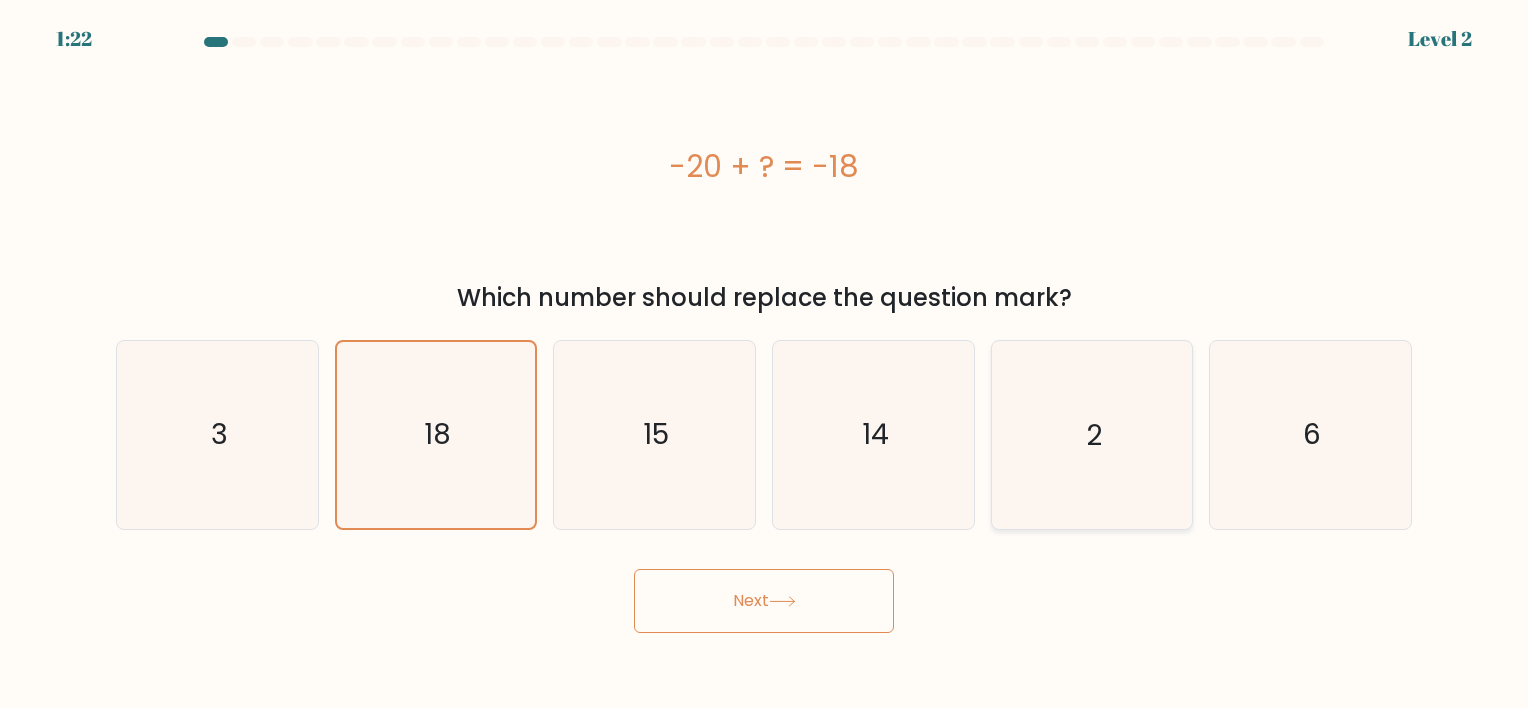 click on "2" 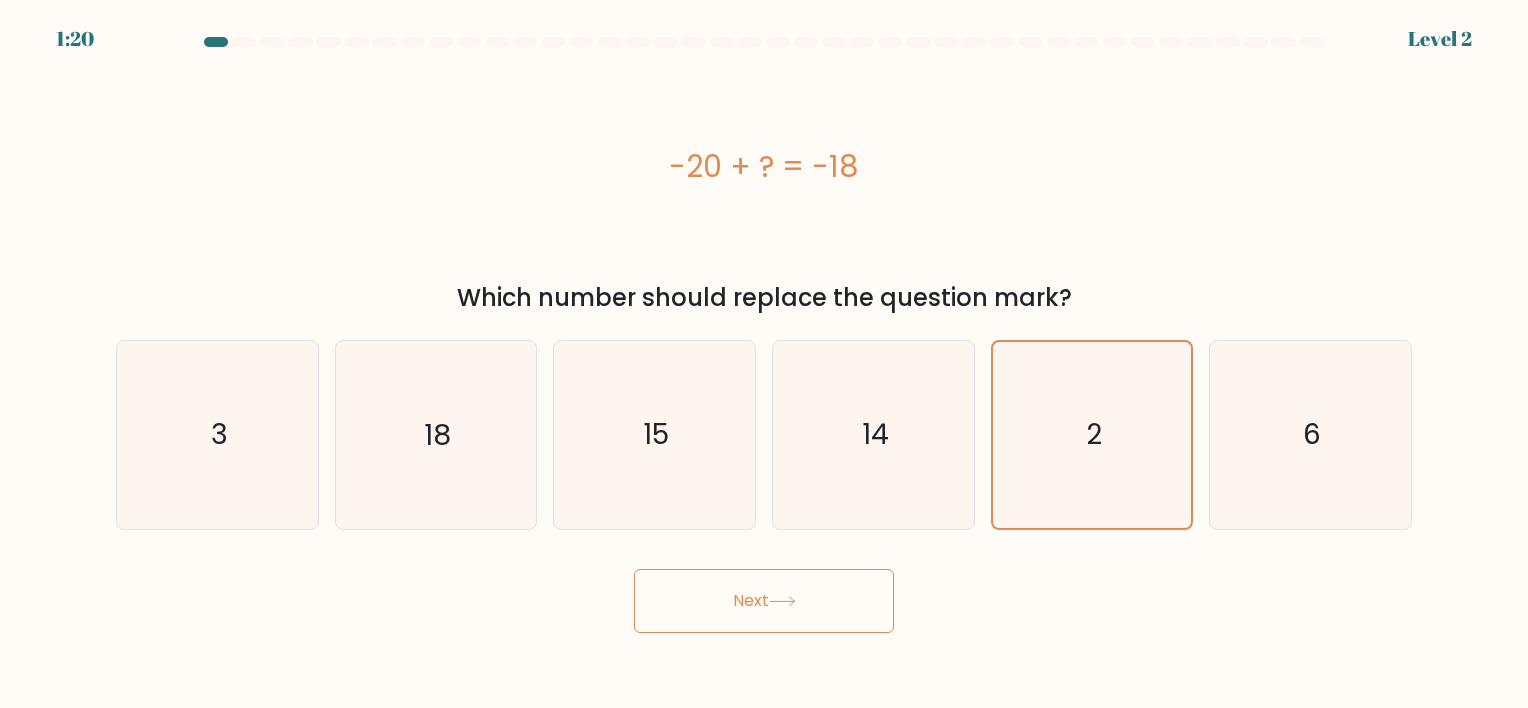 click on "Next" at bounding box center (764, 601) 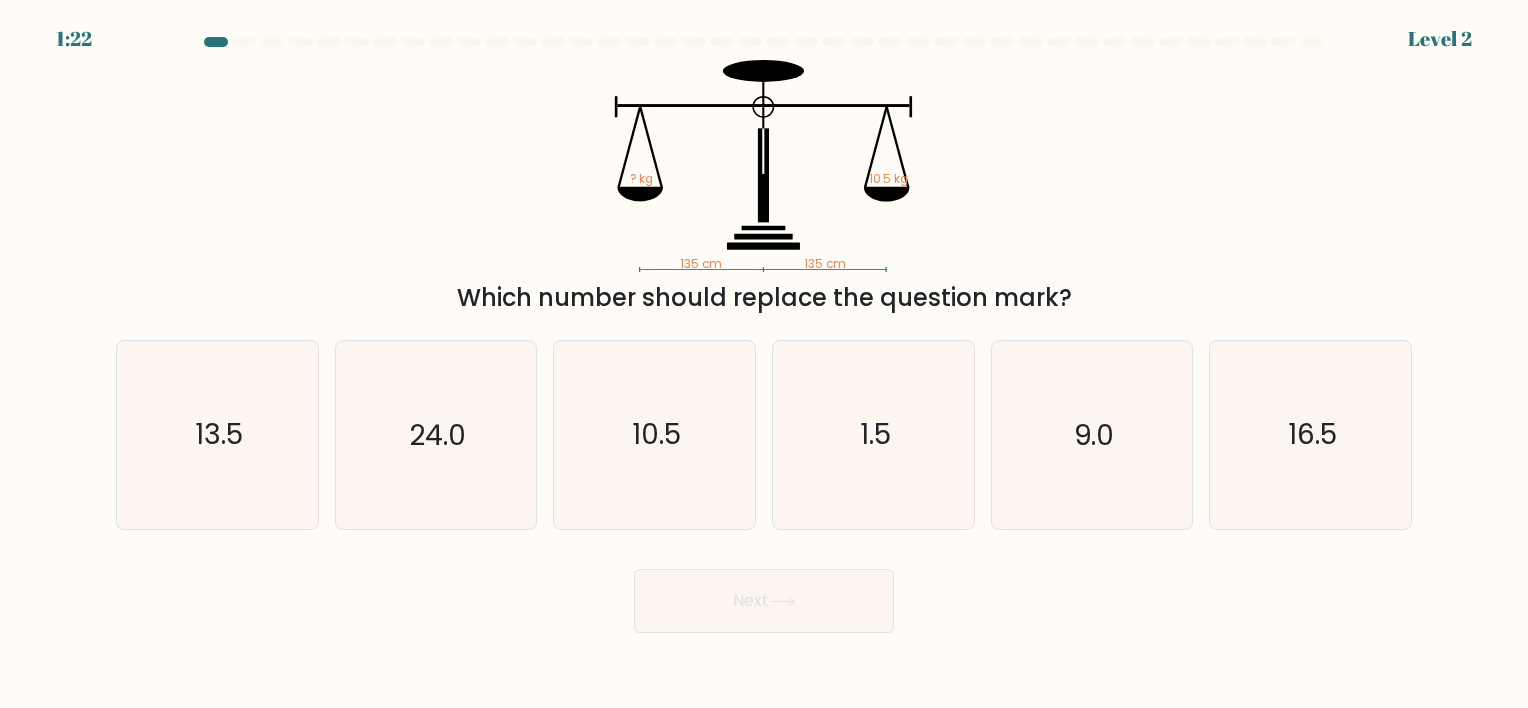 drag, startPoint x: 728, startPoint y: 500, endPoint x: 586, endPoint y: 578, distance: 162.01234 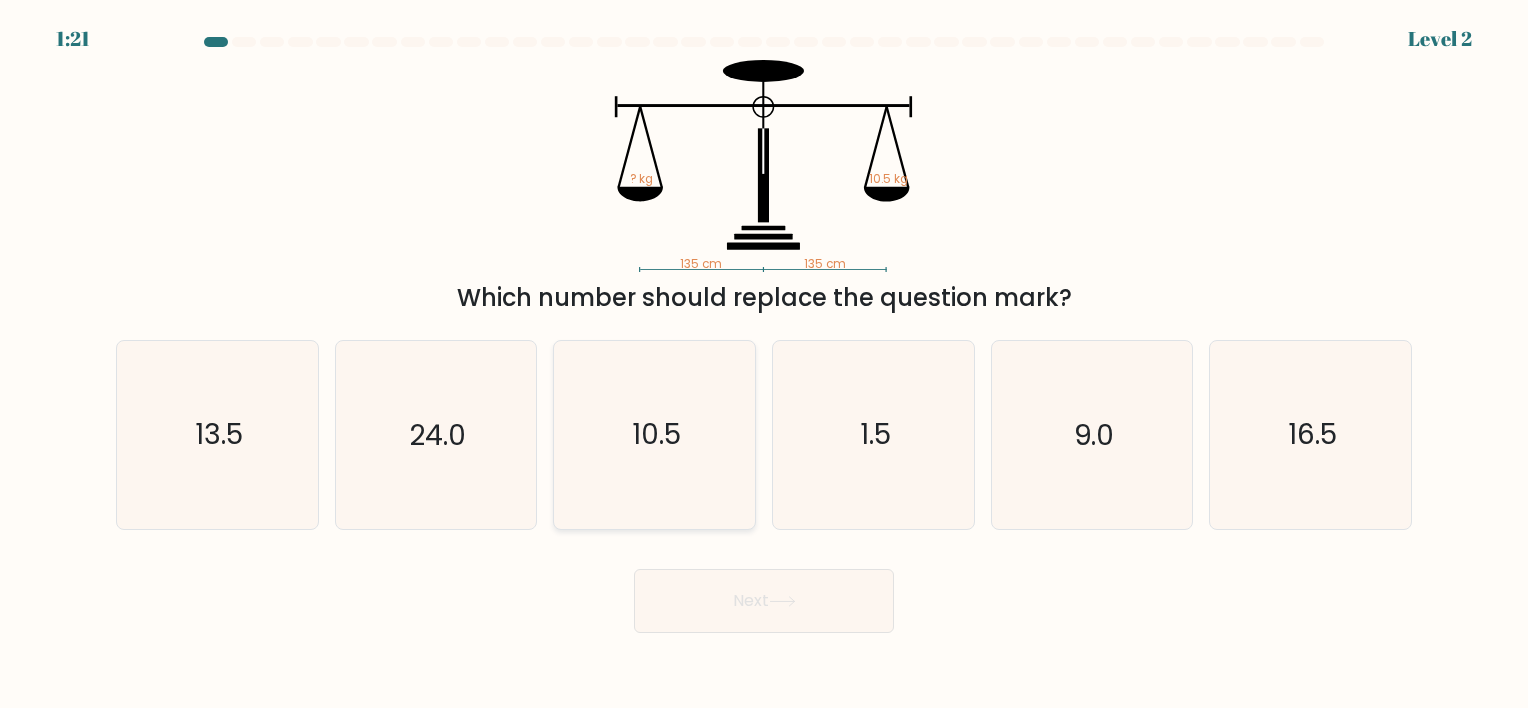 click on "10.5" 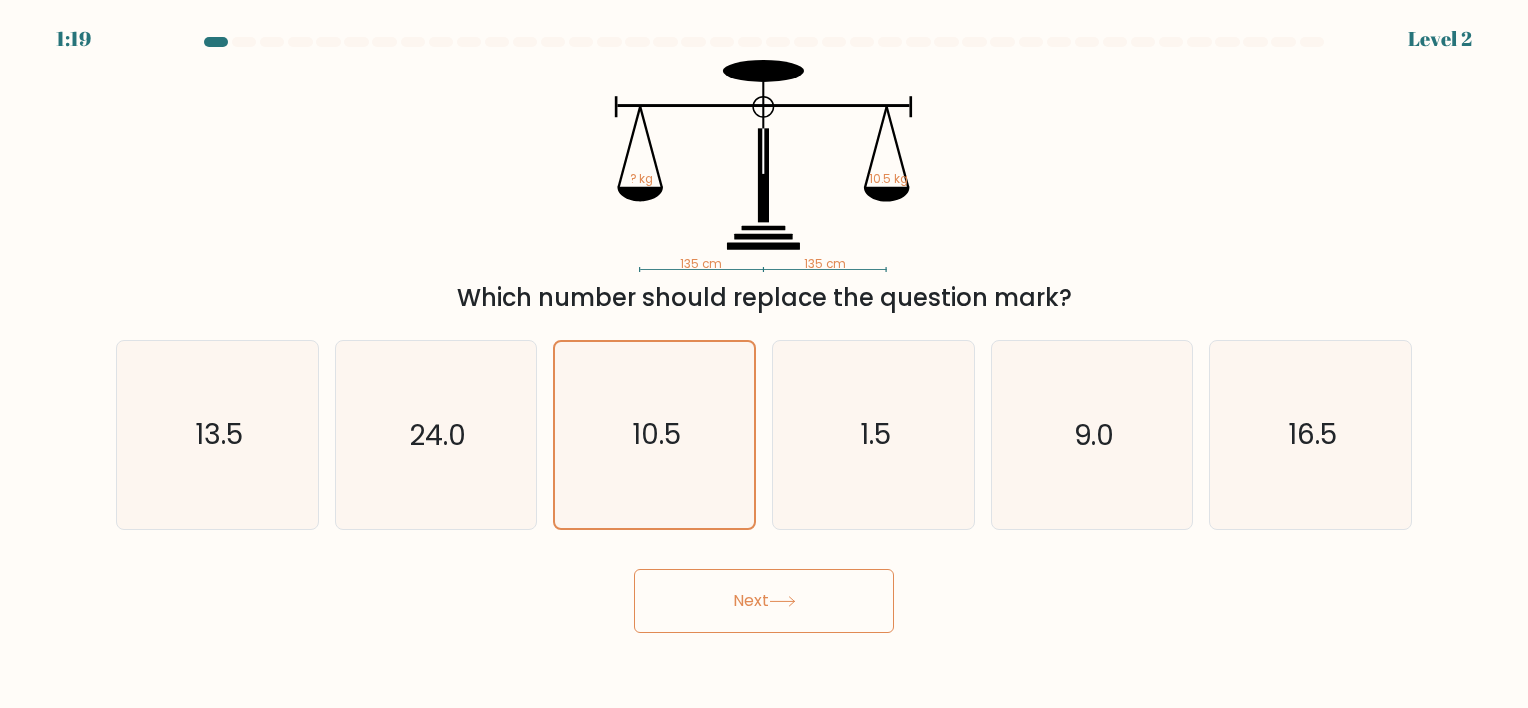 click on "Next" at bounding box center (764, 601) 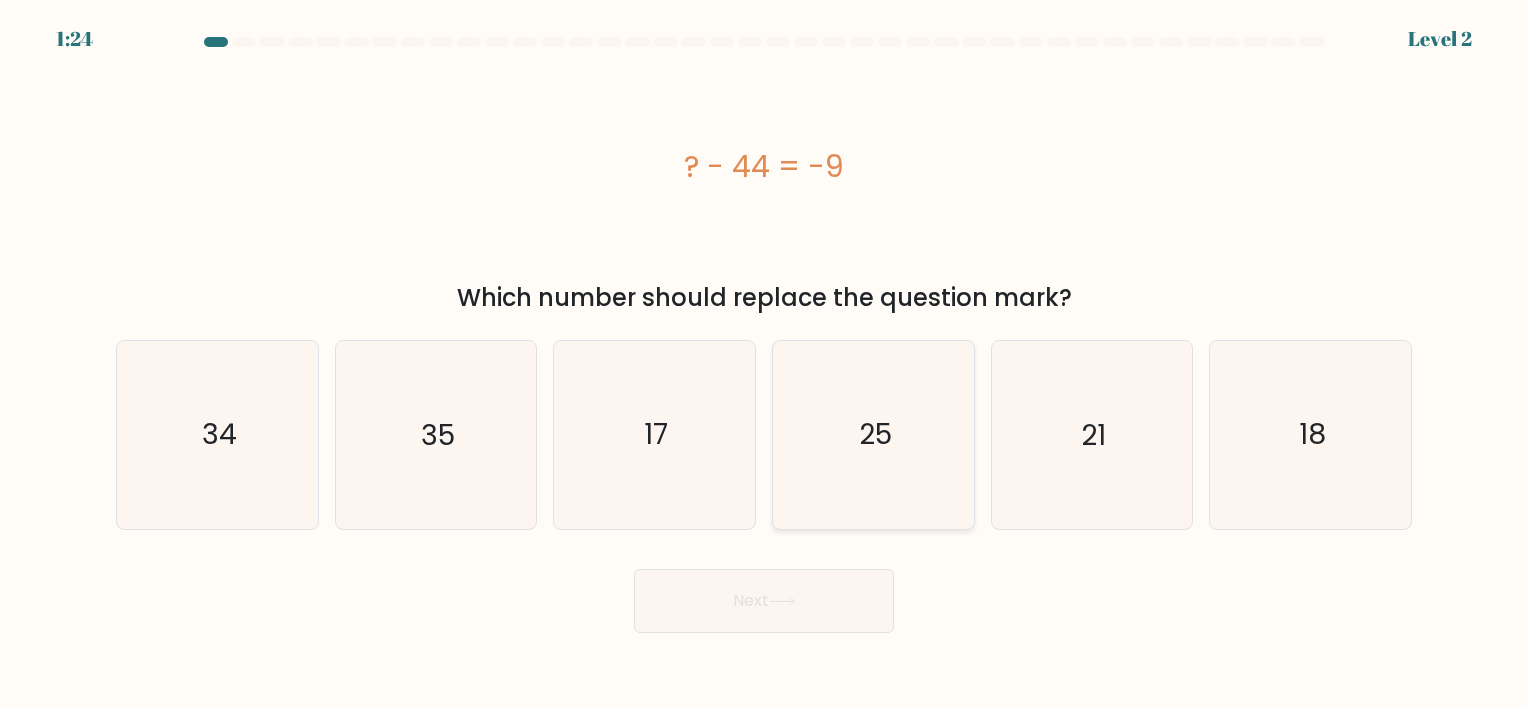 click on "25" 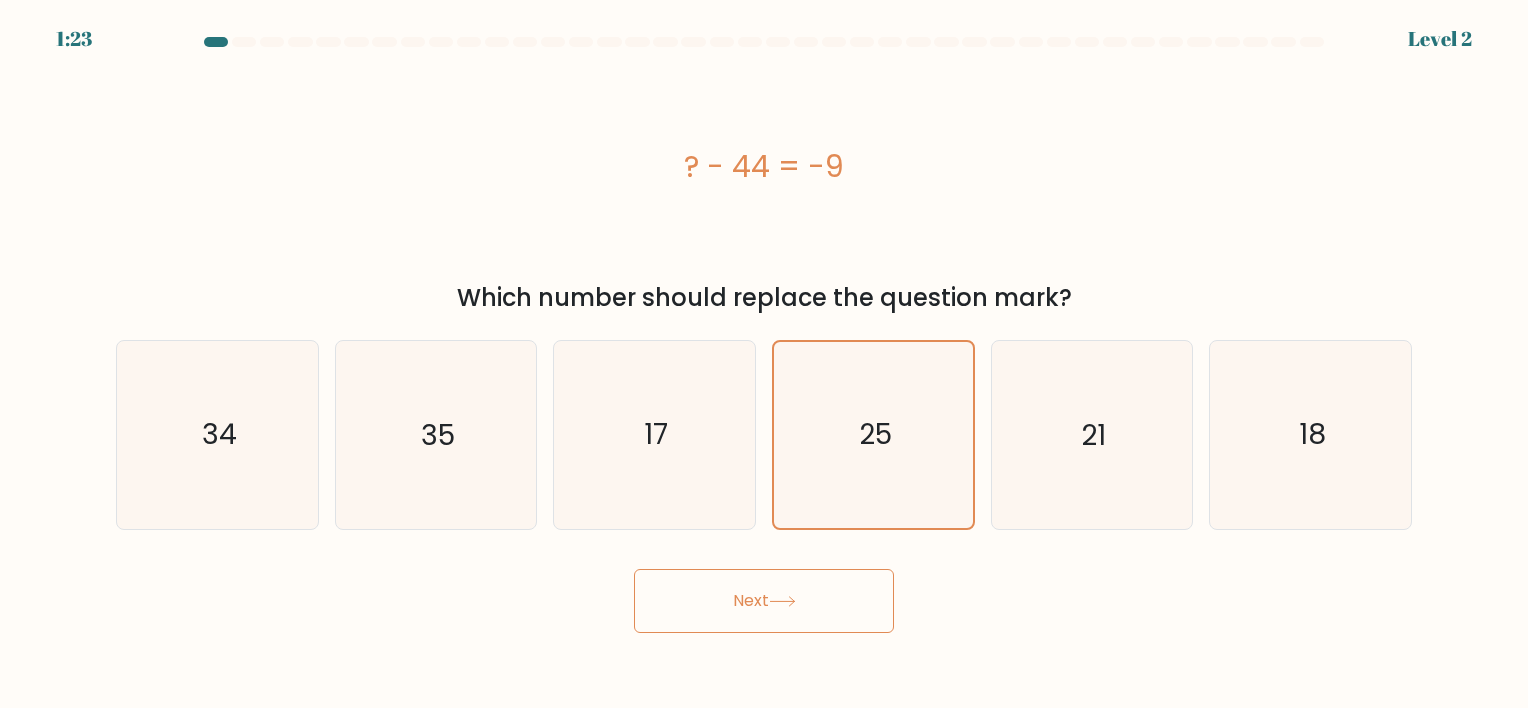 click on "Next" at bounding box center [764, 601] 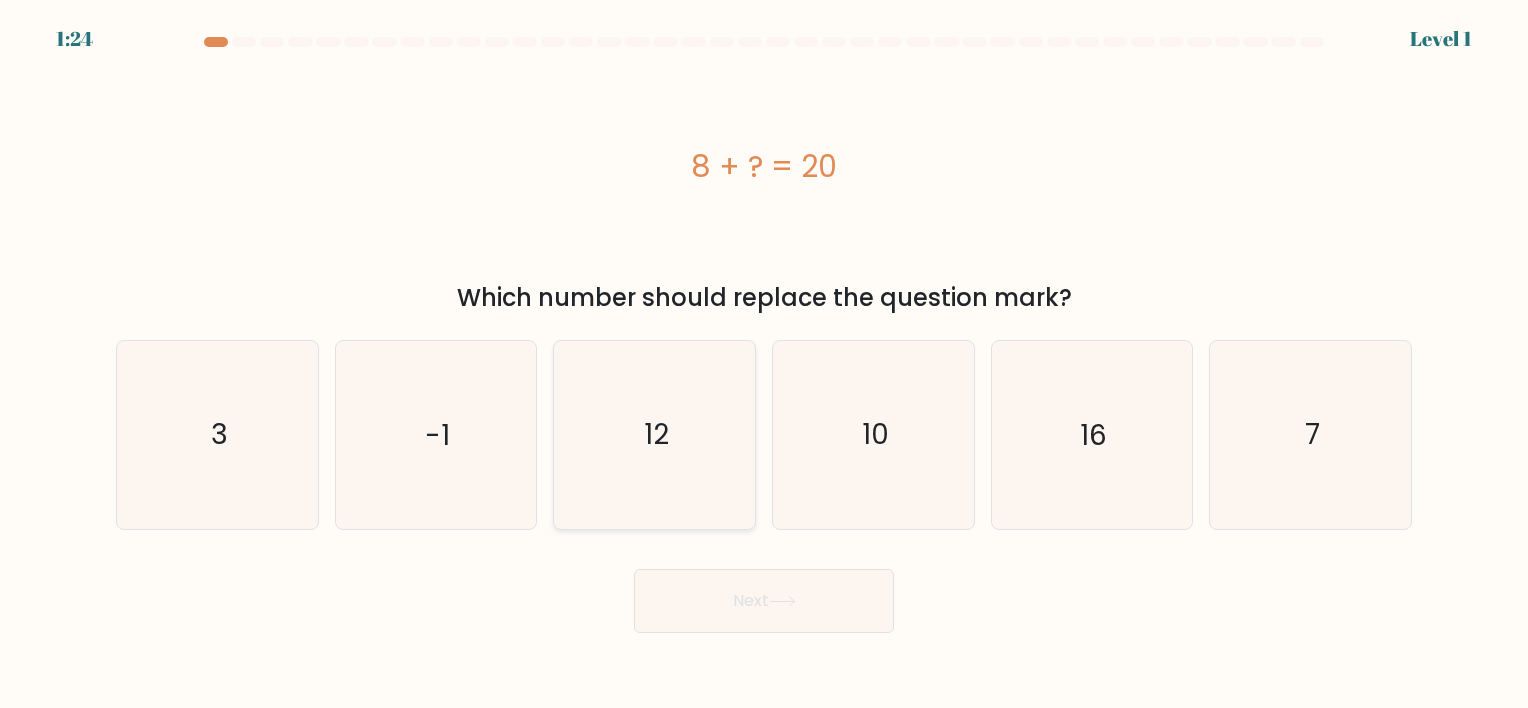 click on "12" 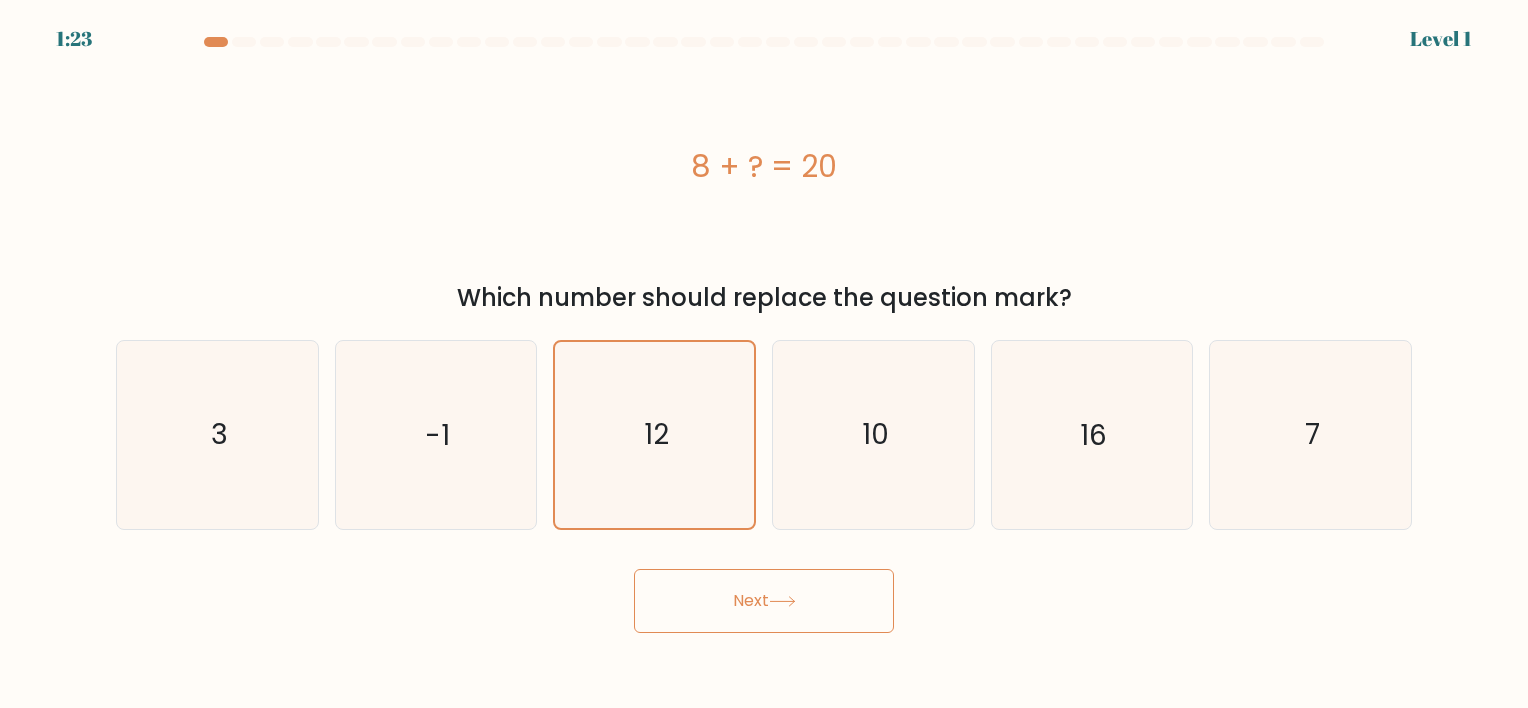 click on "Next" at bounding box center (764, 601) 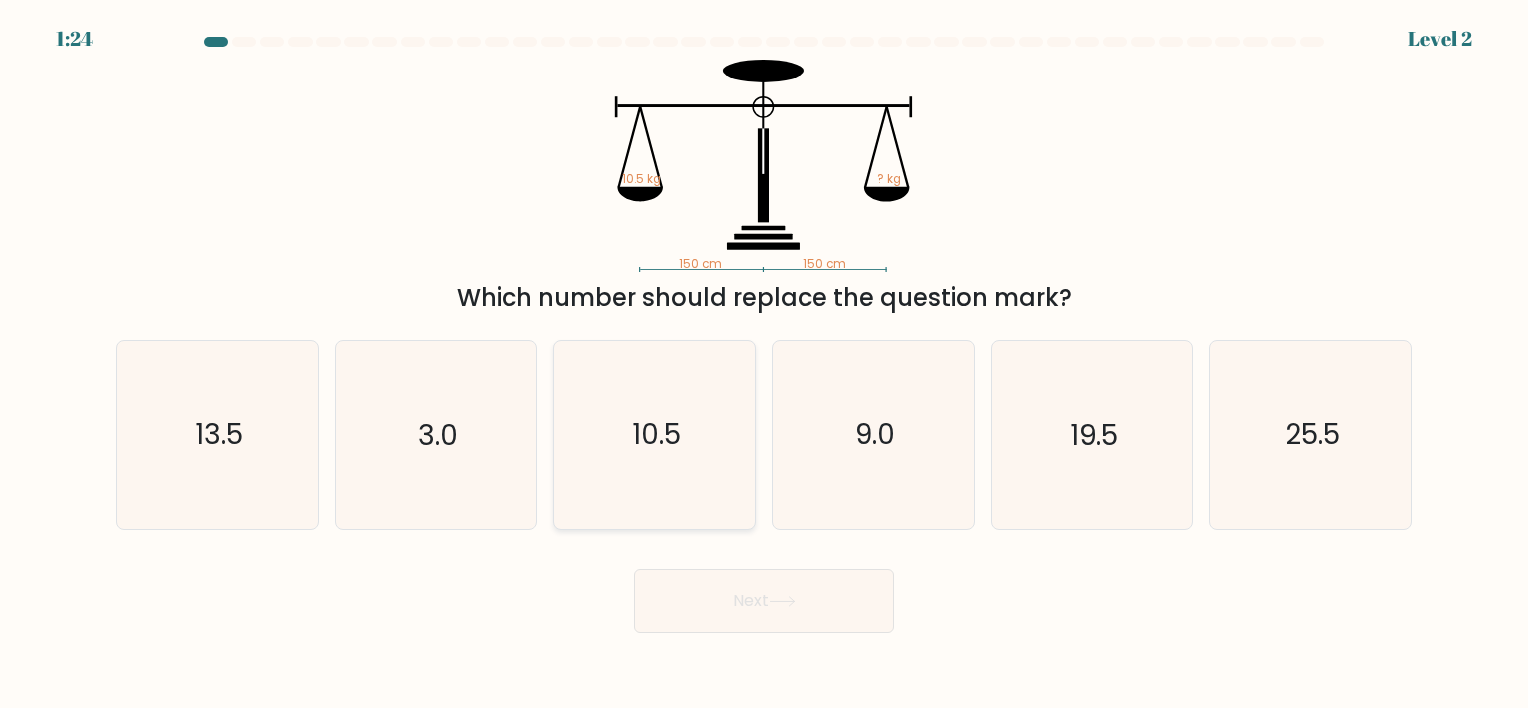click on "10.5" 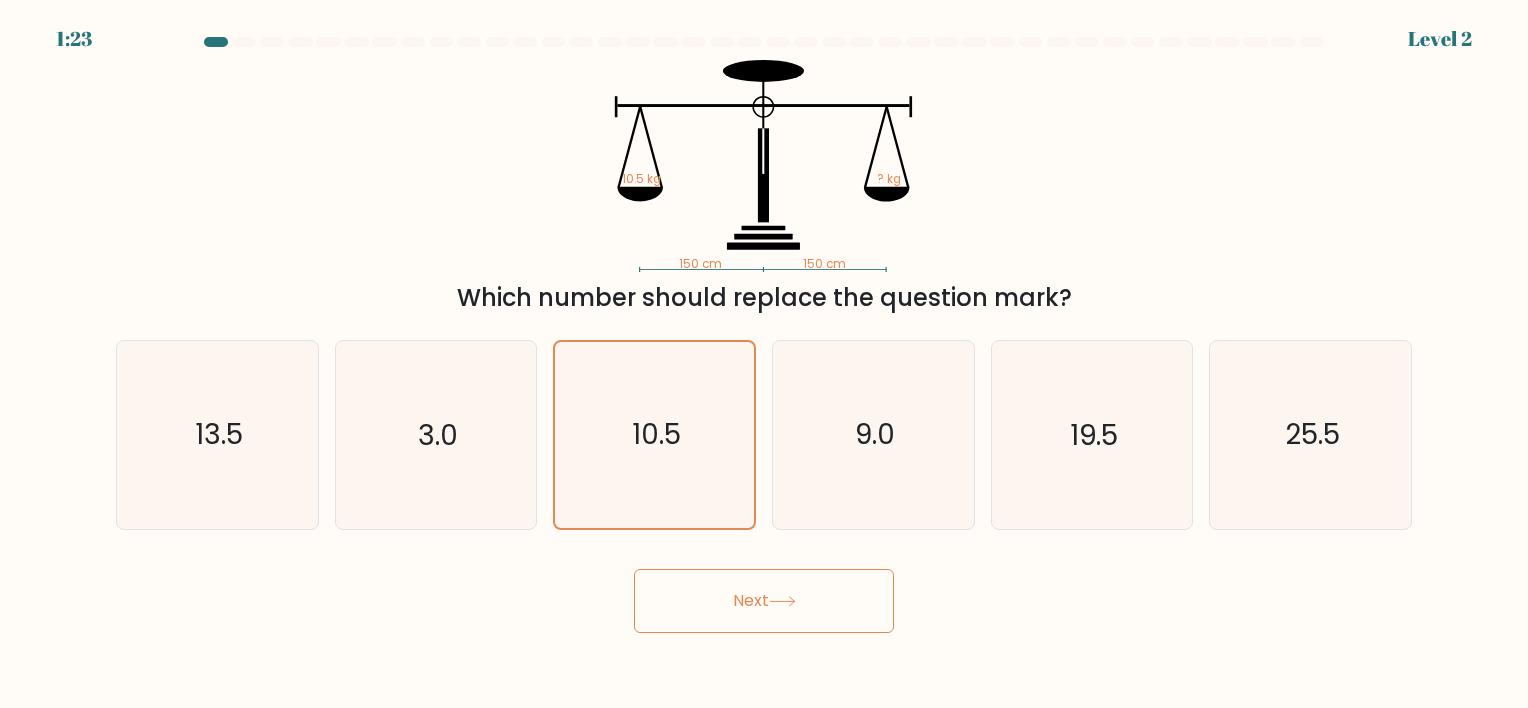 click on "Next" at bounding box center [764, 601] 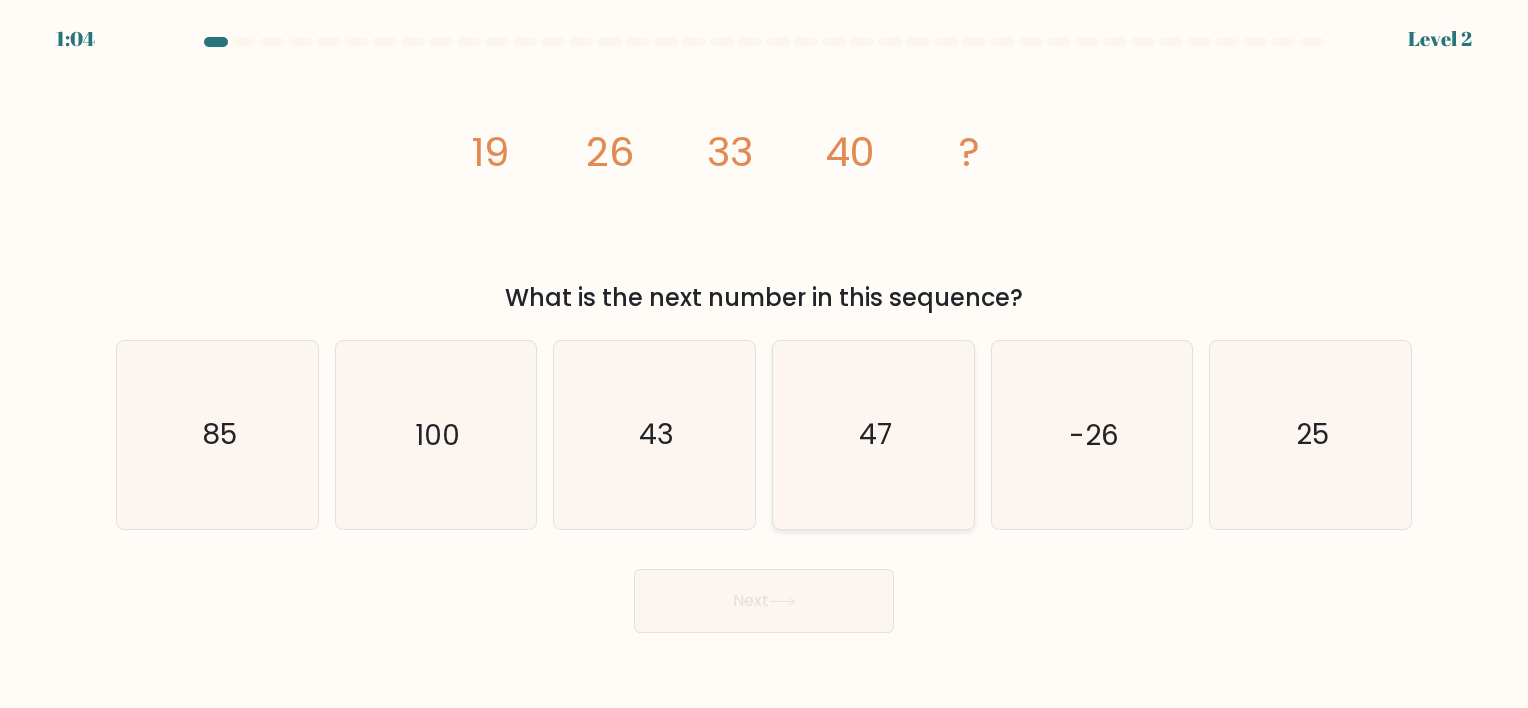 click on "47" 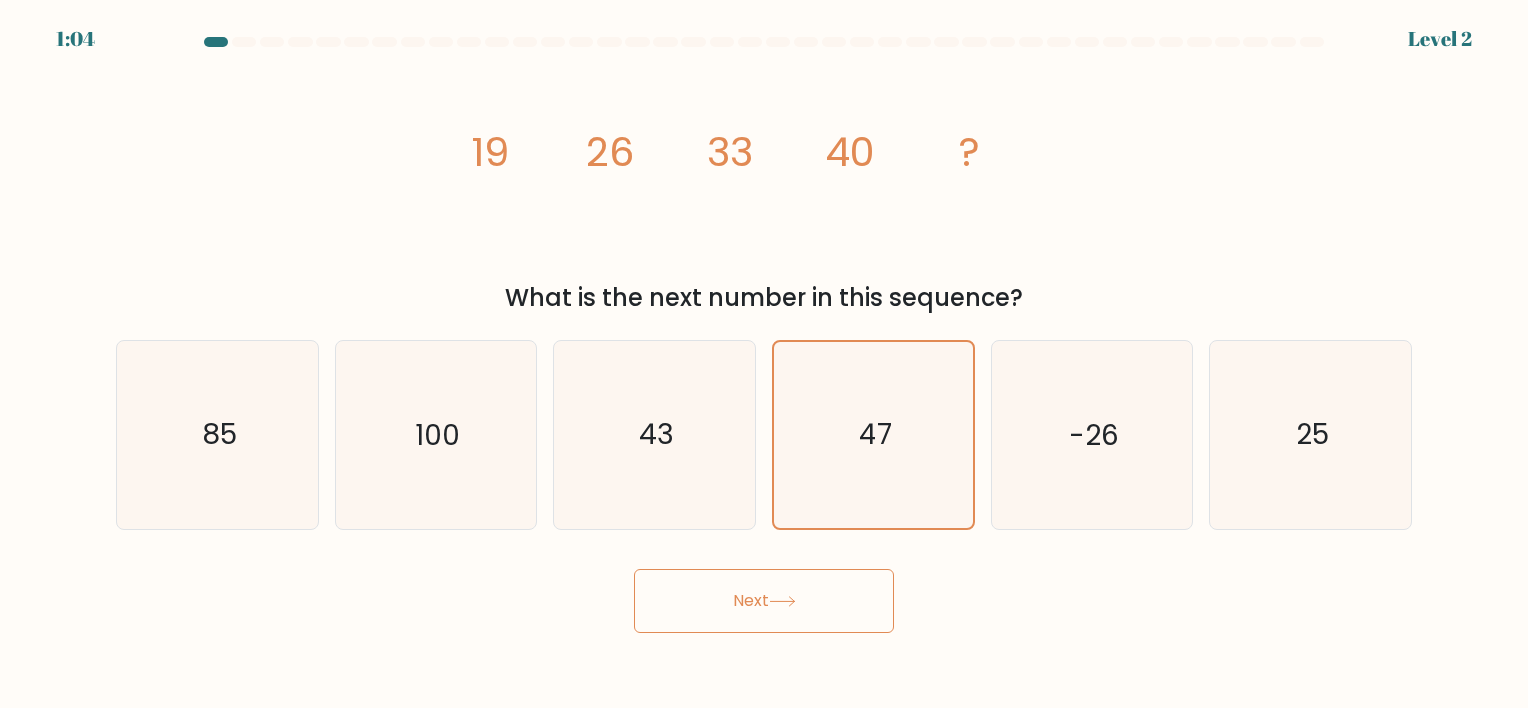 click on "Next" at bounding box center [764, 601] 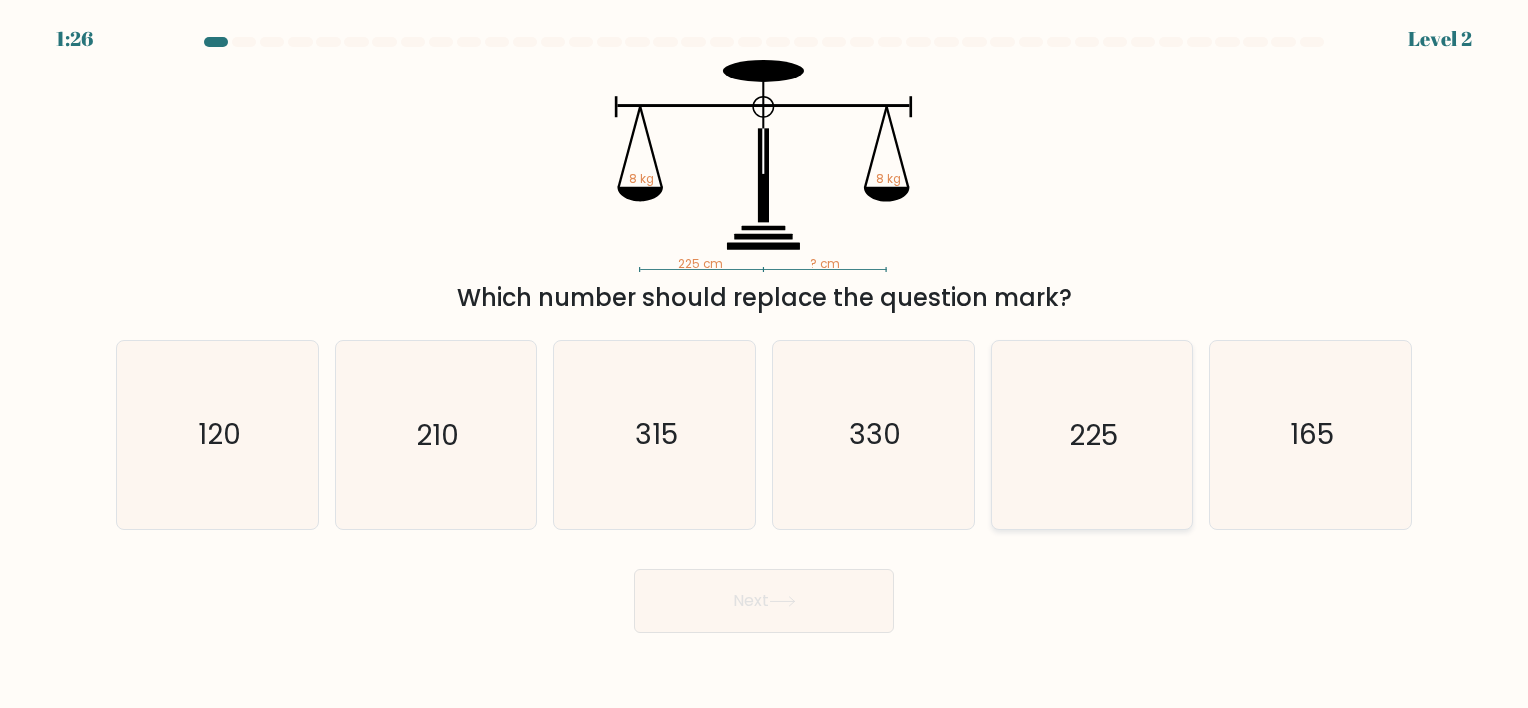 click on "225" 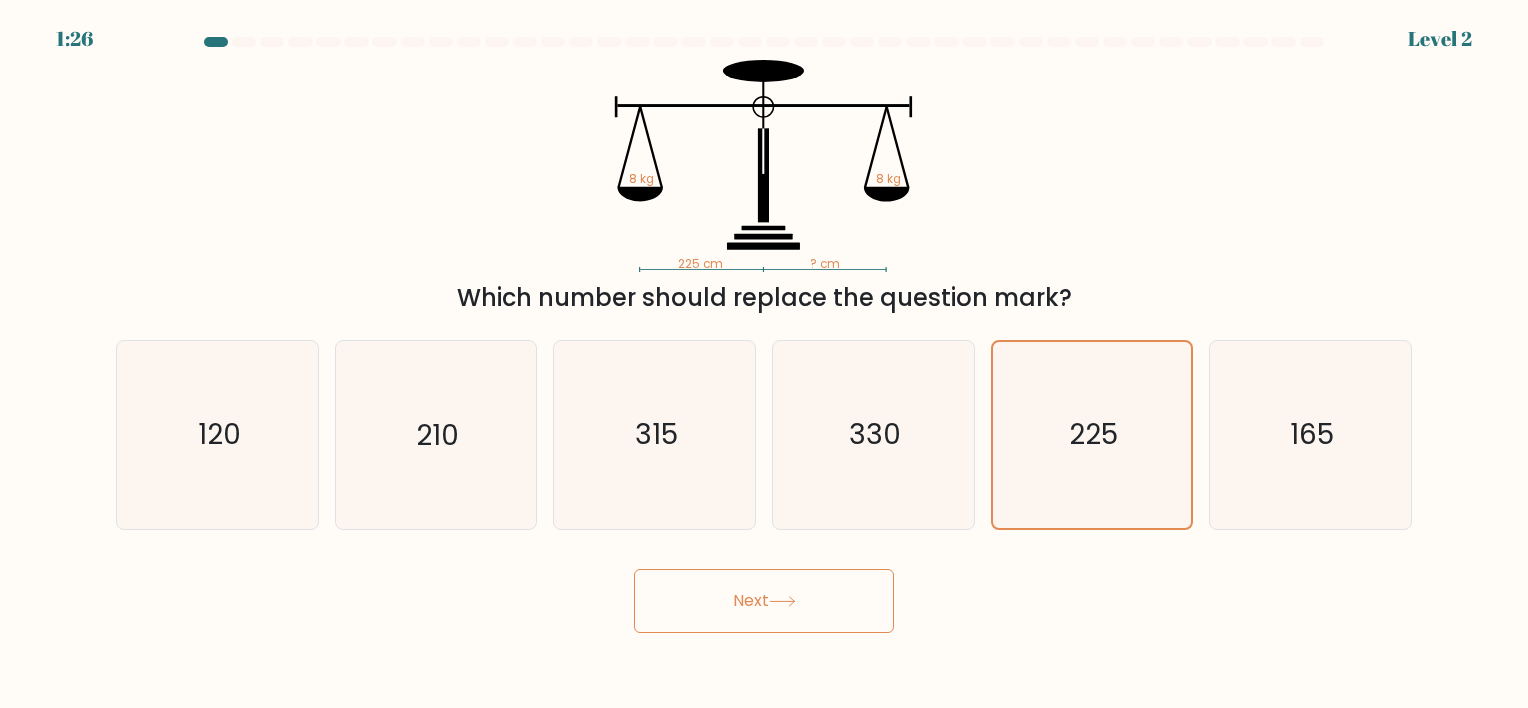 click on "Next" at bounding box center (764, 601) 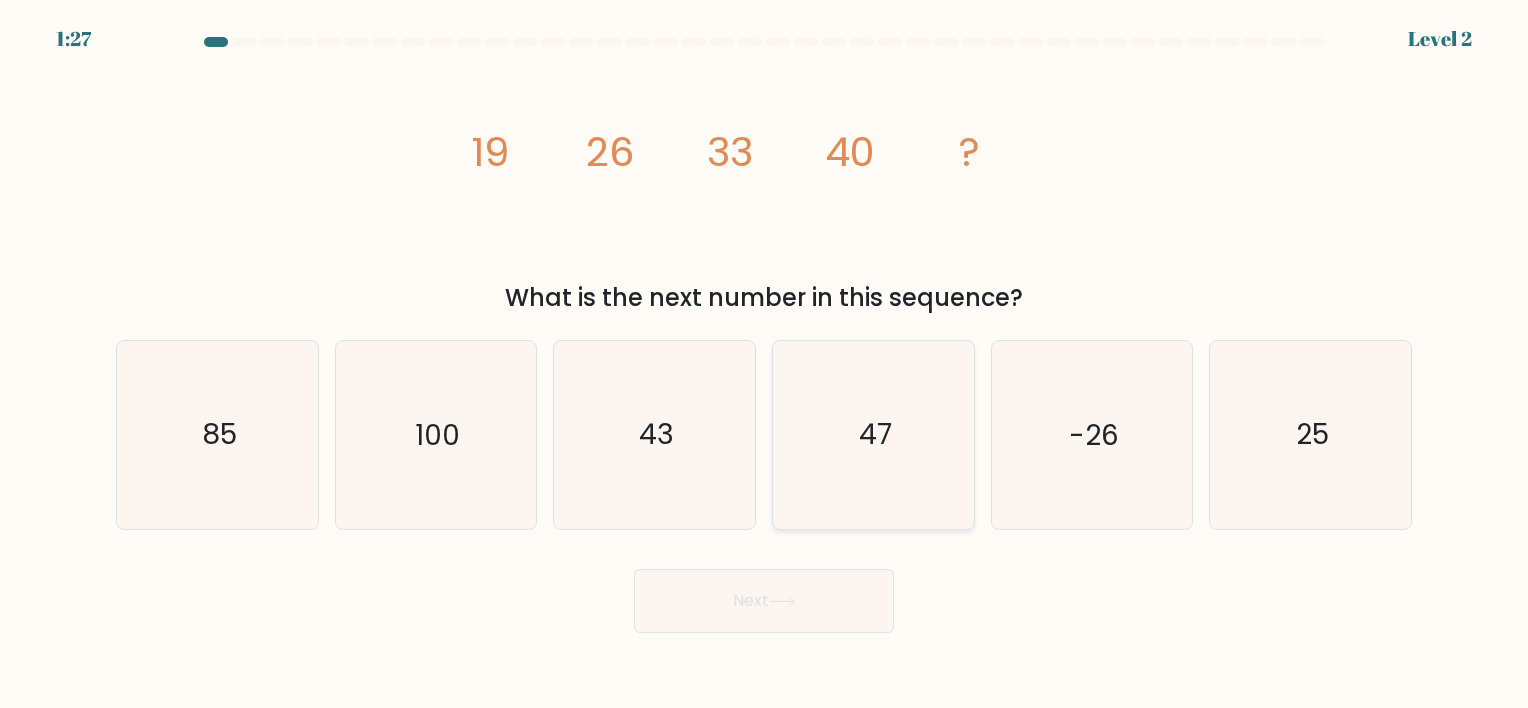 click on "47" 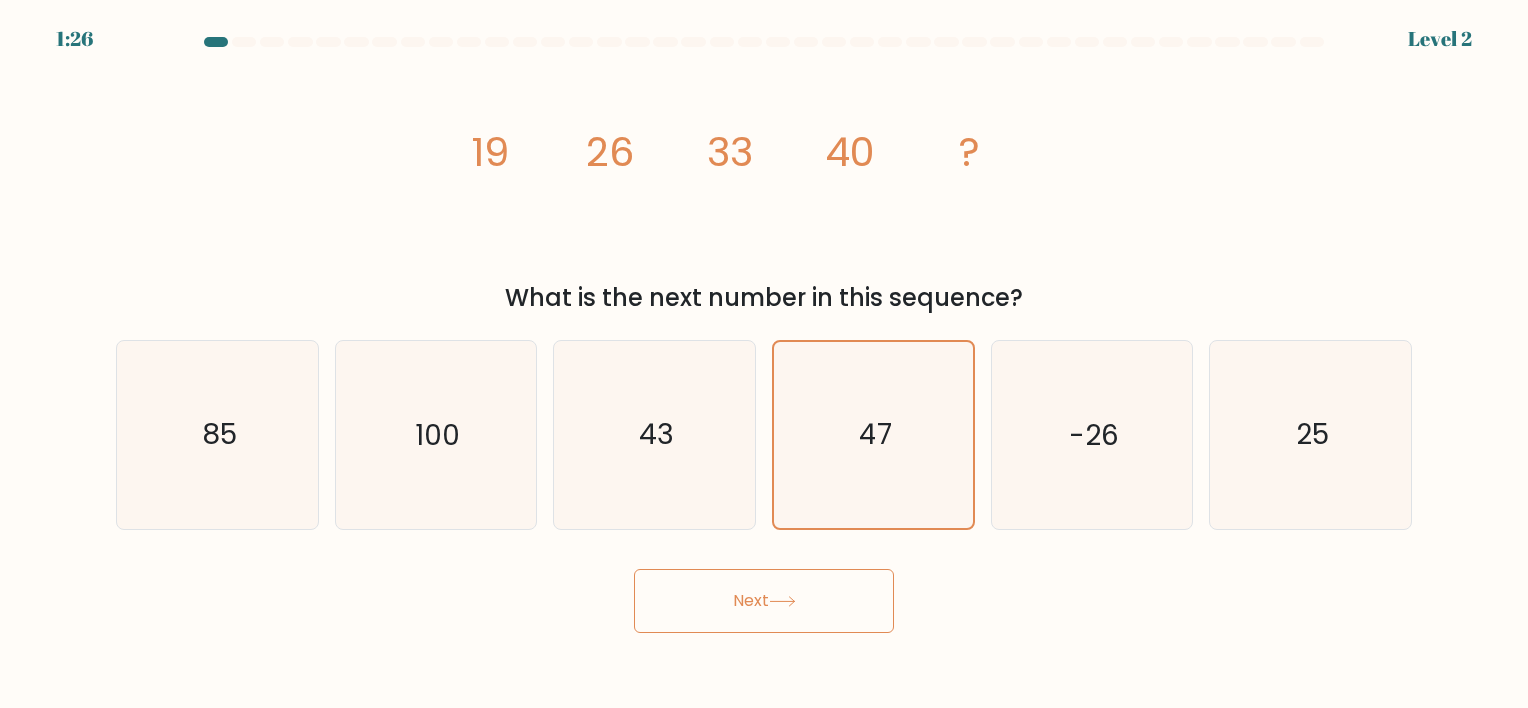 click on "Next" at bounding box center (764, 601) 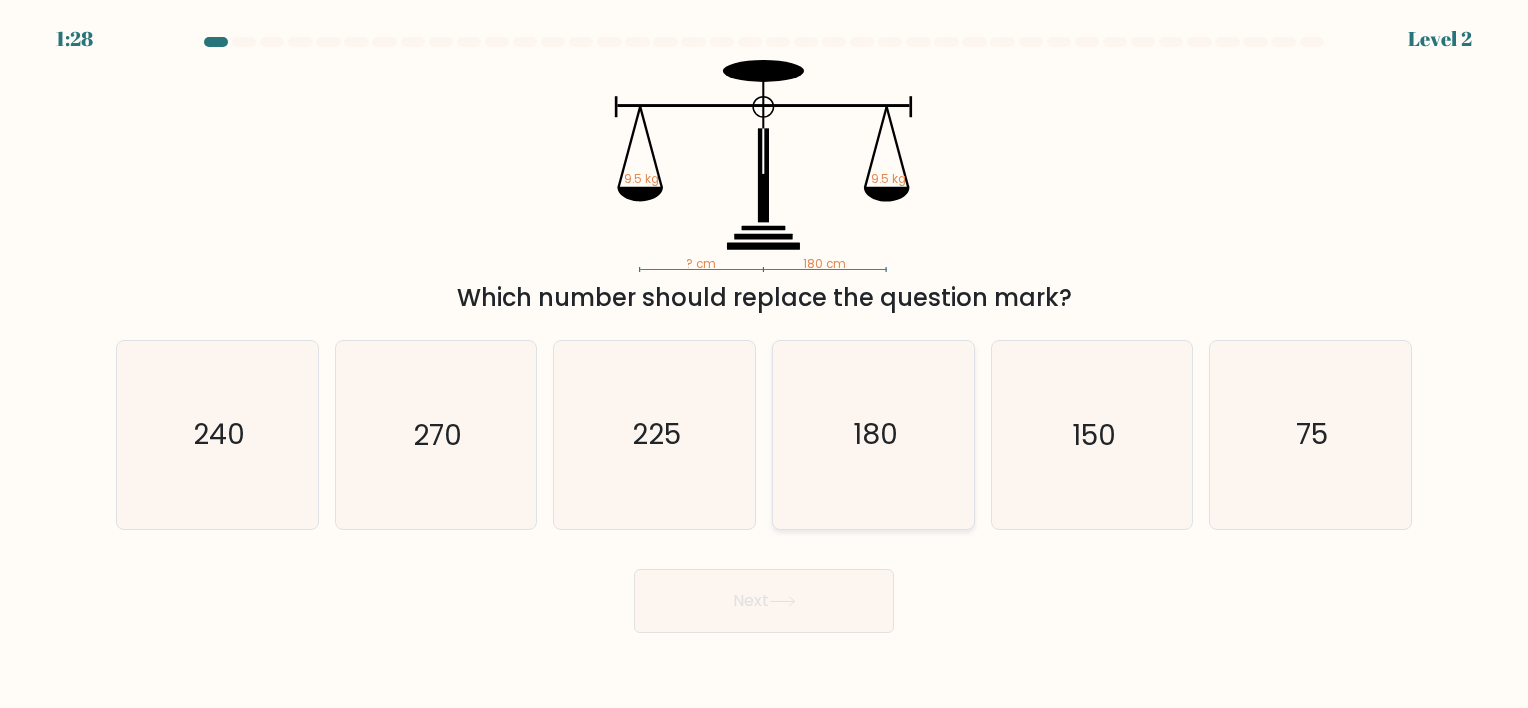 click on "180" 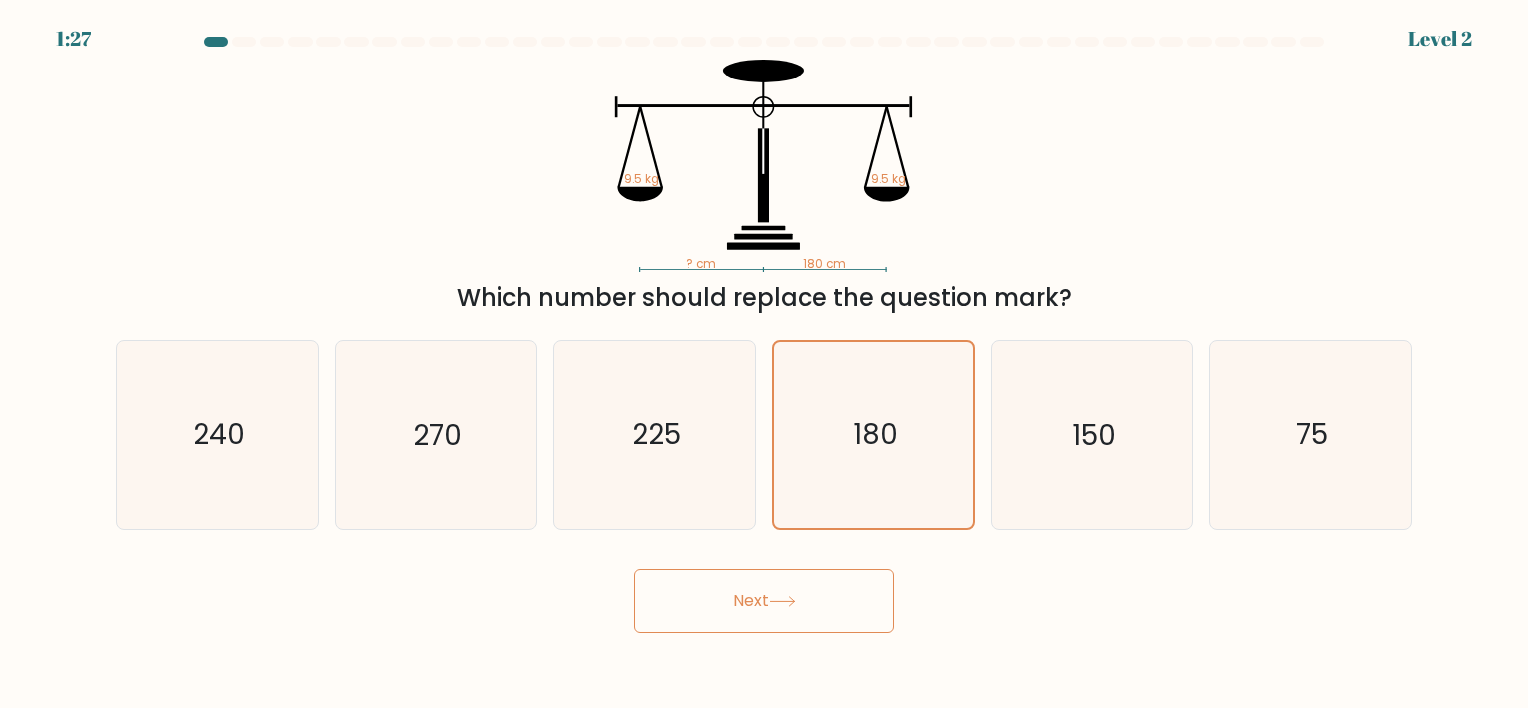 click on "Next" at bounding box center (764, 601) 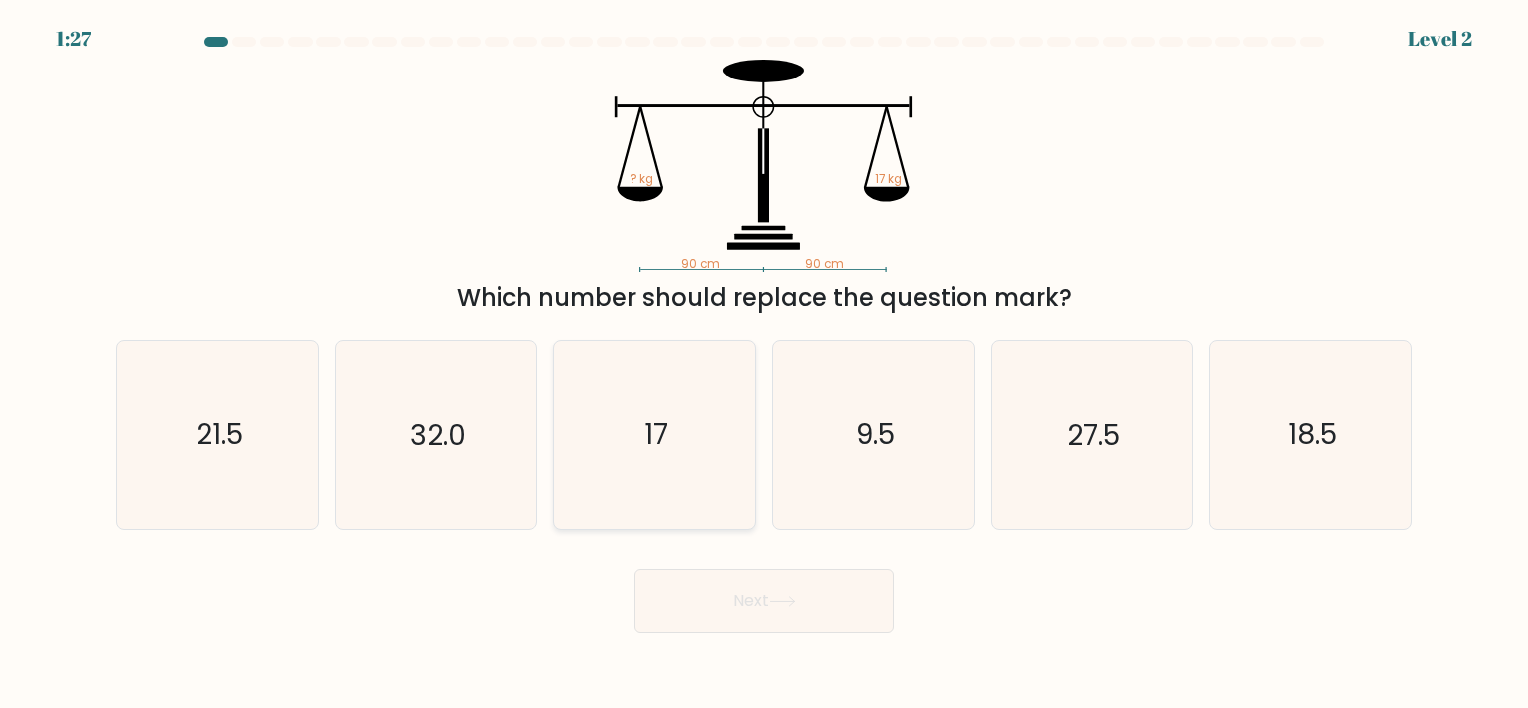 click on "17" 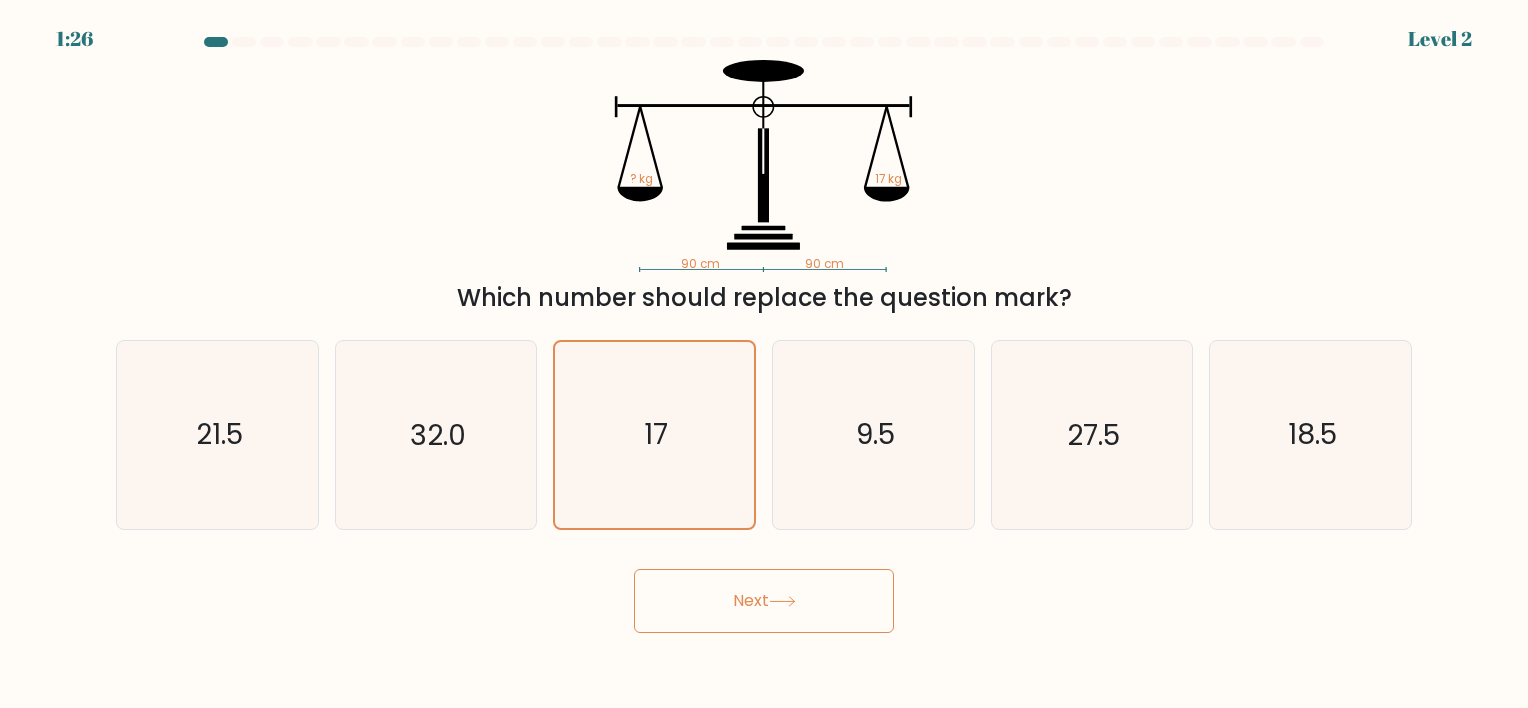click on "Next" at bounding box center [764, 601] 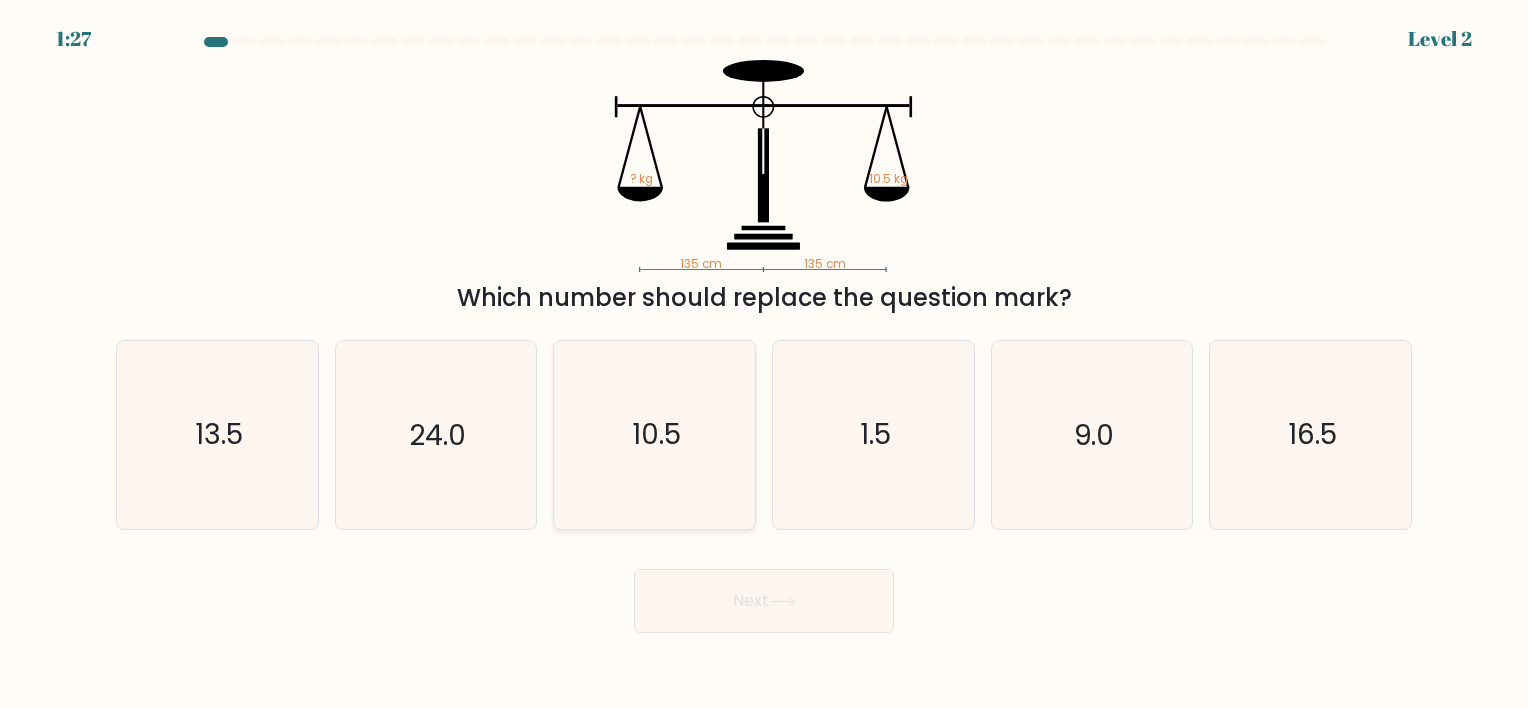 click on "10.5" 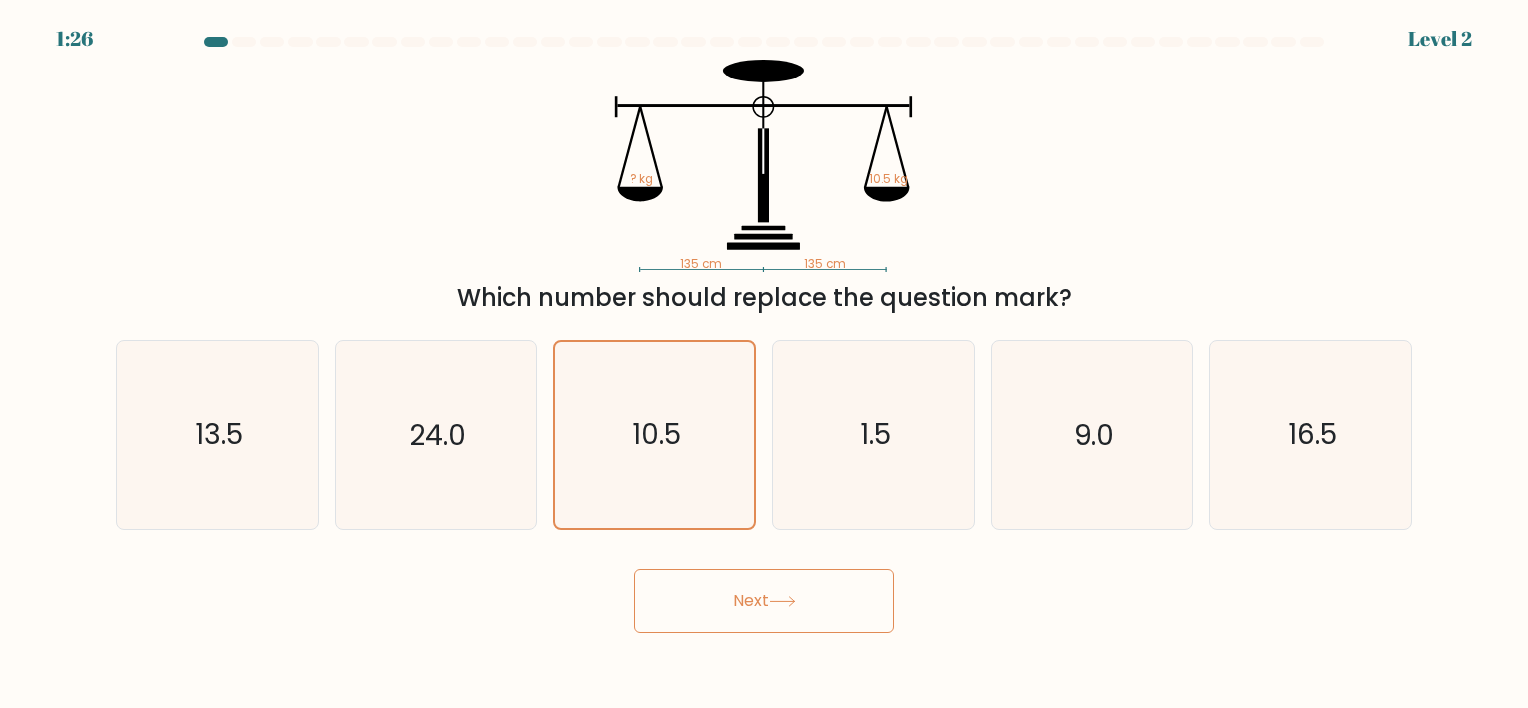 click on "Next" at bounding box center (764, 601) 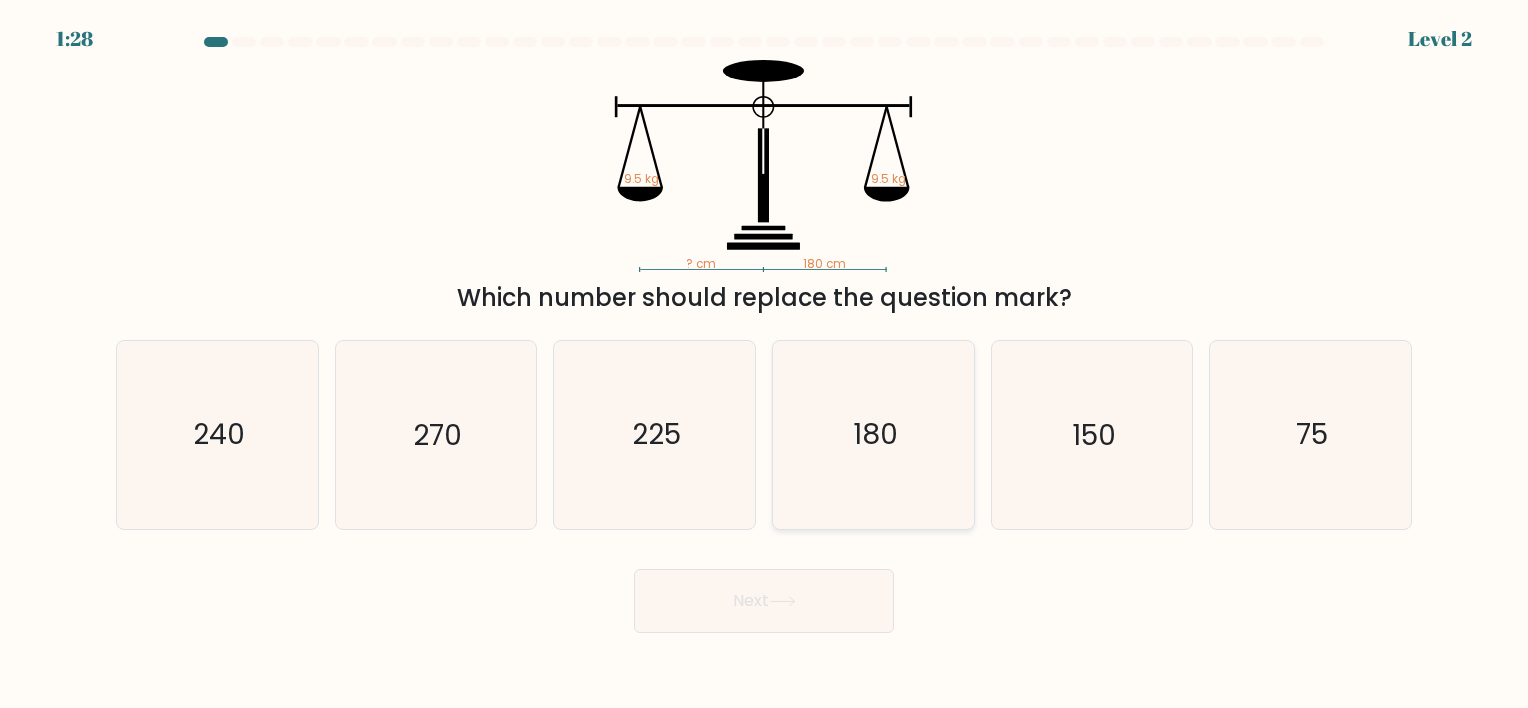 click on "180" 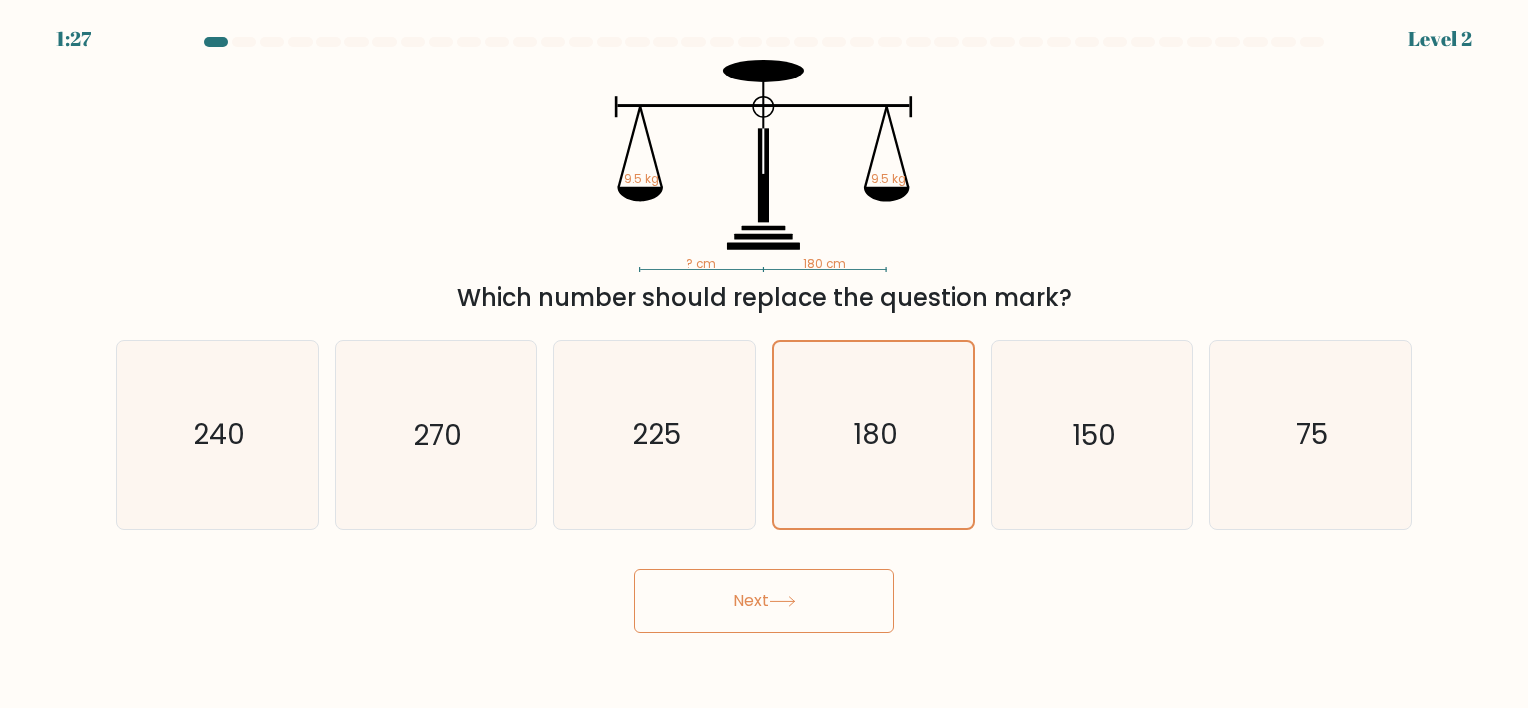 click on "Next" at bounding box center [764, 601] 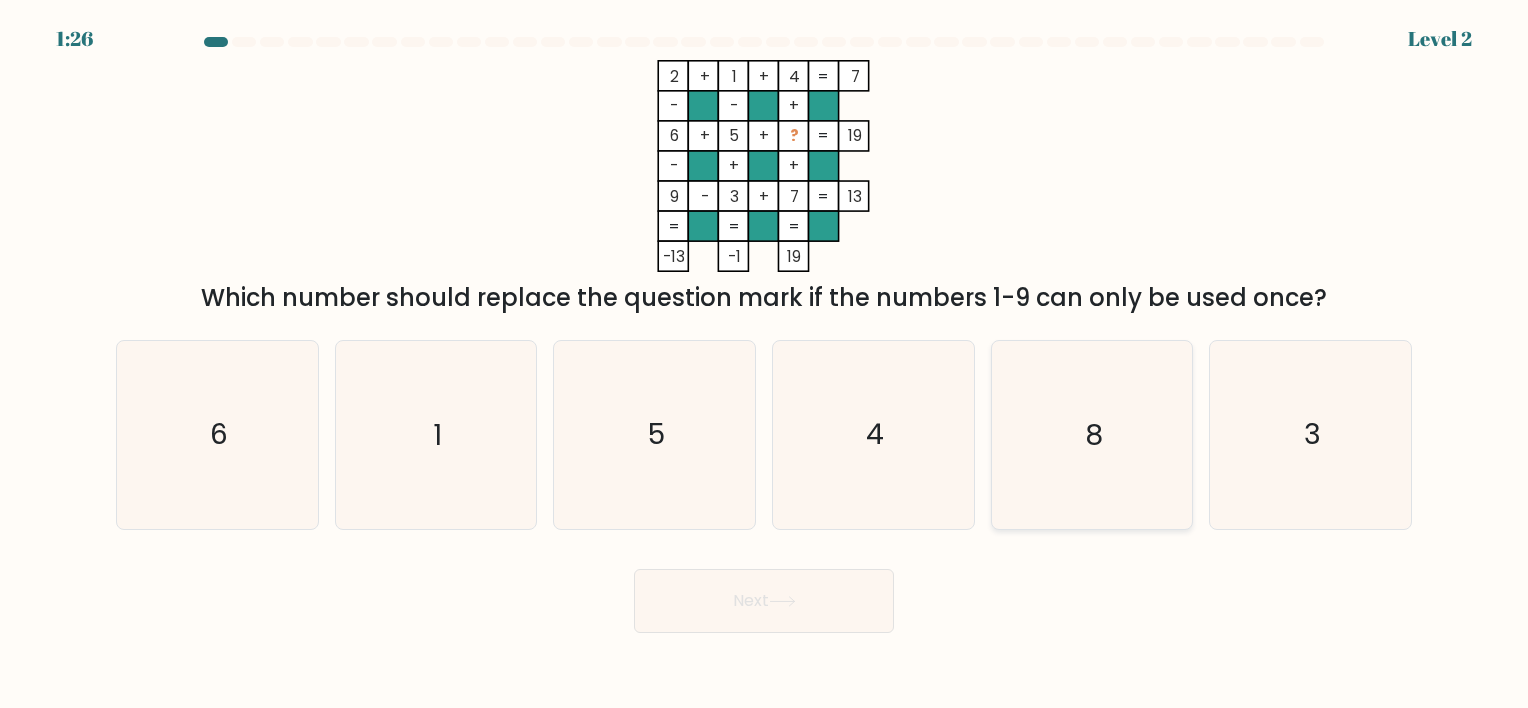 click on "8" 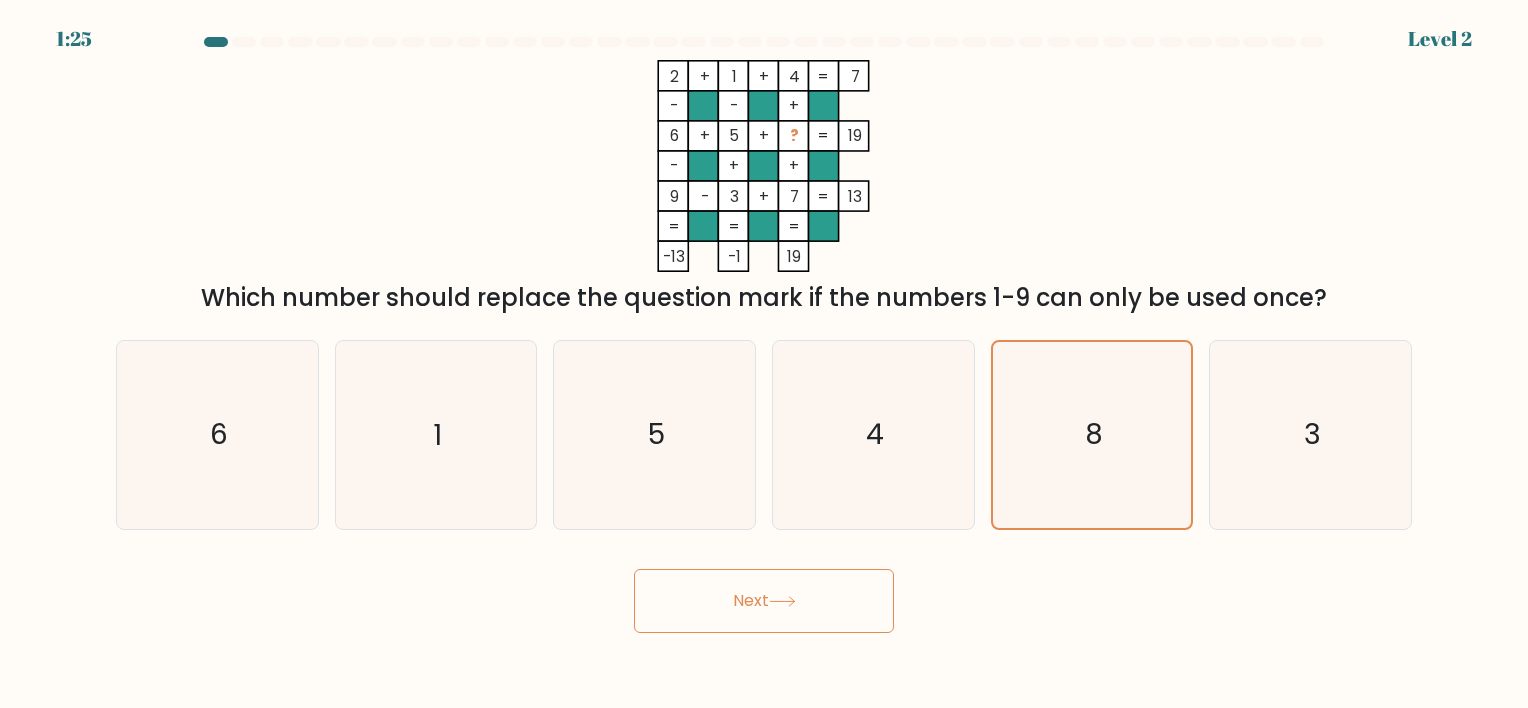click on "Next" at bounding box center [764, 601] 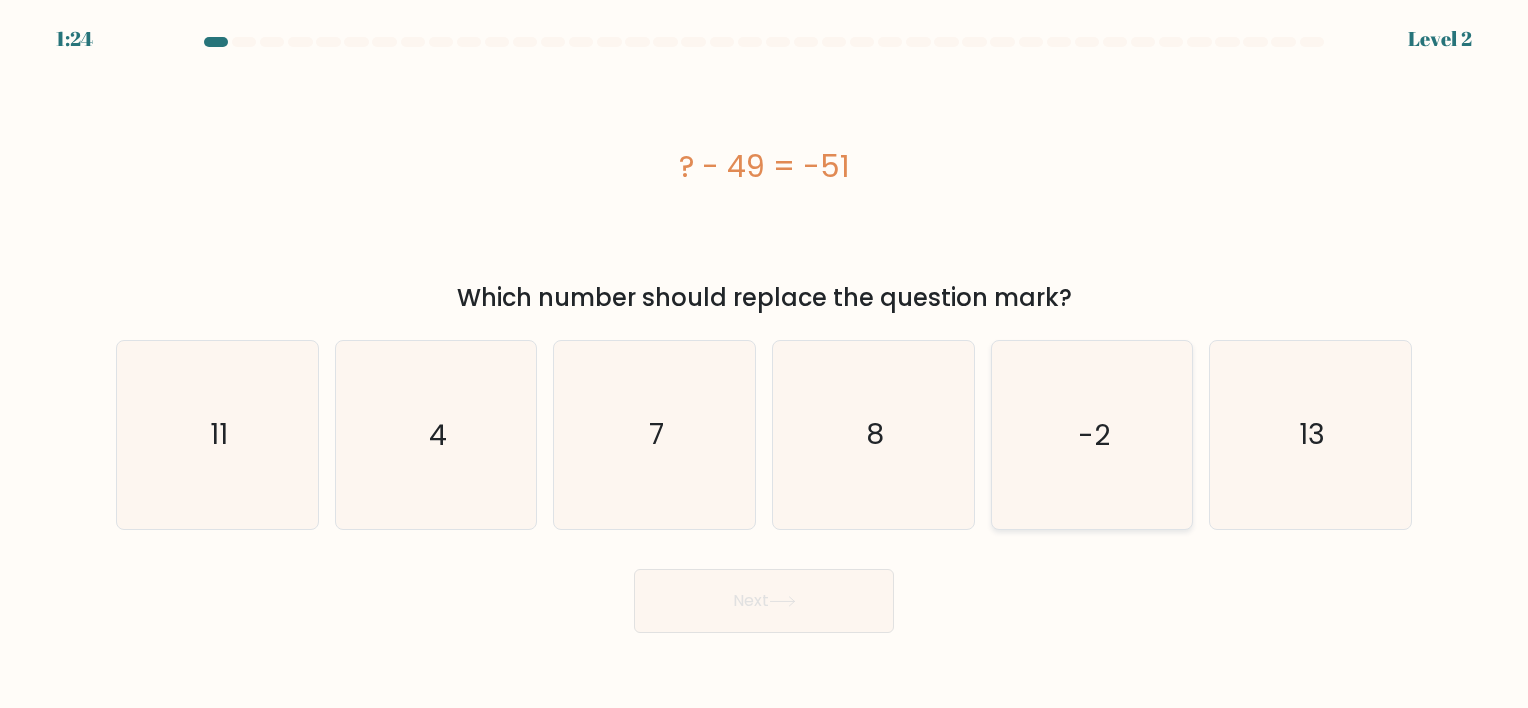 click on "-2" 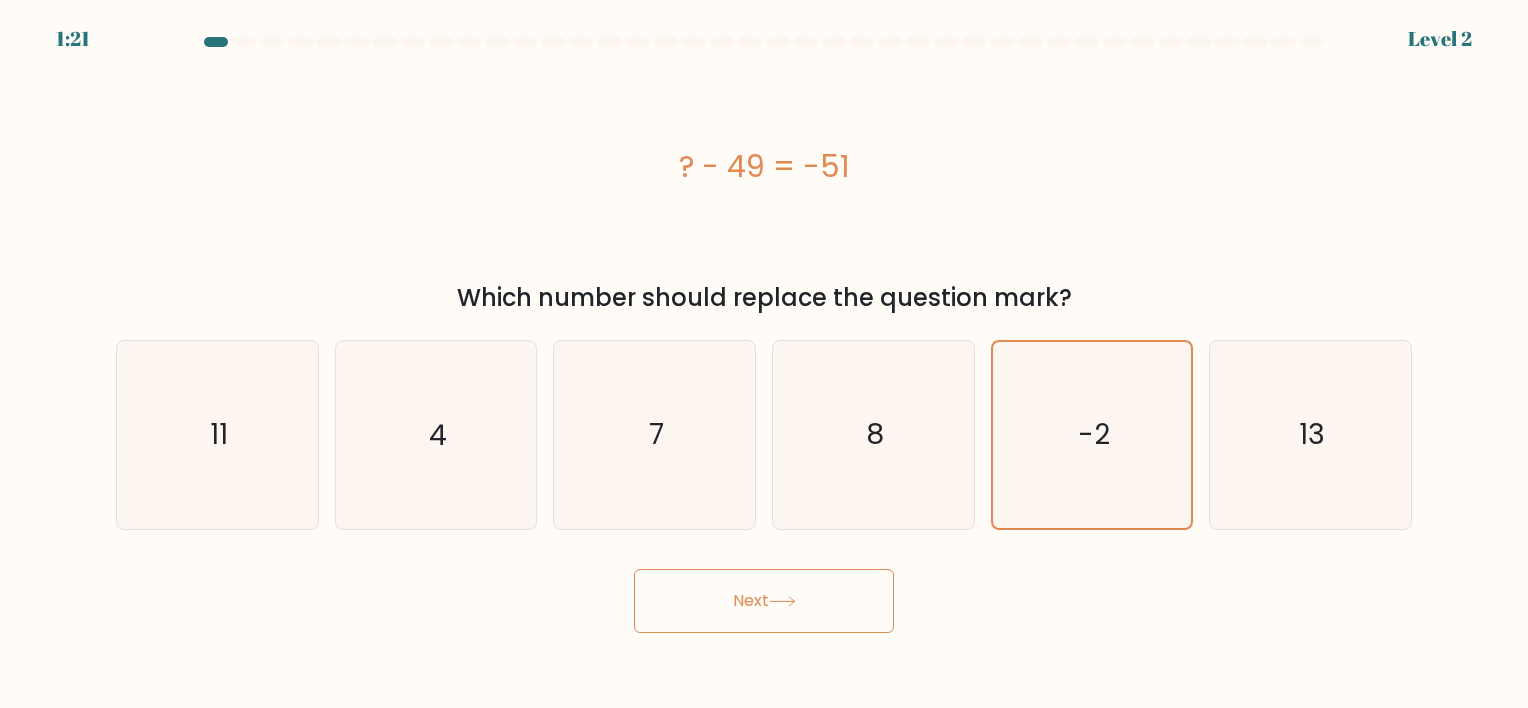 click on "Next" at bounding box center [764, 593] 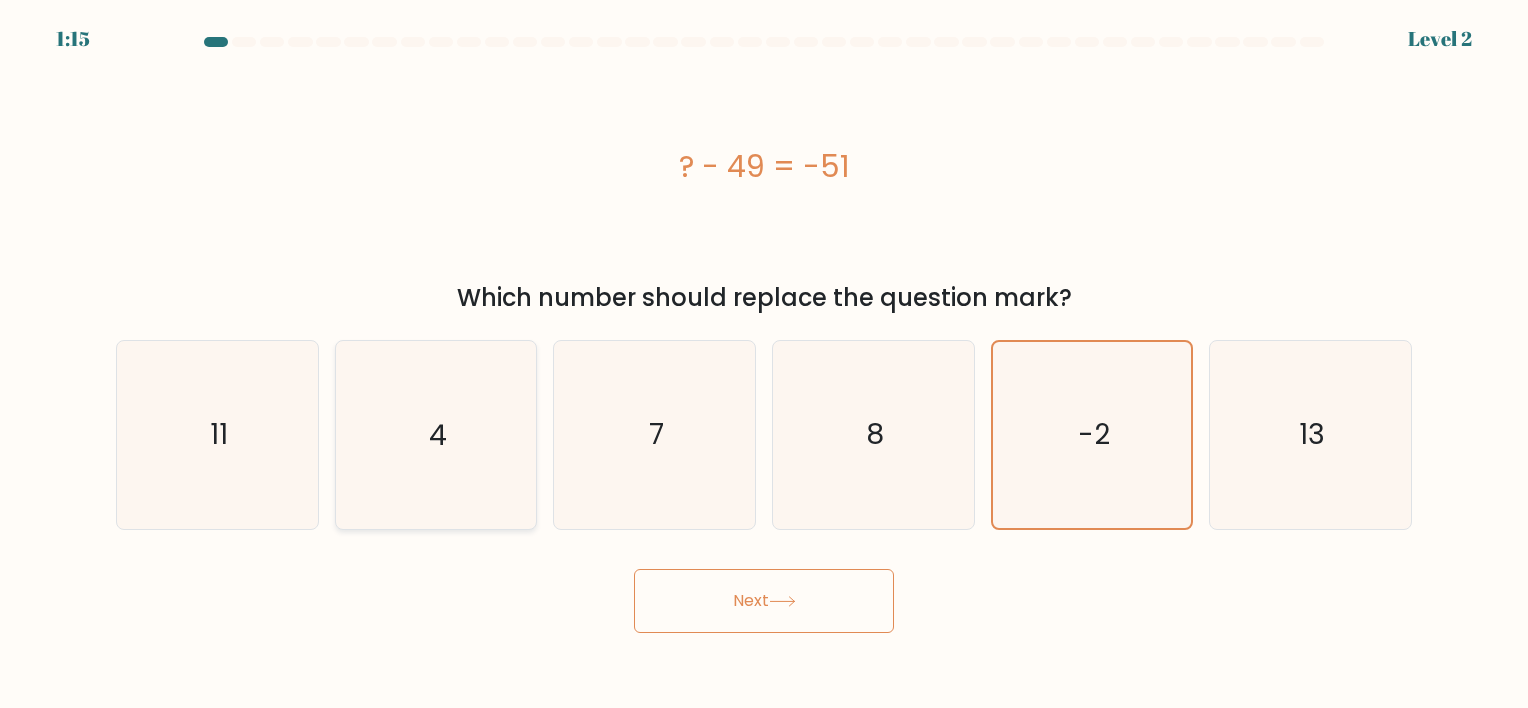 click on "4" 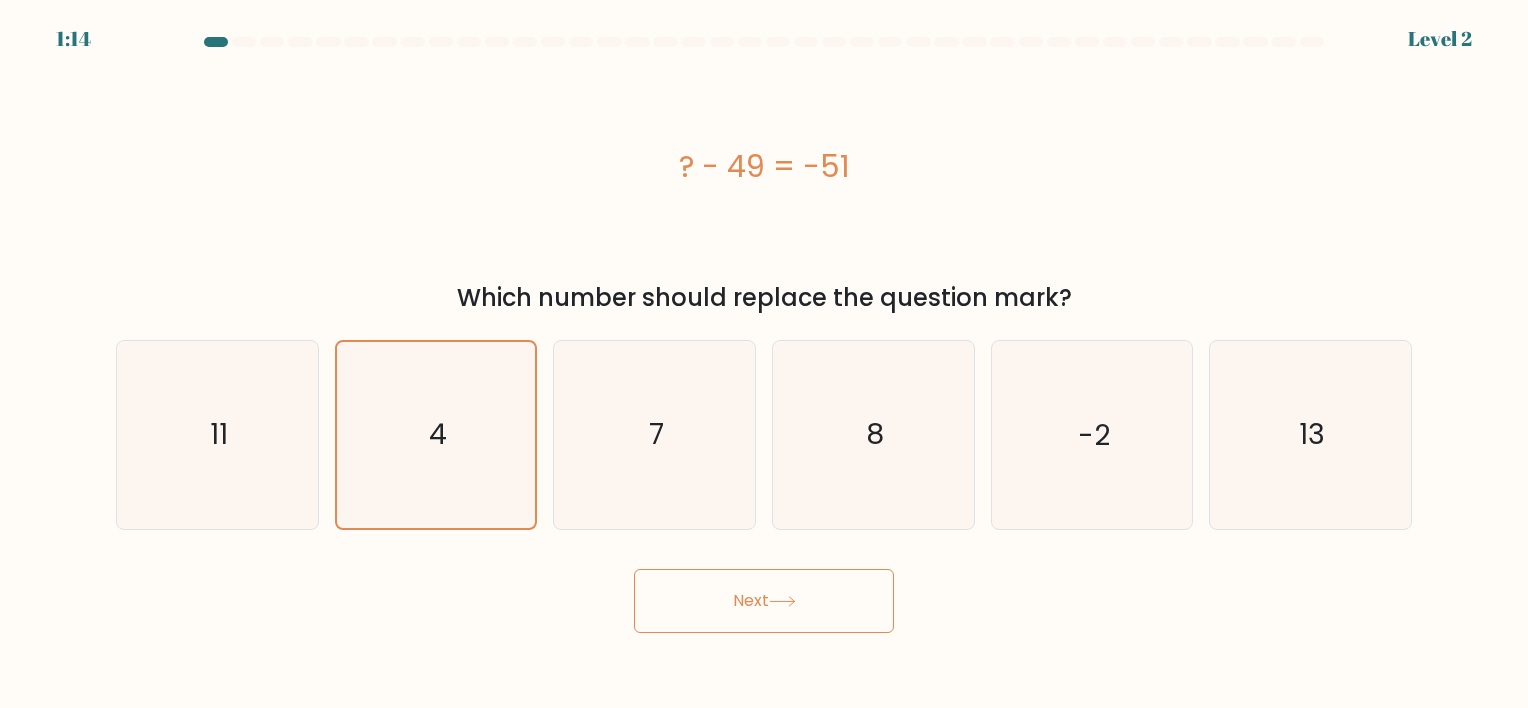 click on "Next" at bounding box center [764, 601] 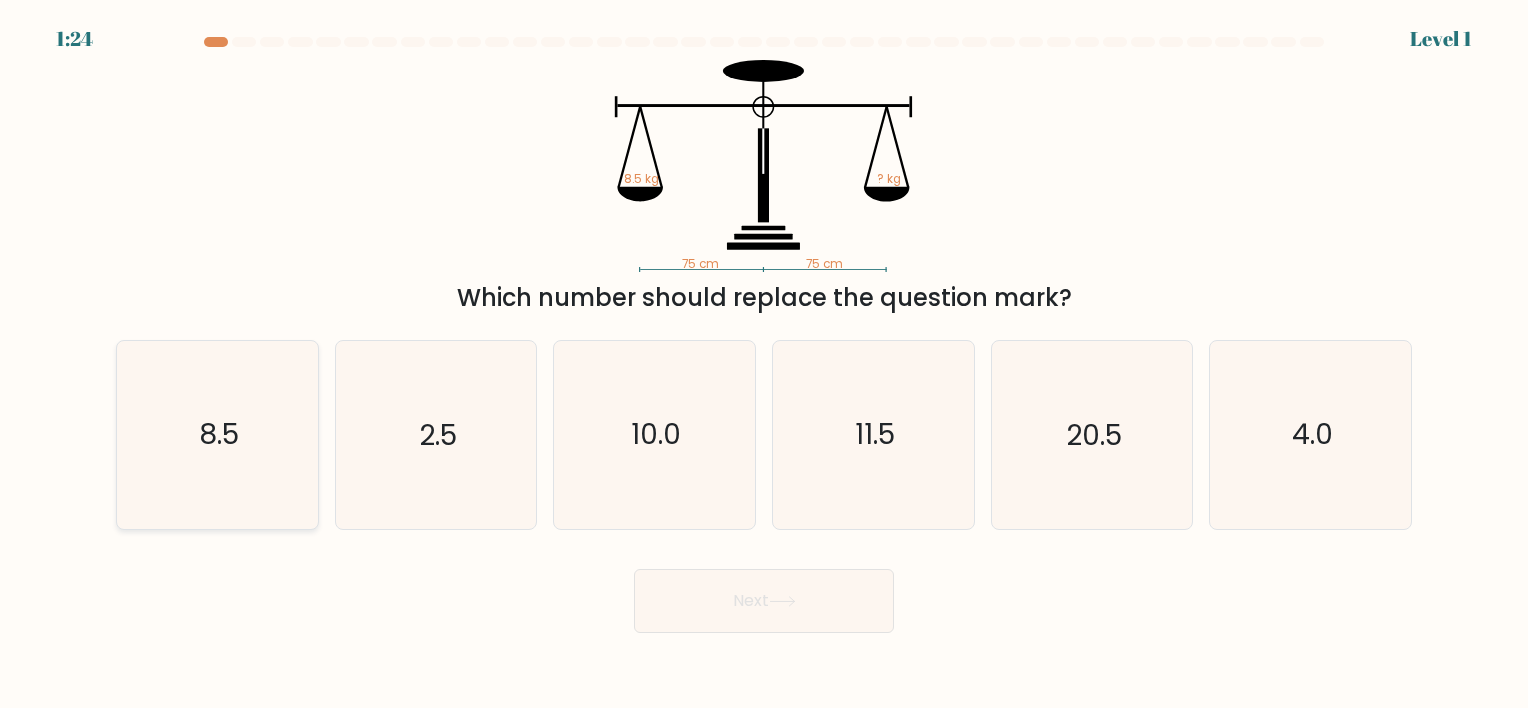 click on "8.5" 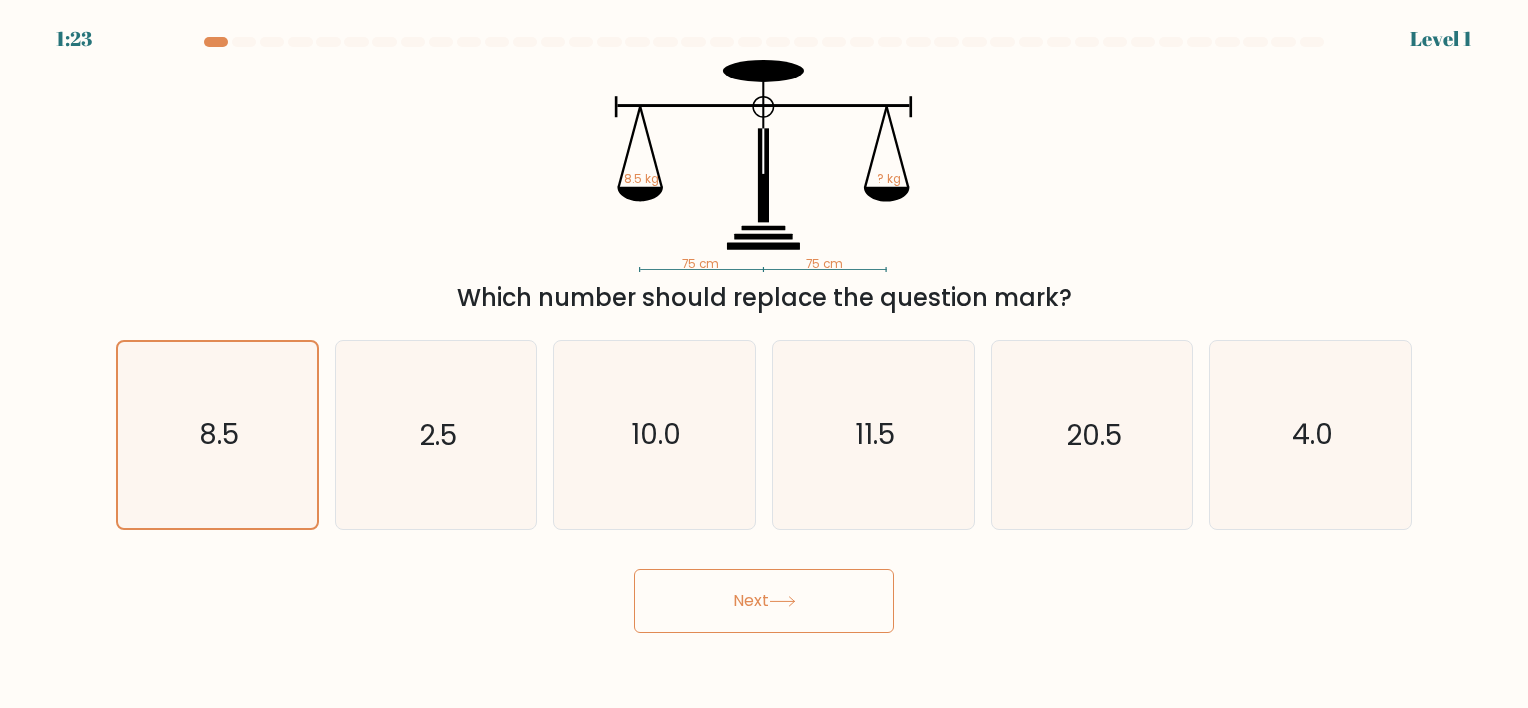 click on "1:23
Level 1" at bounding box center [764, 354] 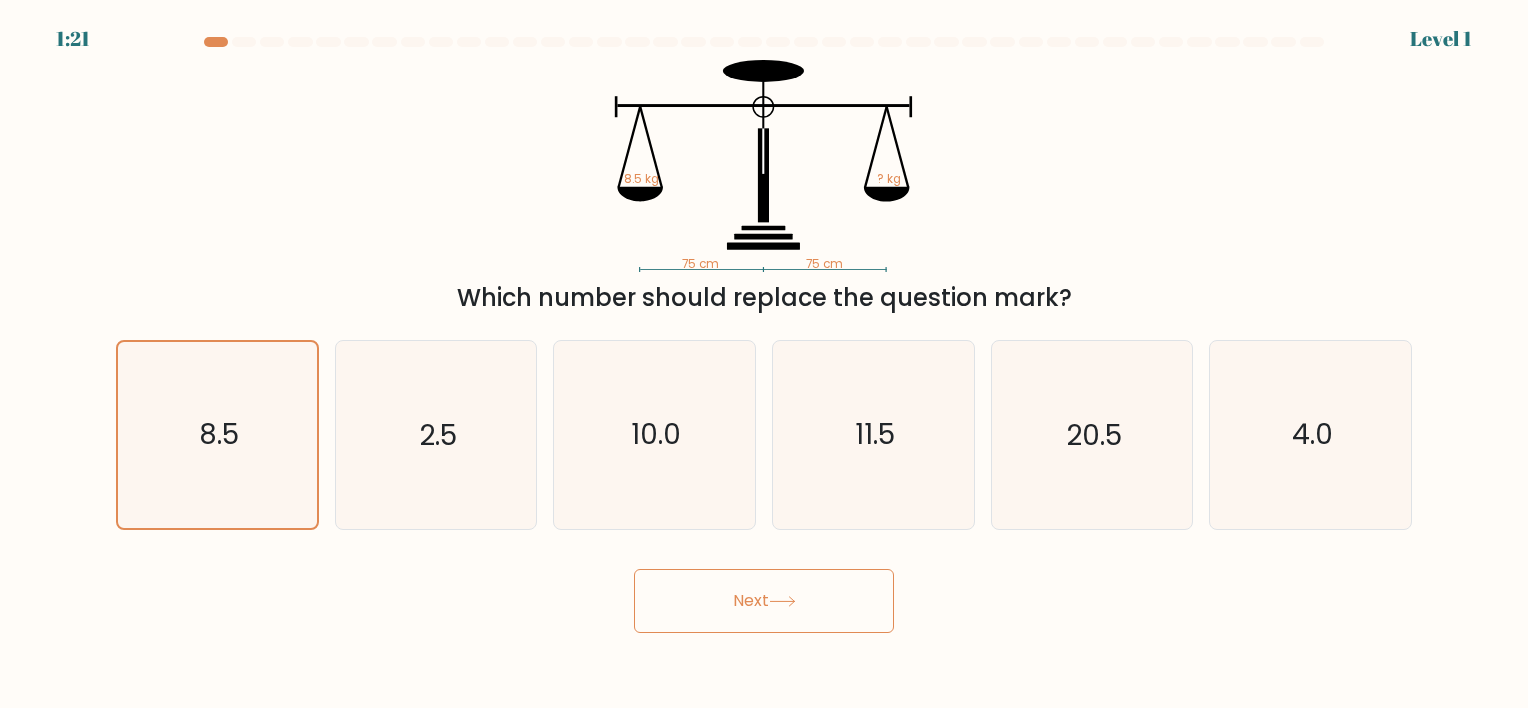 click on "Next" at bounding box center [764, 601] 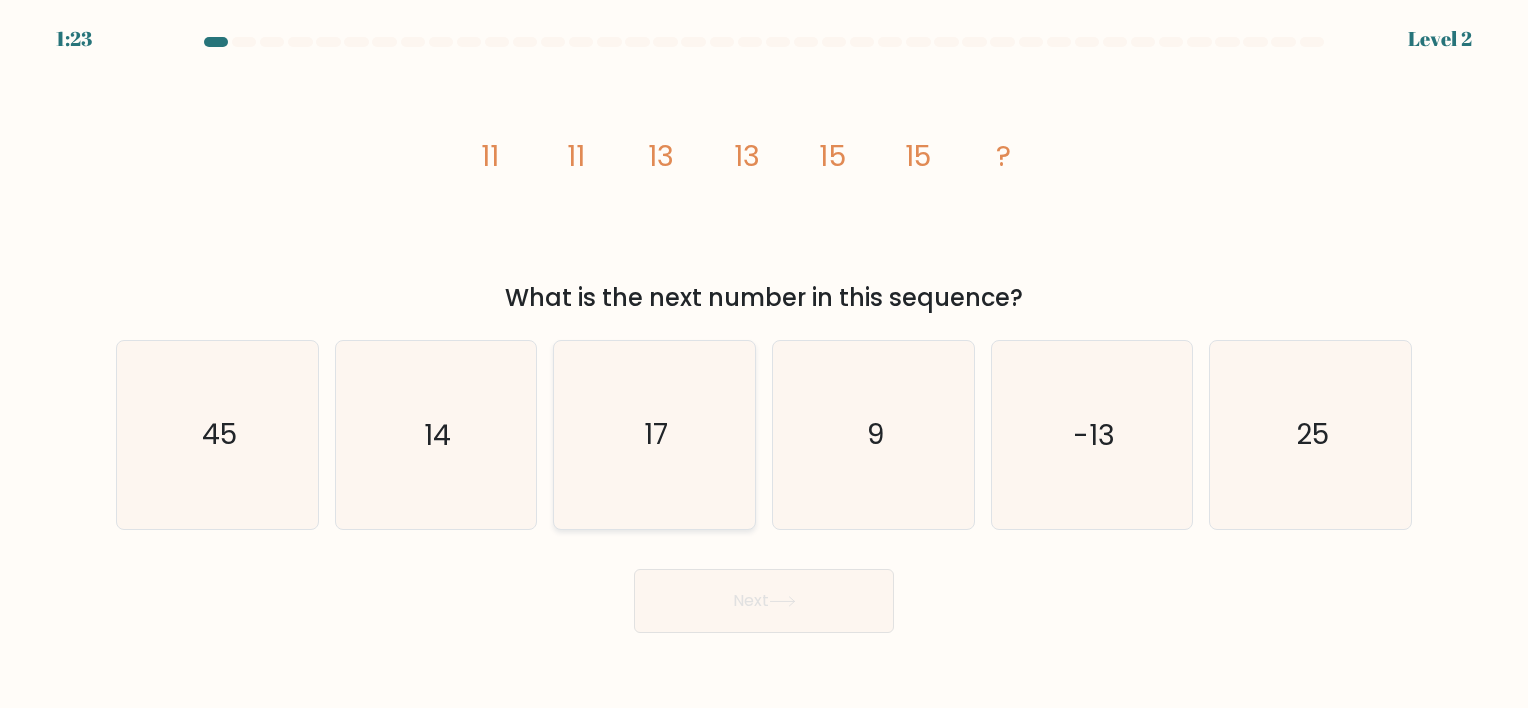 click on "17" 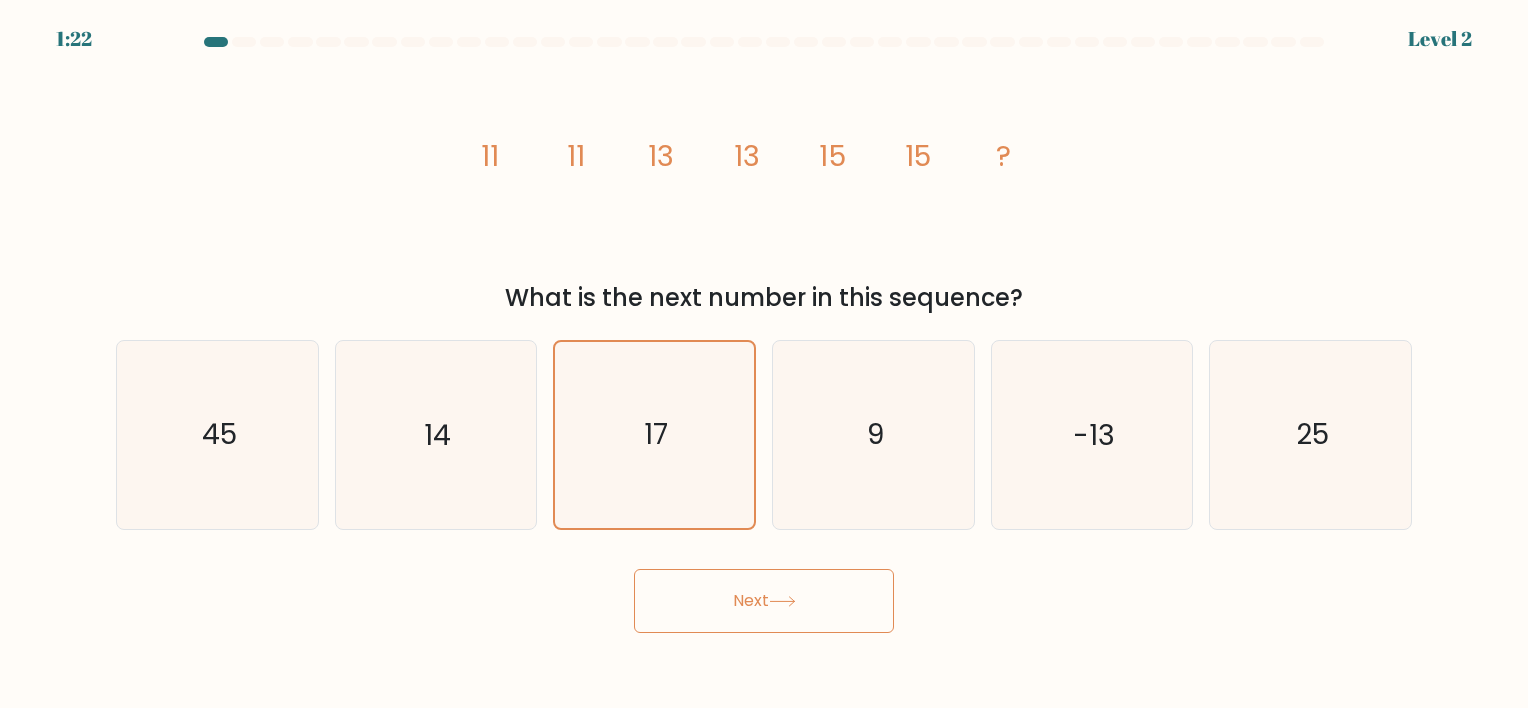click on "Next" at bounding box center (764, 601) 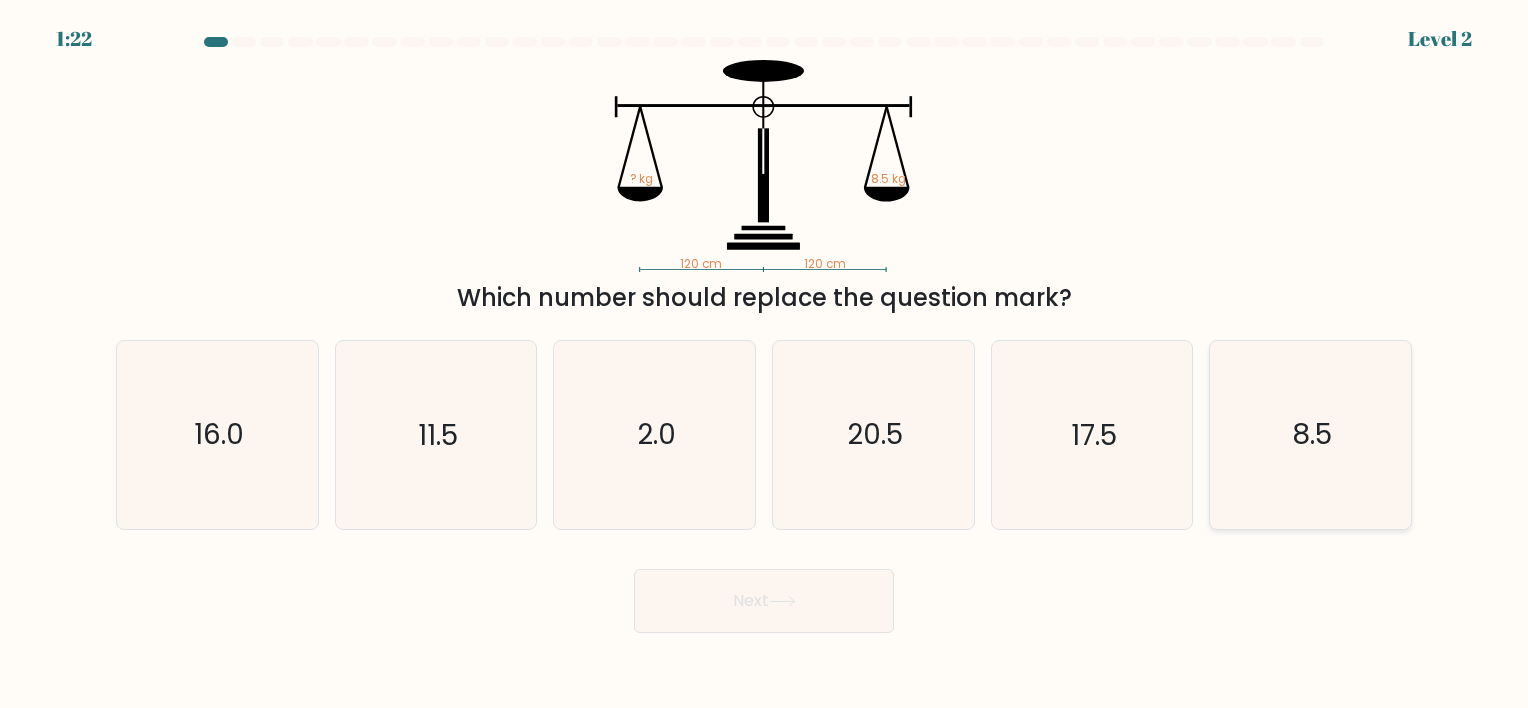 click on "8.5" 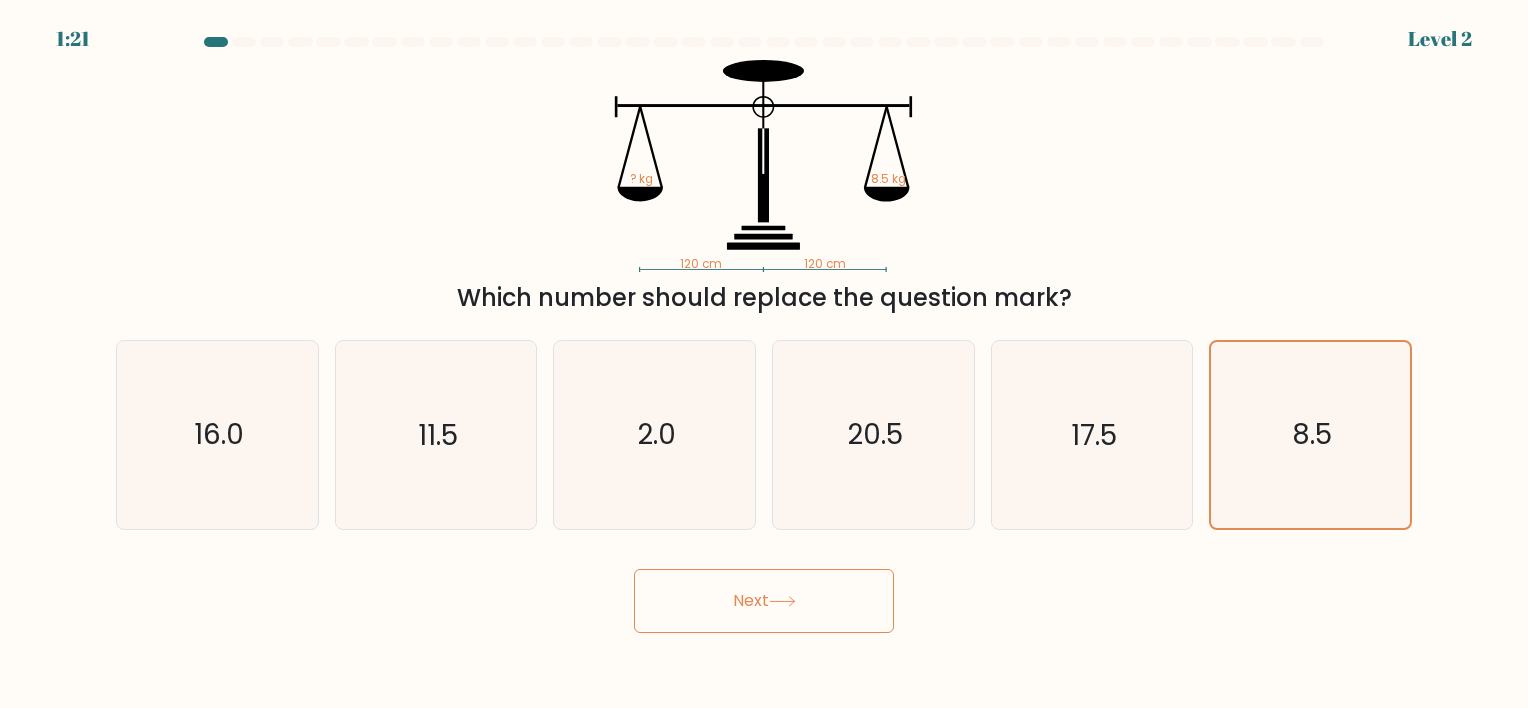 click on "Next" at bounding box center (764, 601) 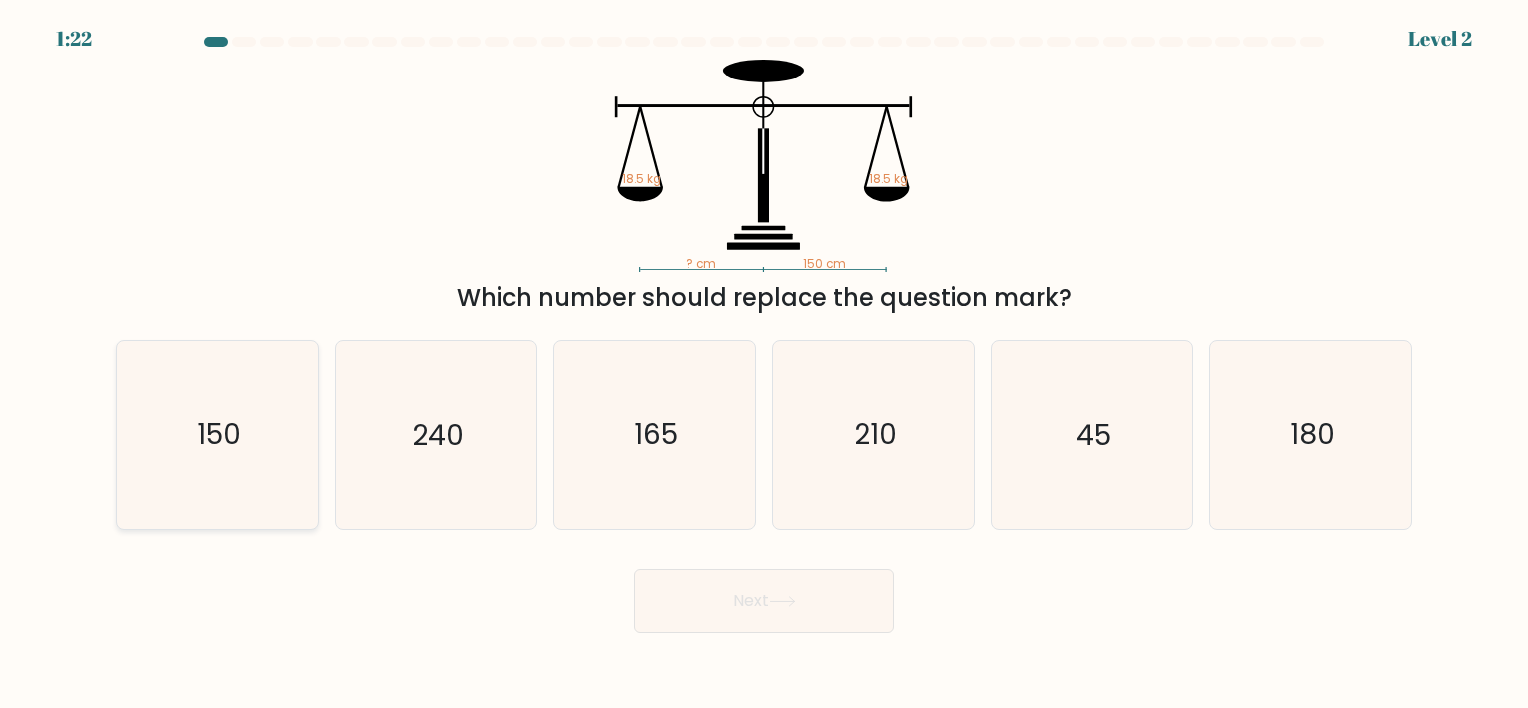 click on "150" 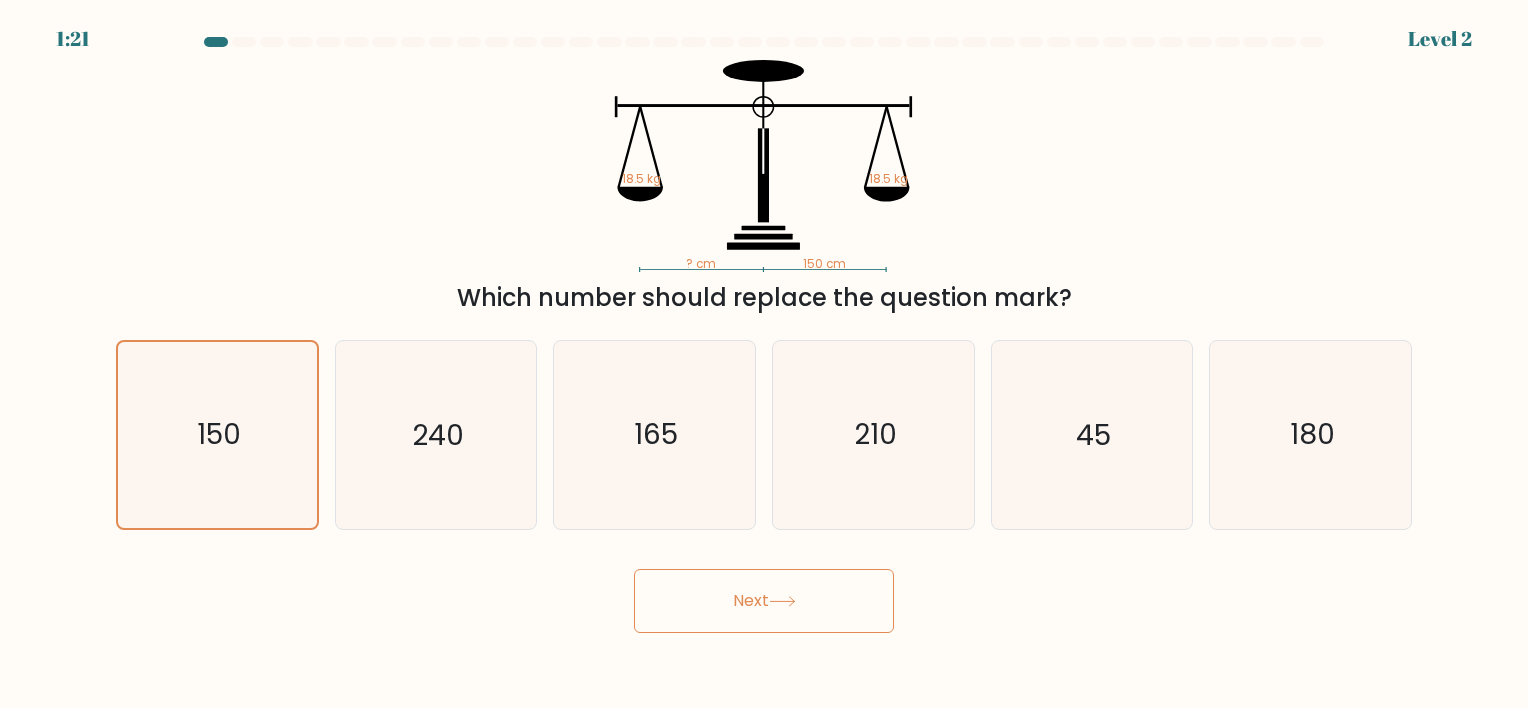click on "Next" at bounding box center (764, 593) 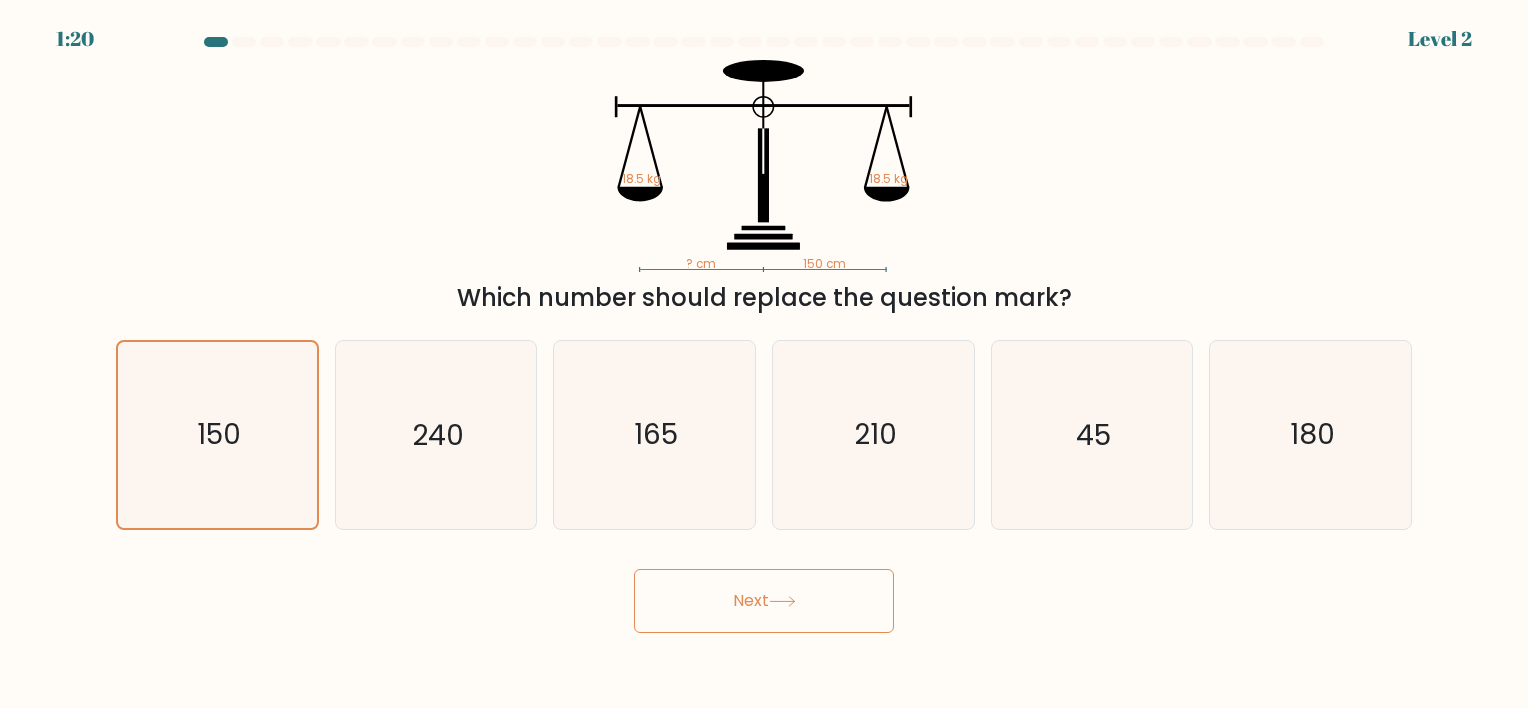 click on "Next" at bounding box center (764, 601) 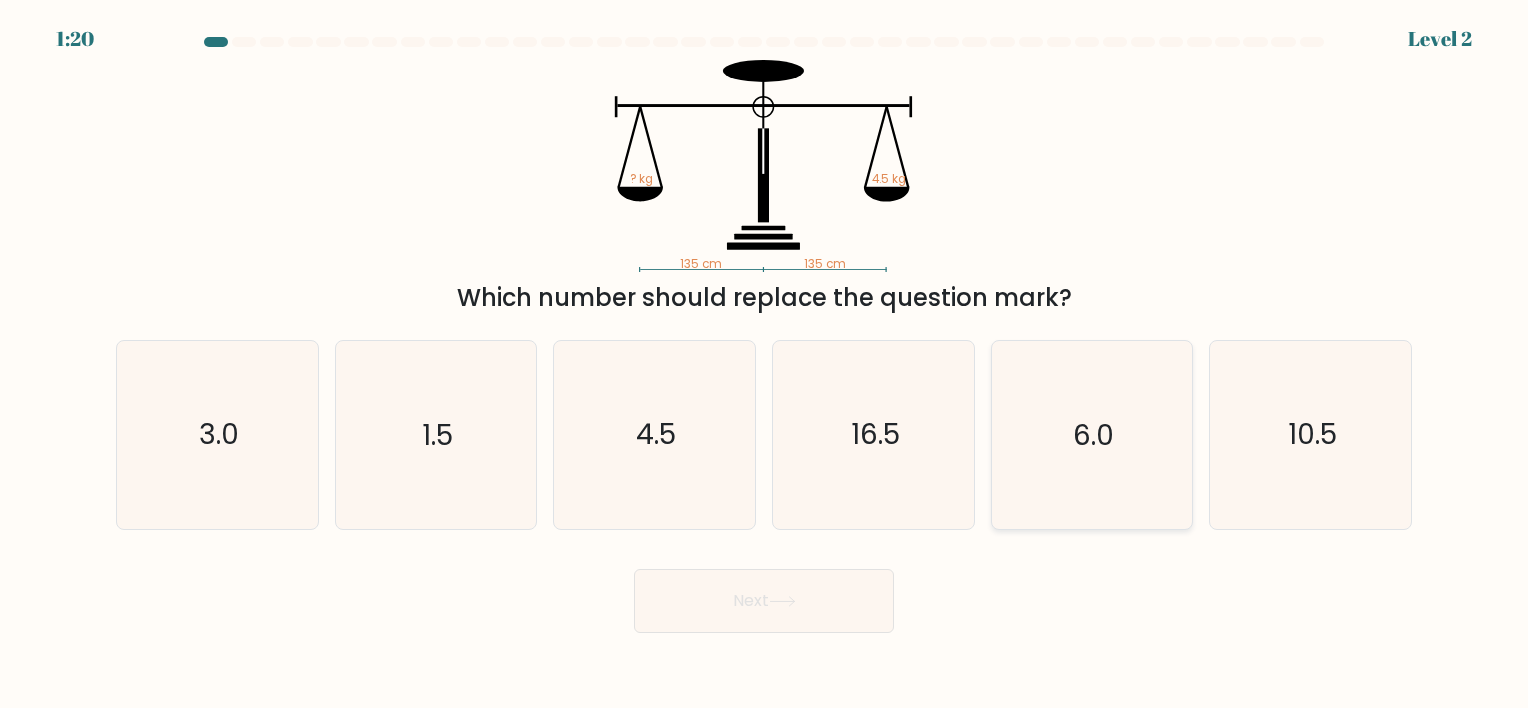 click on "6.0" 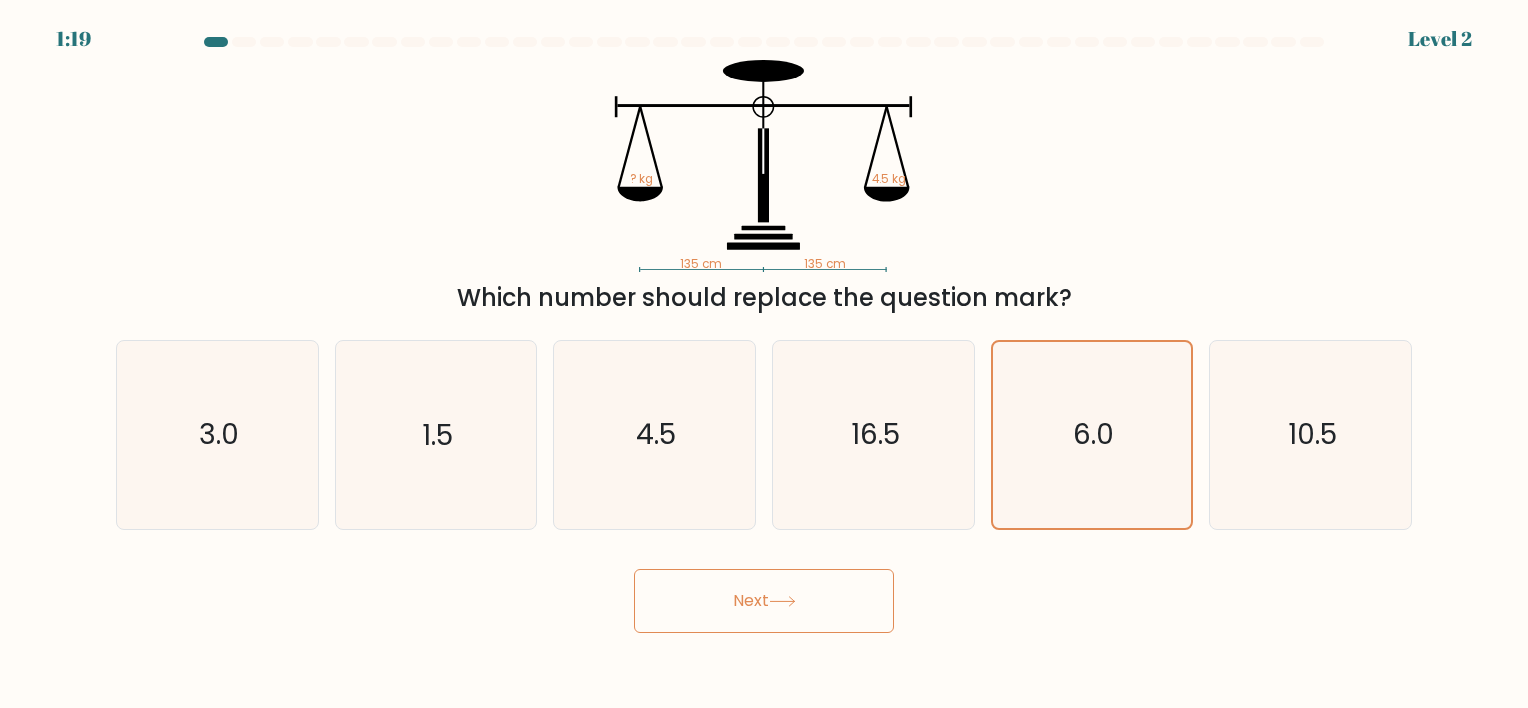 click on "Next" at bounding box center (764, 601) 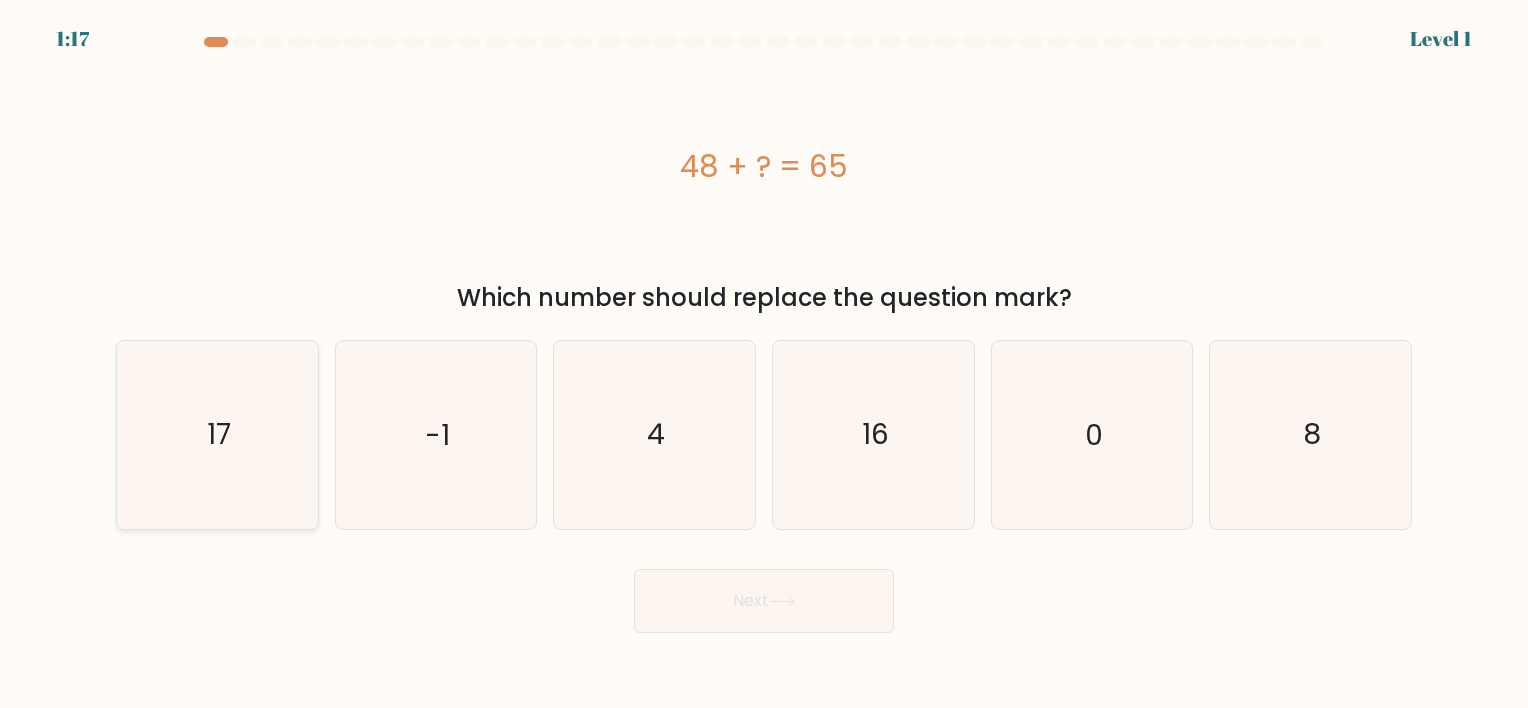 click on "17" 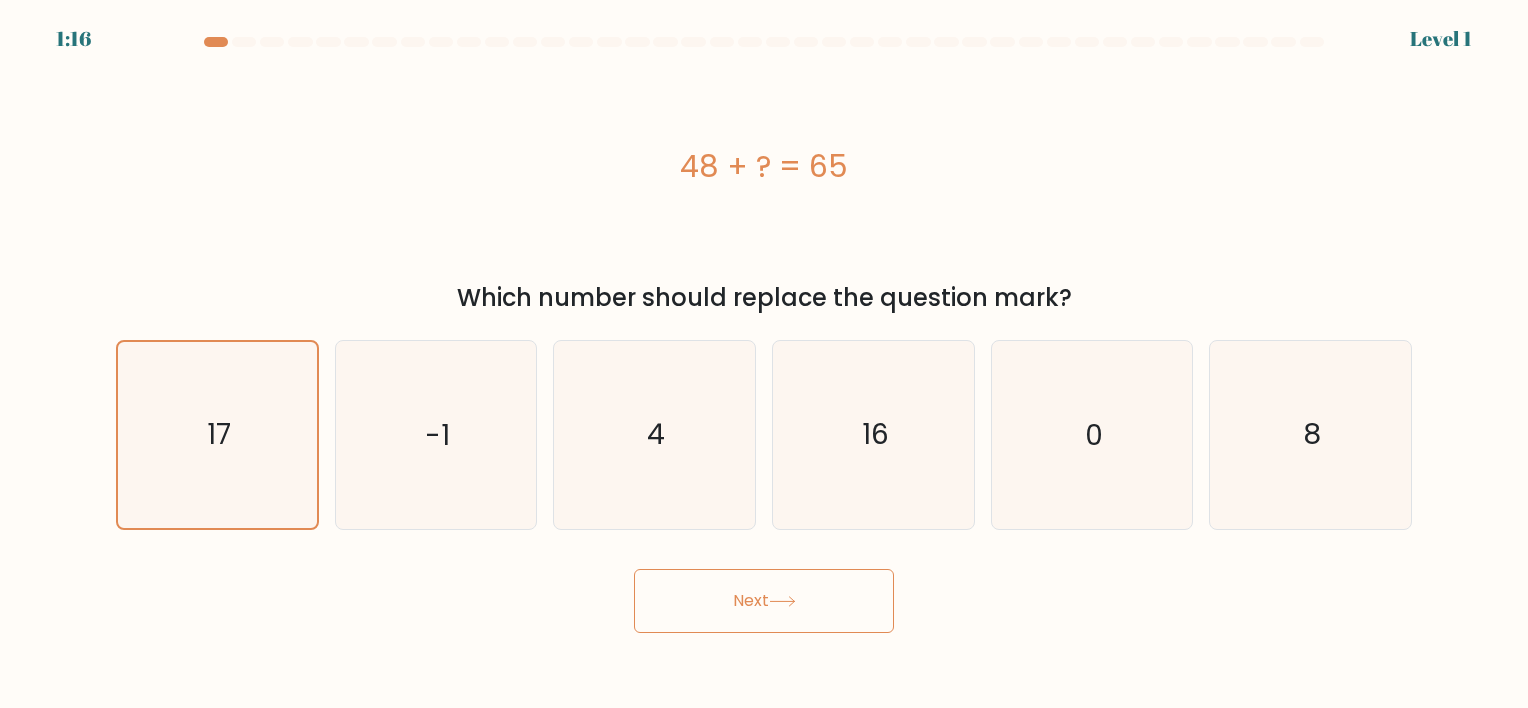 click on "Next" at bounding box center (764, 601) 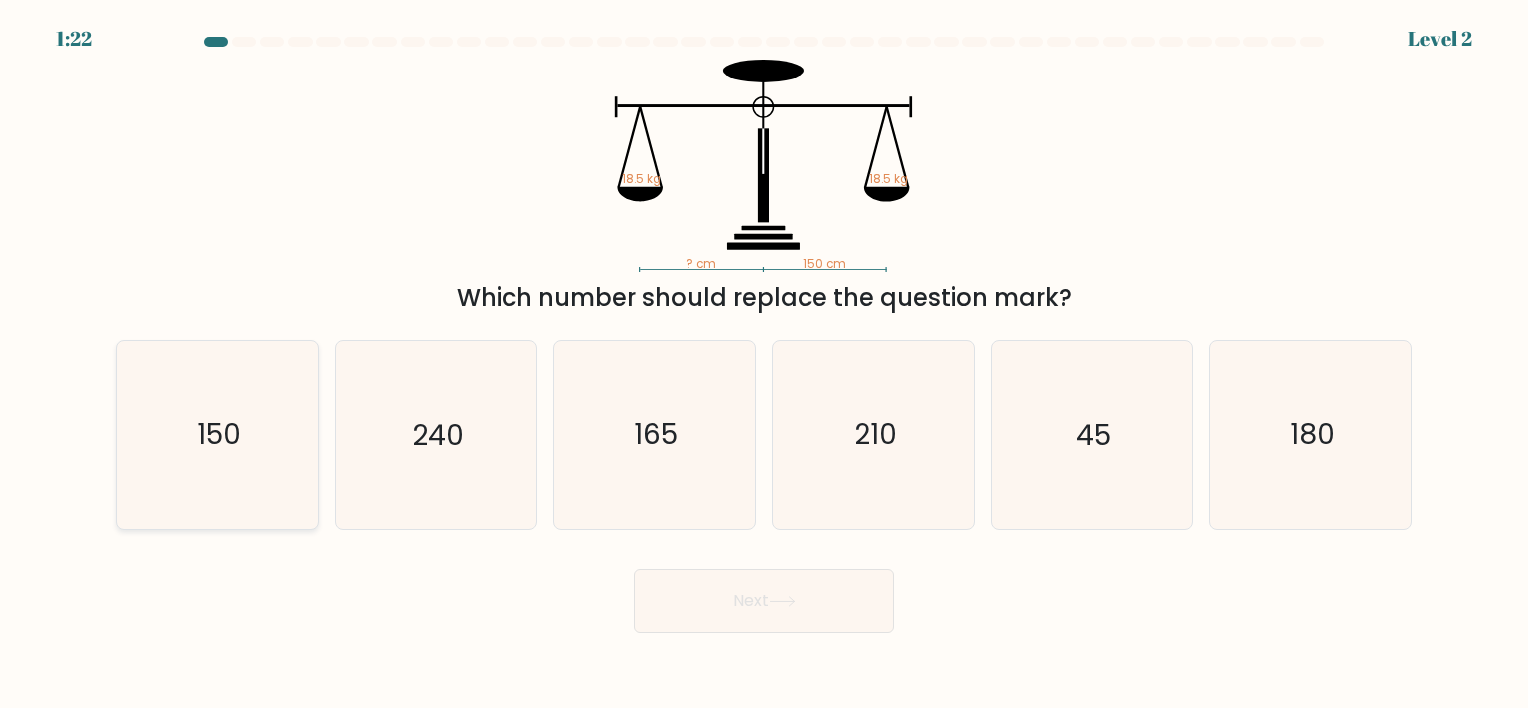 click on "150" 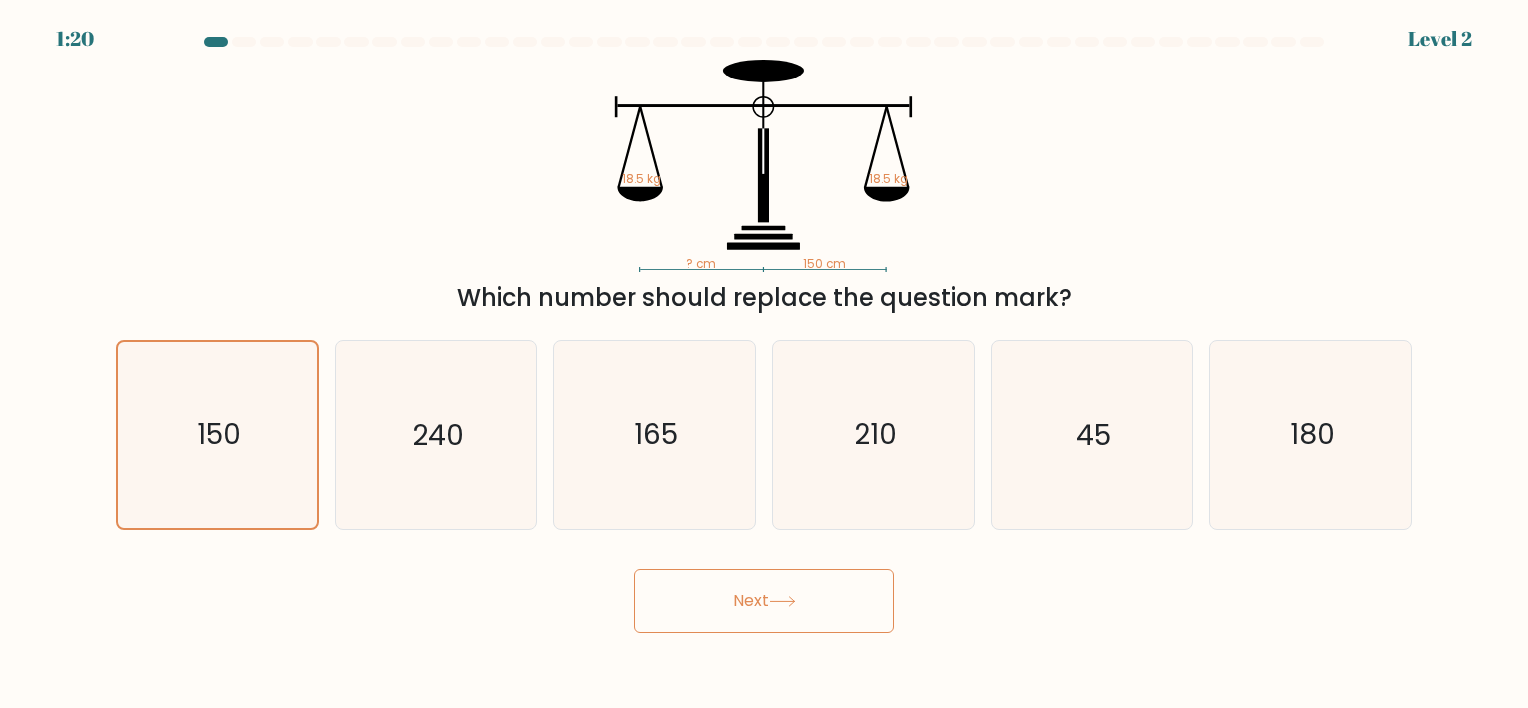click on "Next" at bounding box center [764, 601] 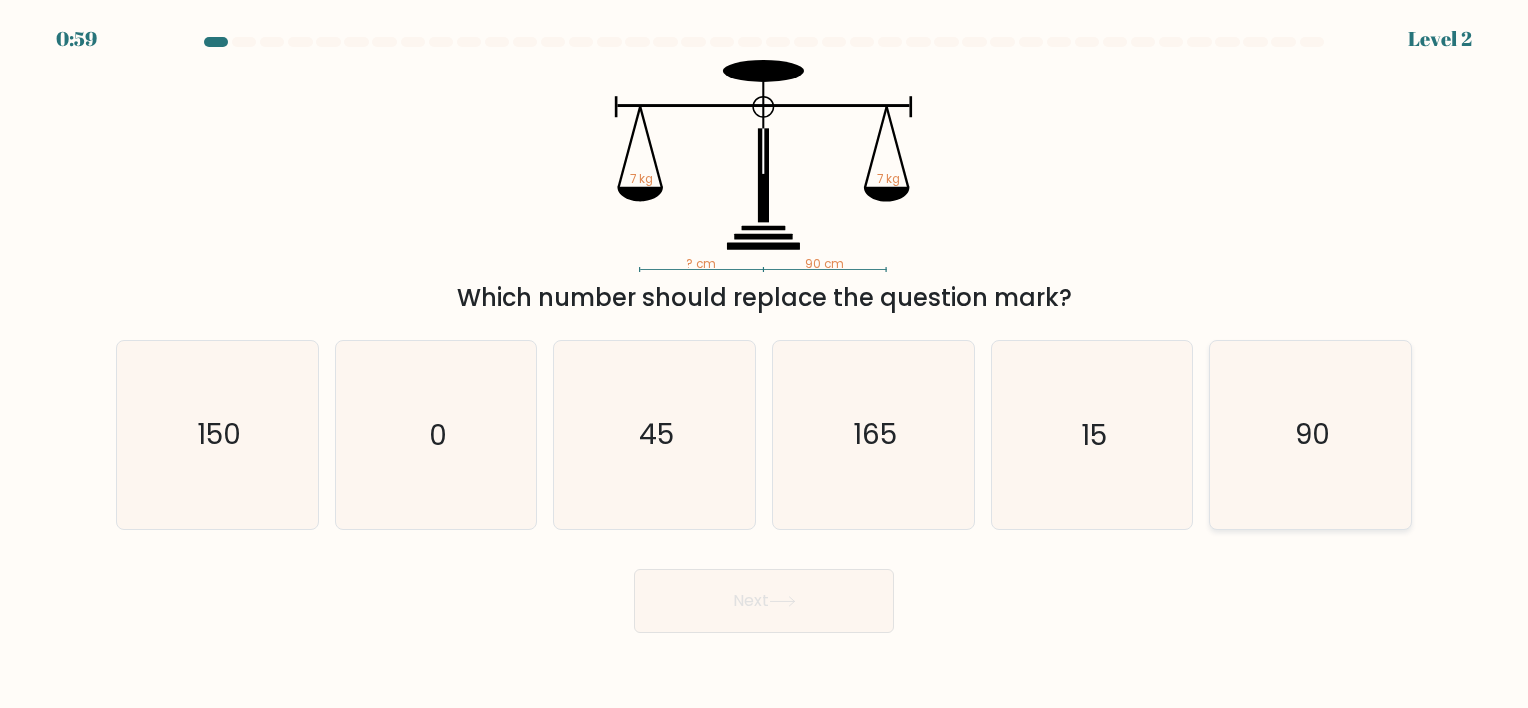 click on "90" 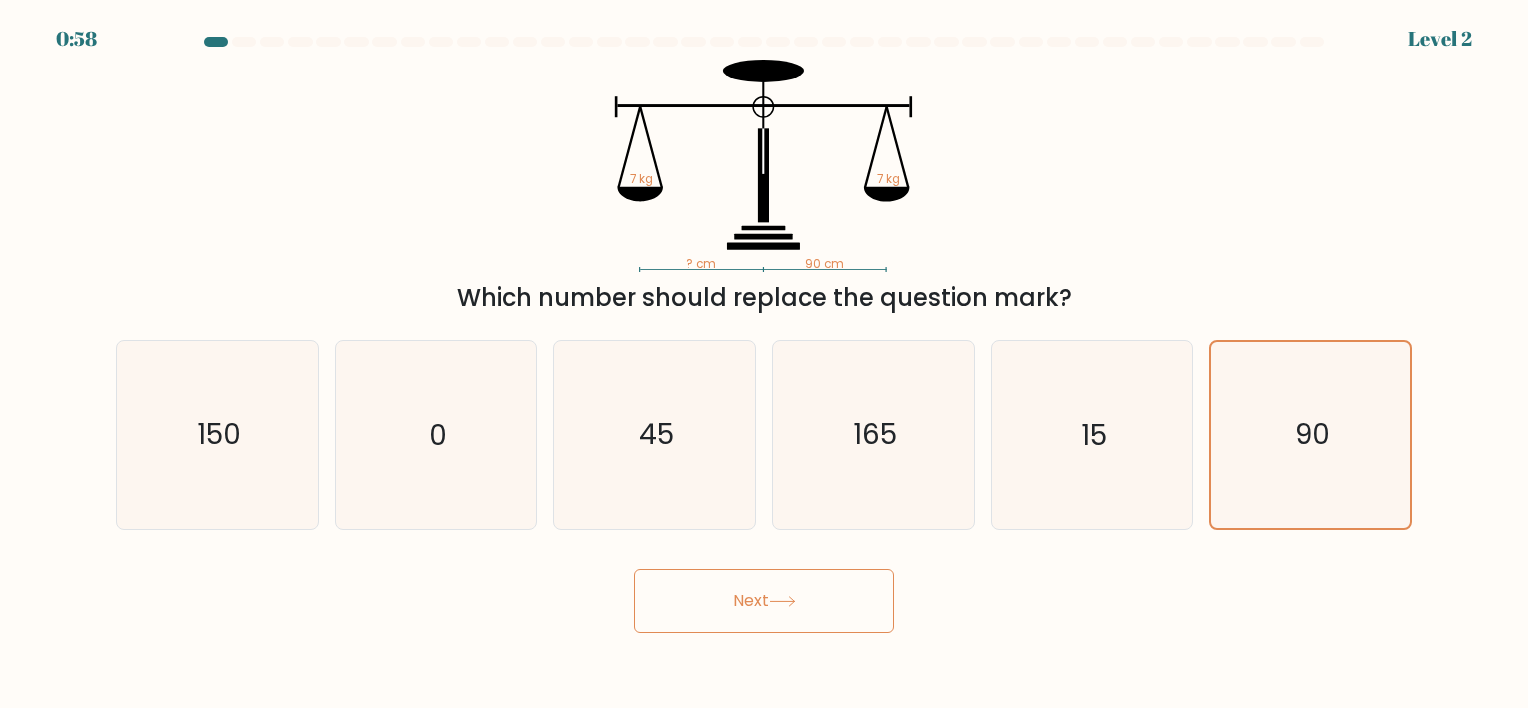click on "Next" at bounding box center [764, 601] 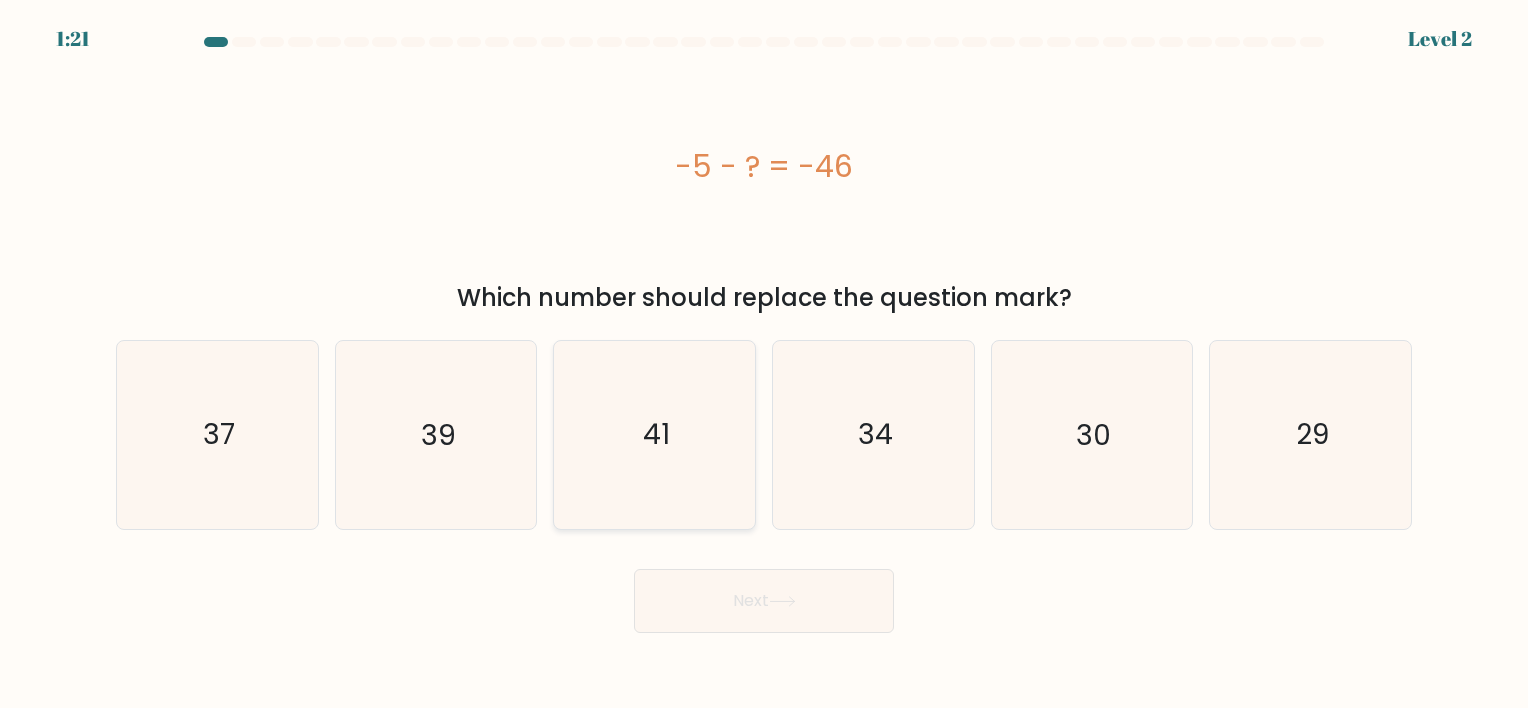 click on "41" 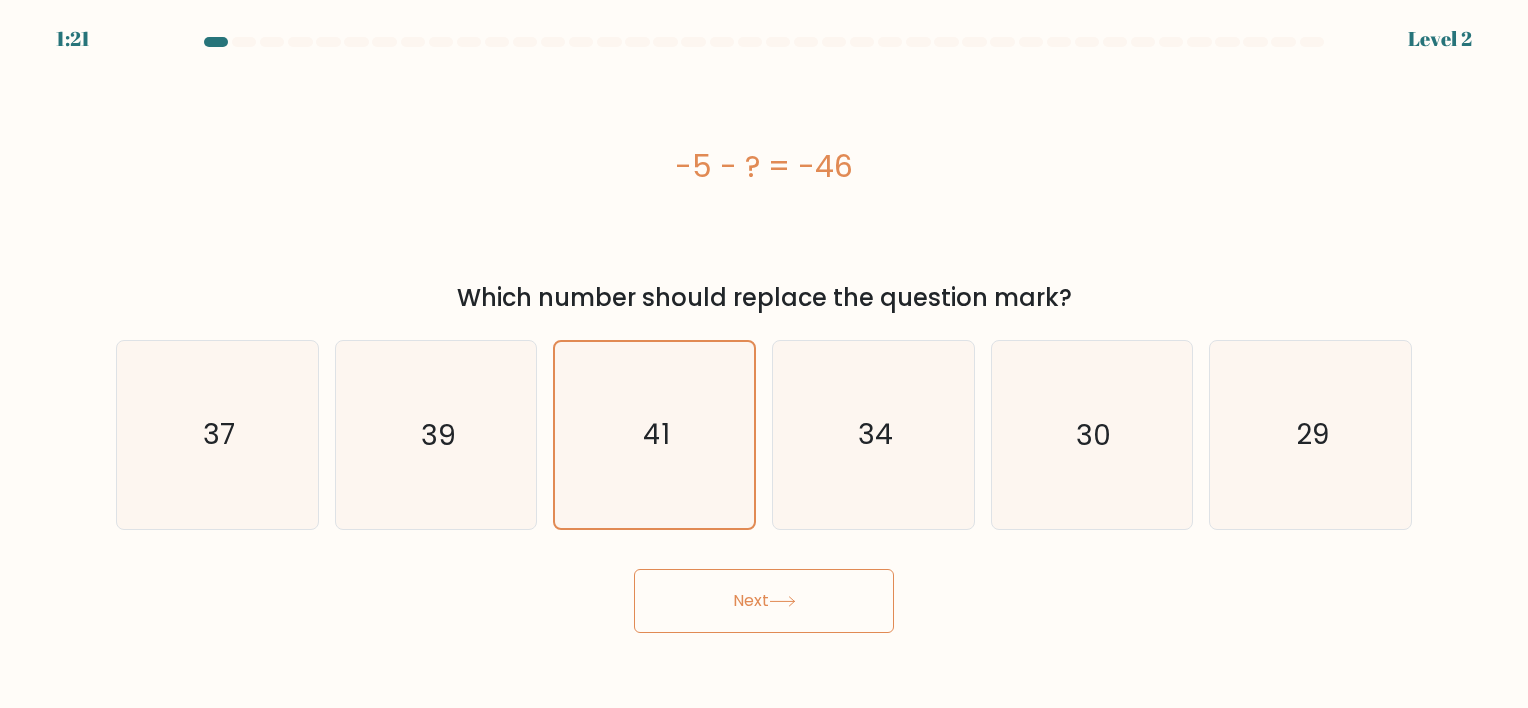 click on "Next" at bounding box center (764, 601) 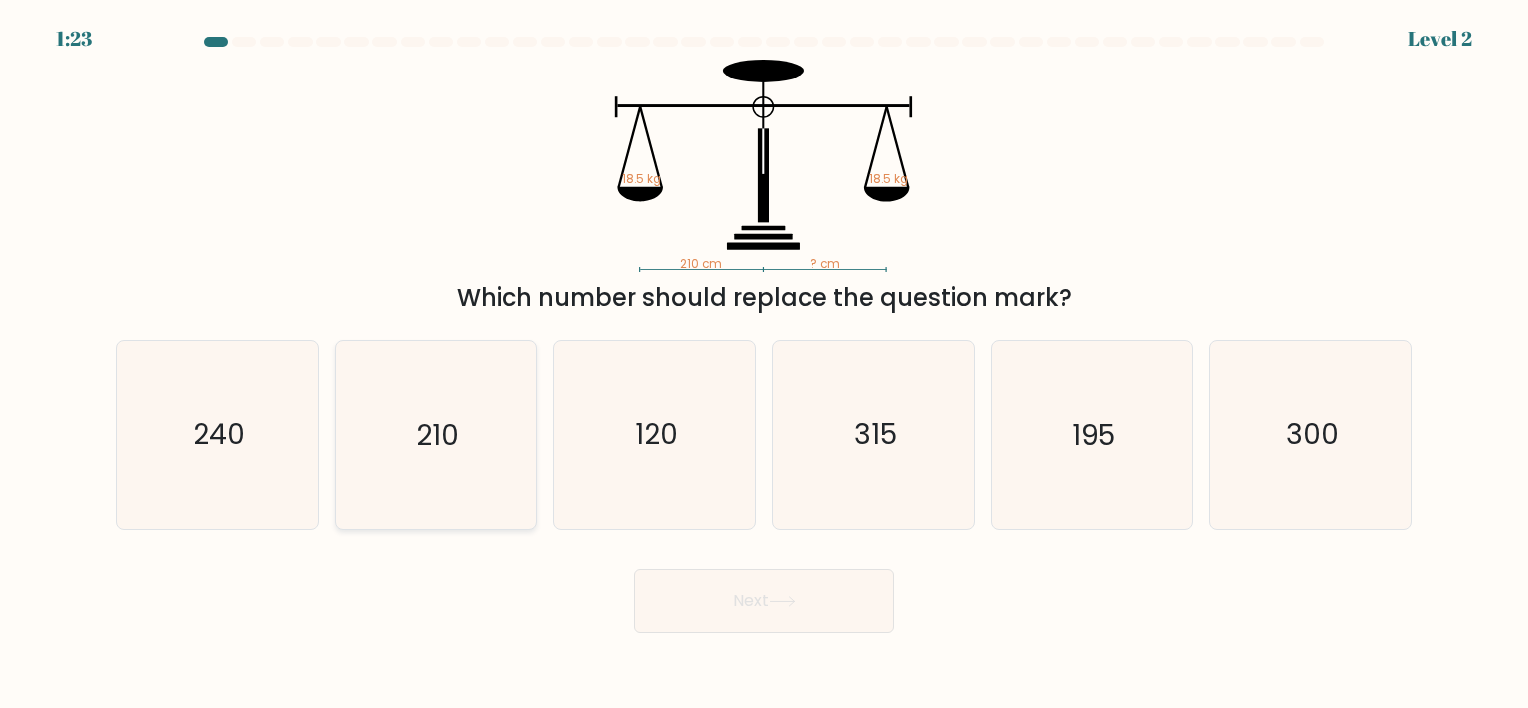 click on "210" 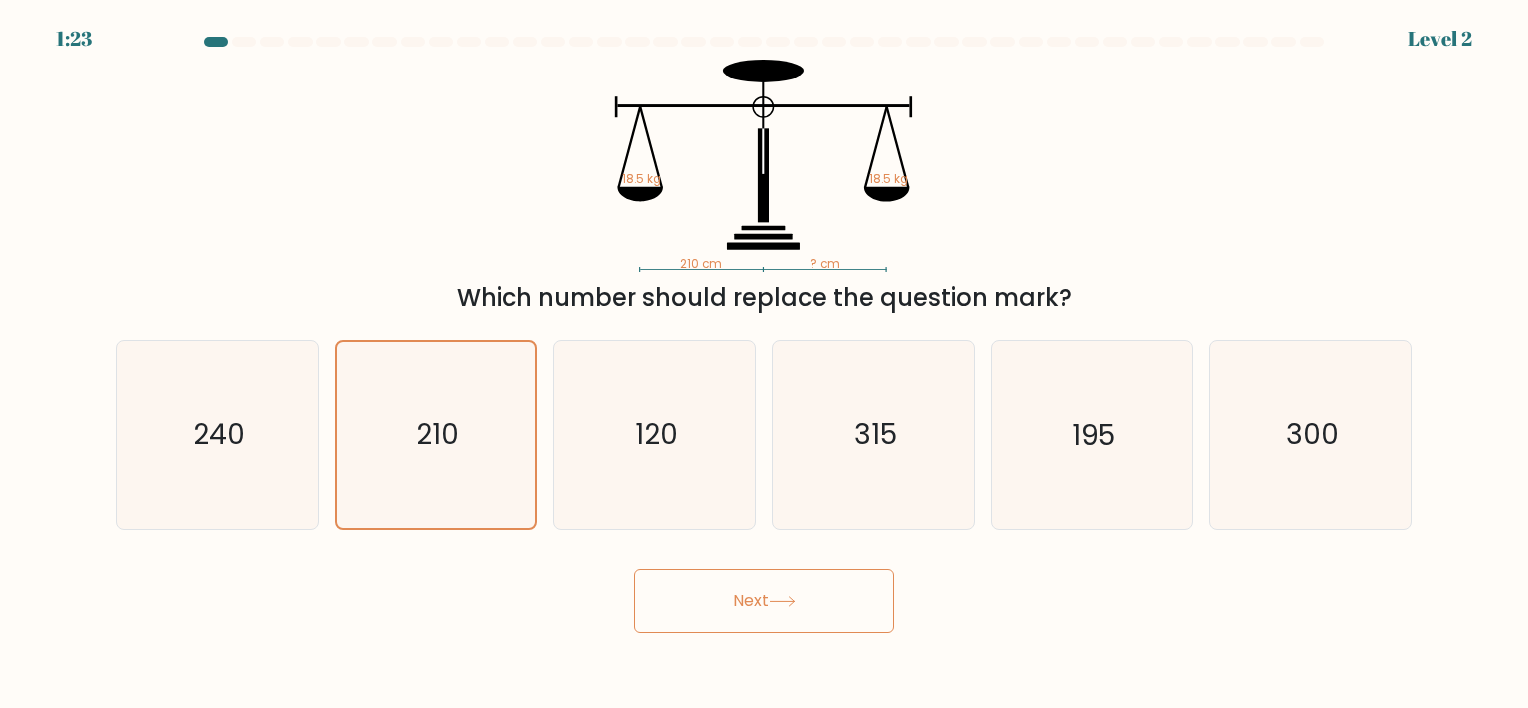 click on "Next" at bounding box center [764, 601] 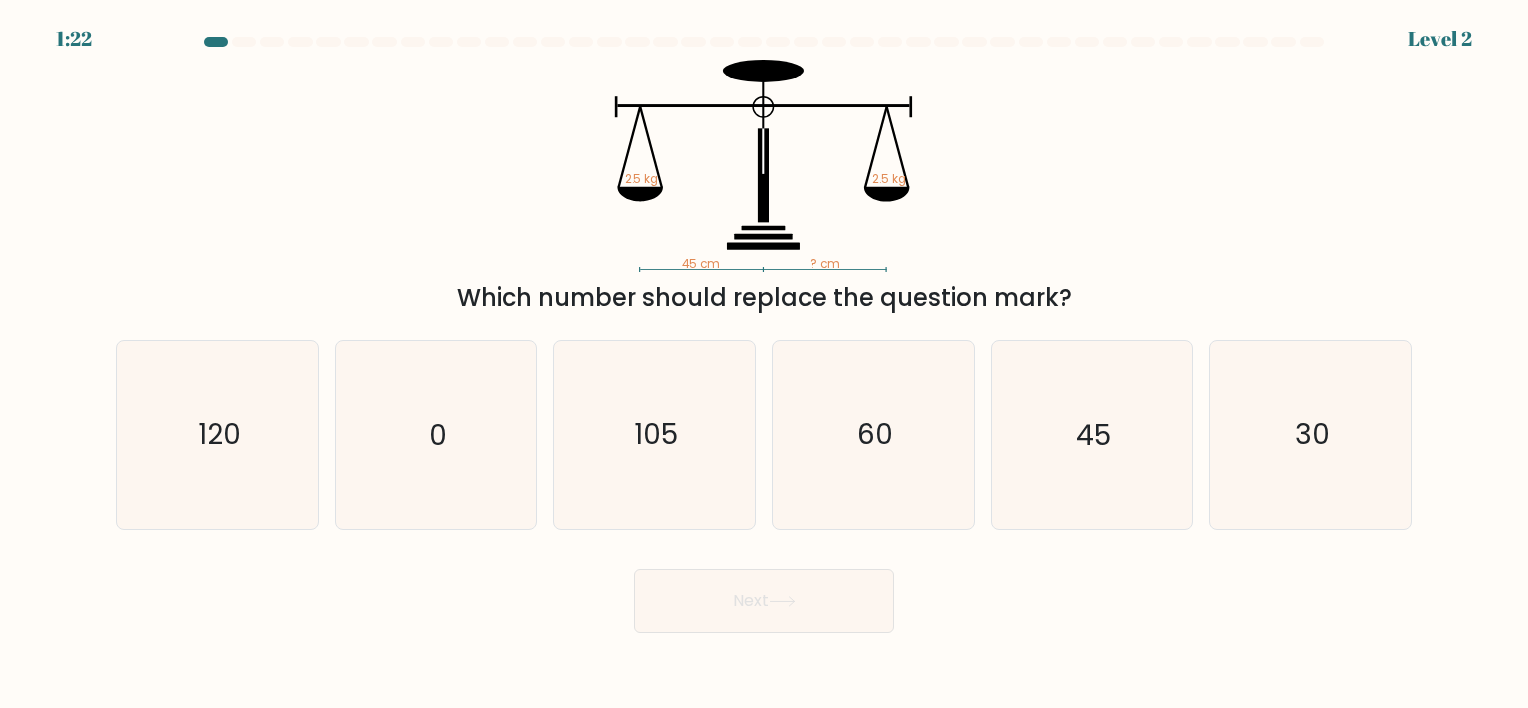 click 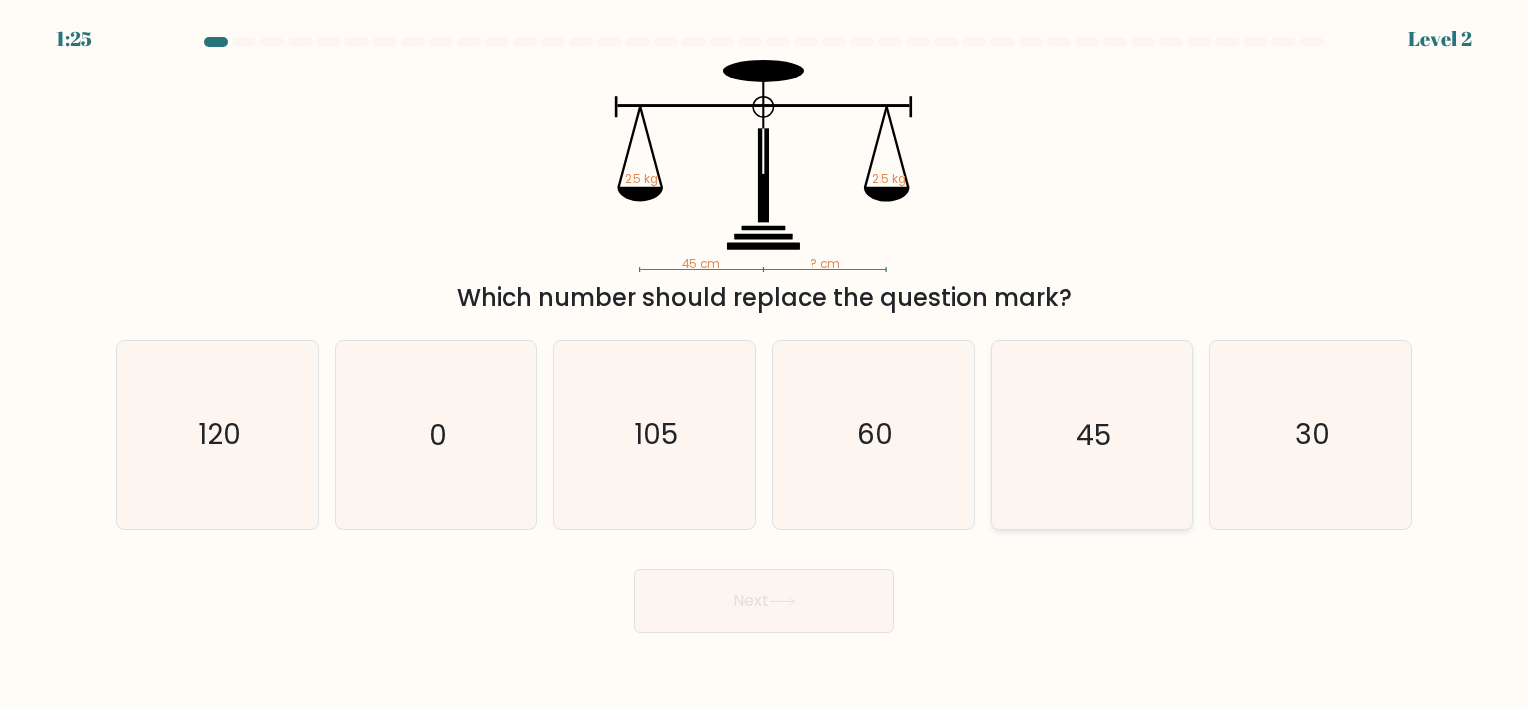 click on "45" 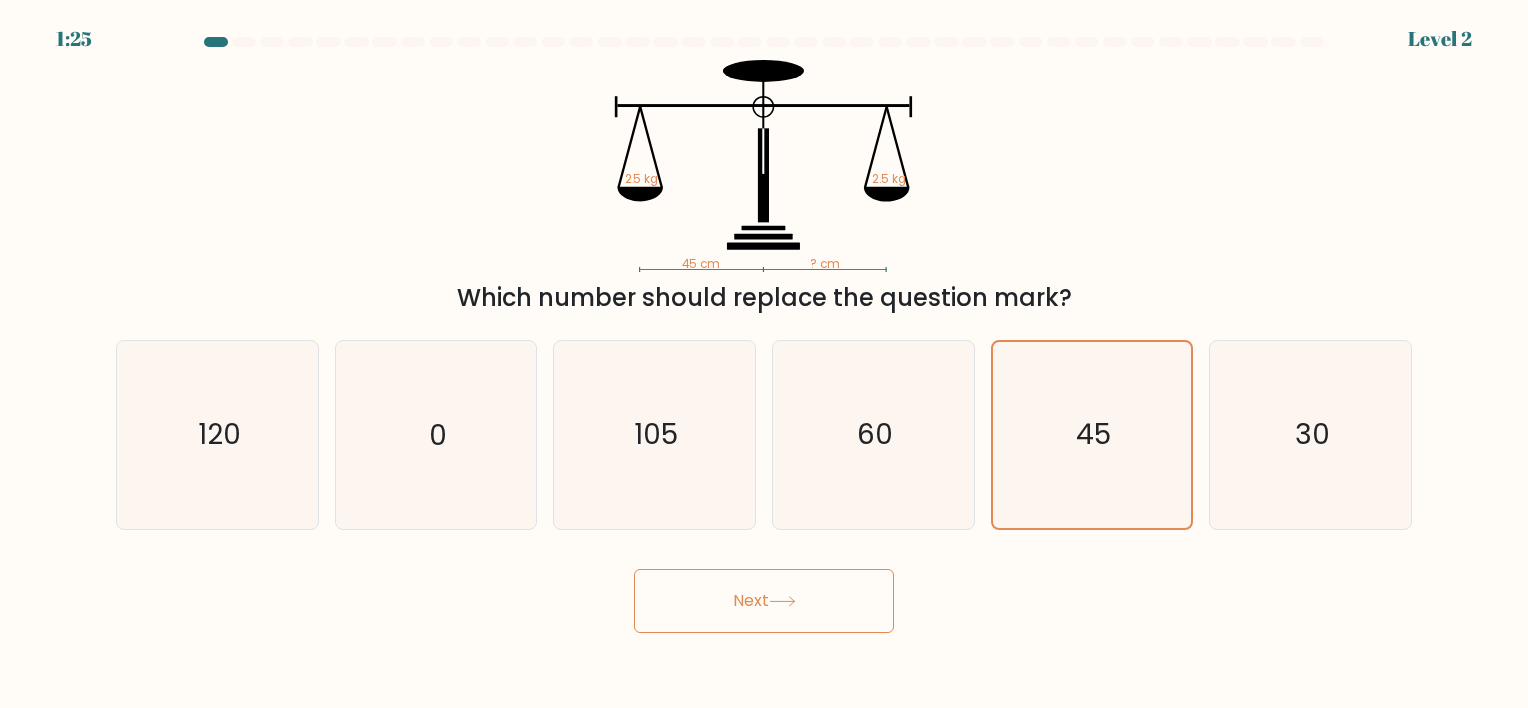 click on "1:25
Level 2" at bounding box center (764, 354) 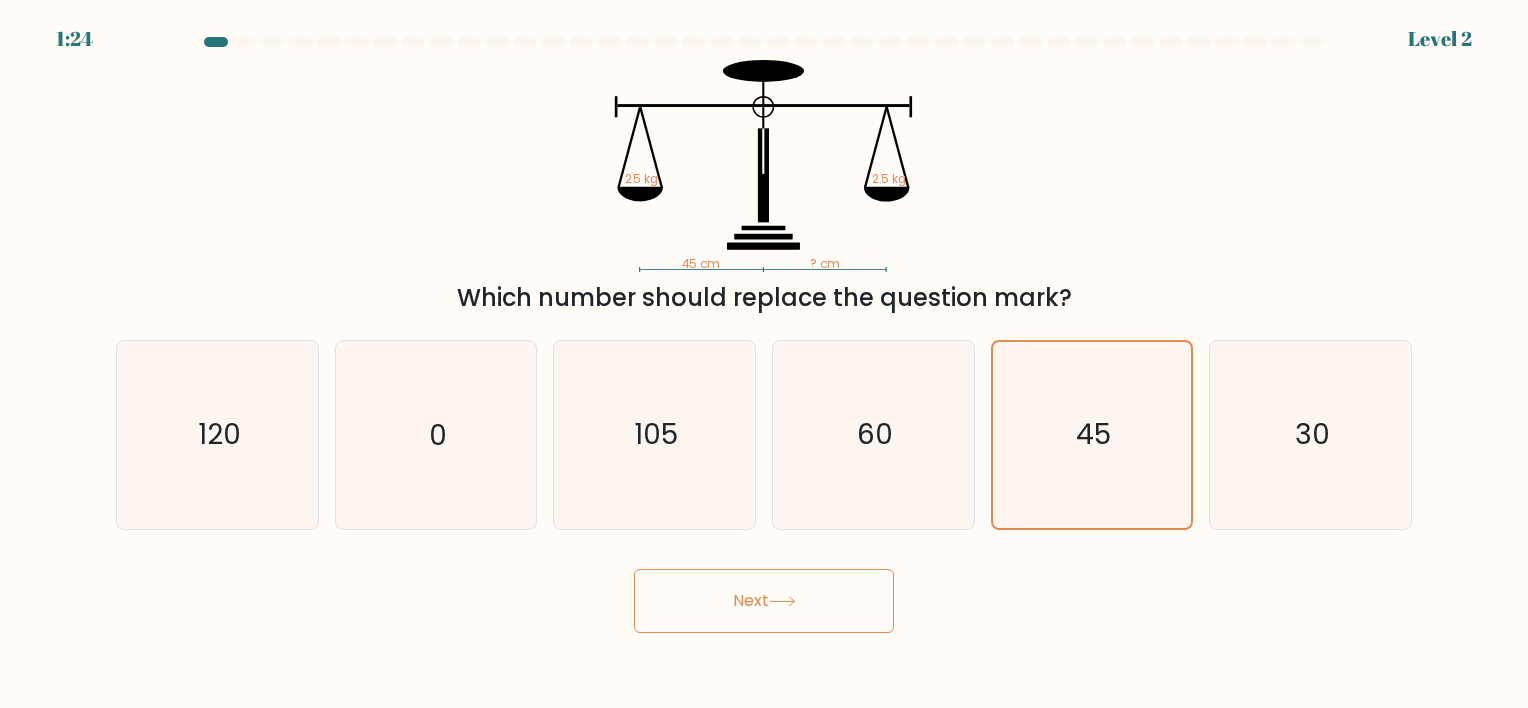 click on "Next" at bounding box center [764, 601] 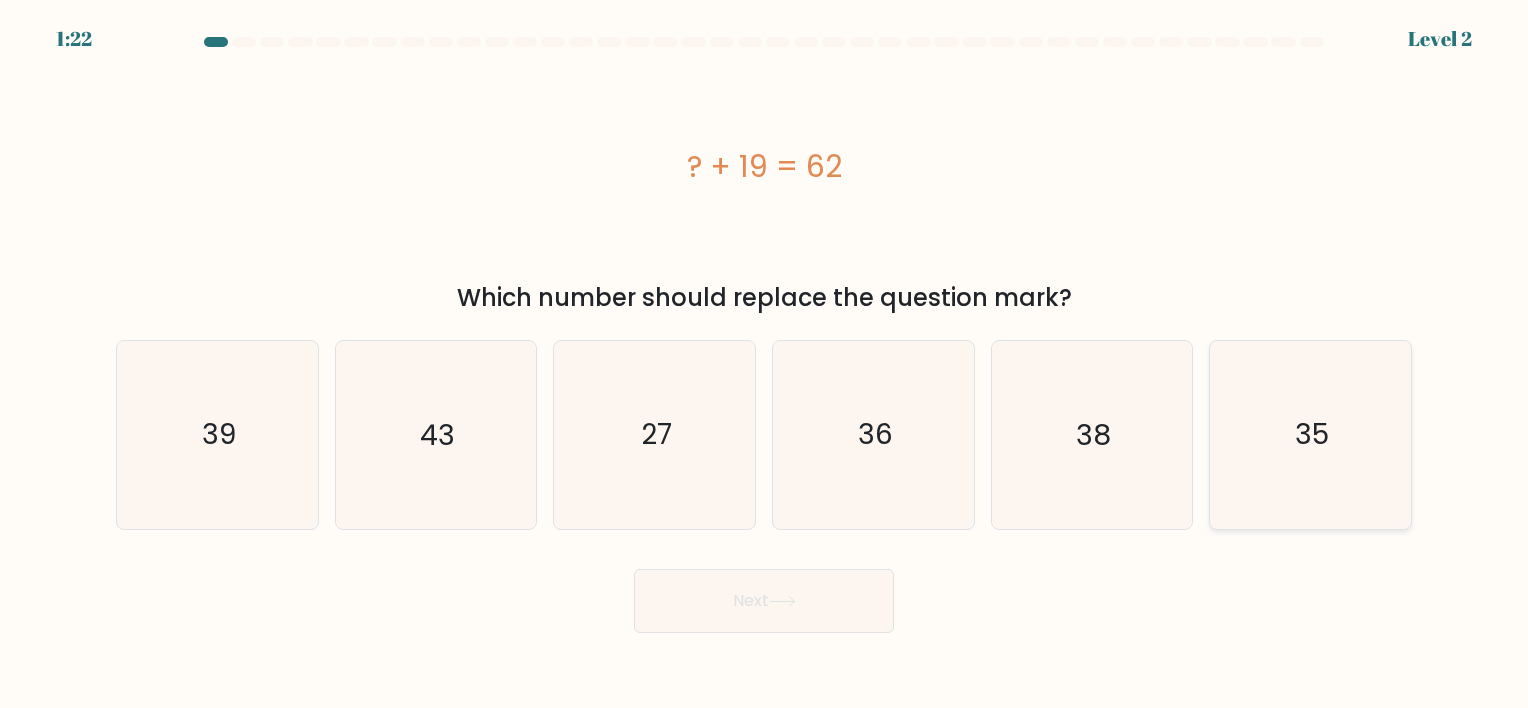 click on "35" 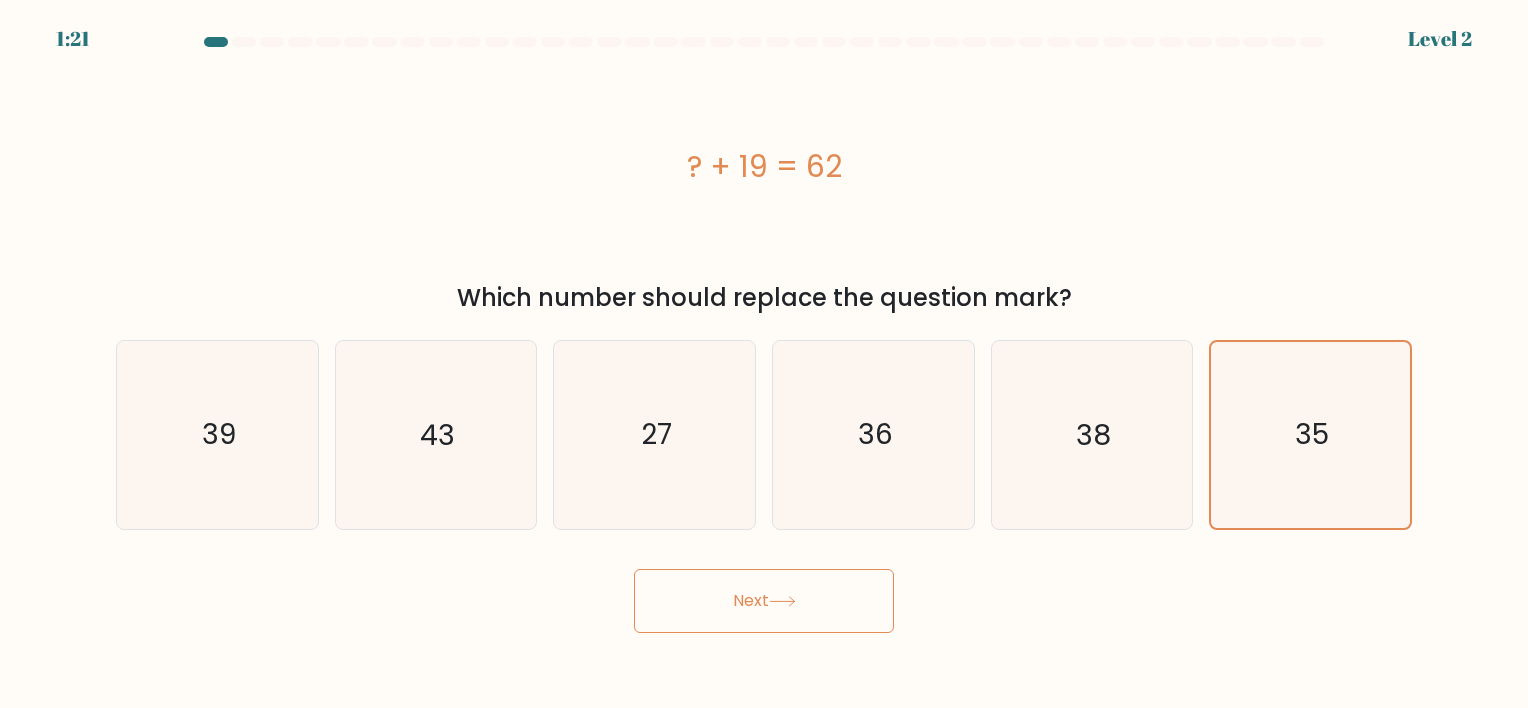 click on "Next" at bounding box center [764, 601] 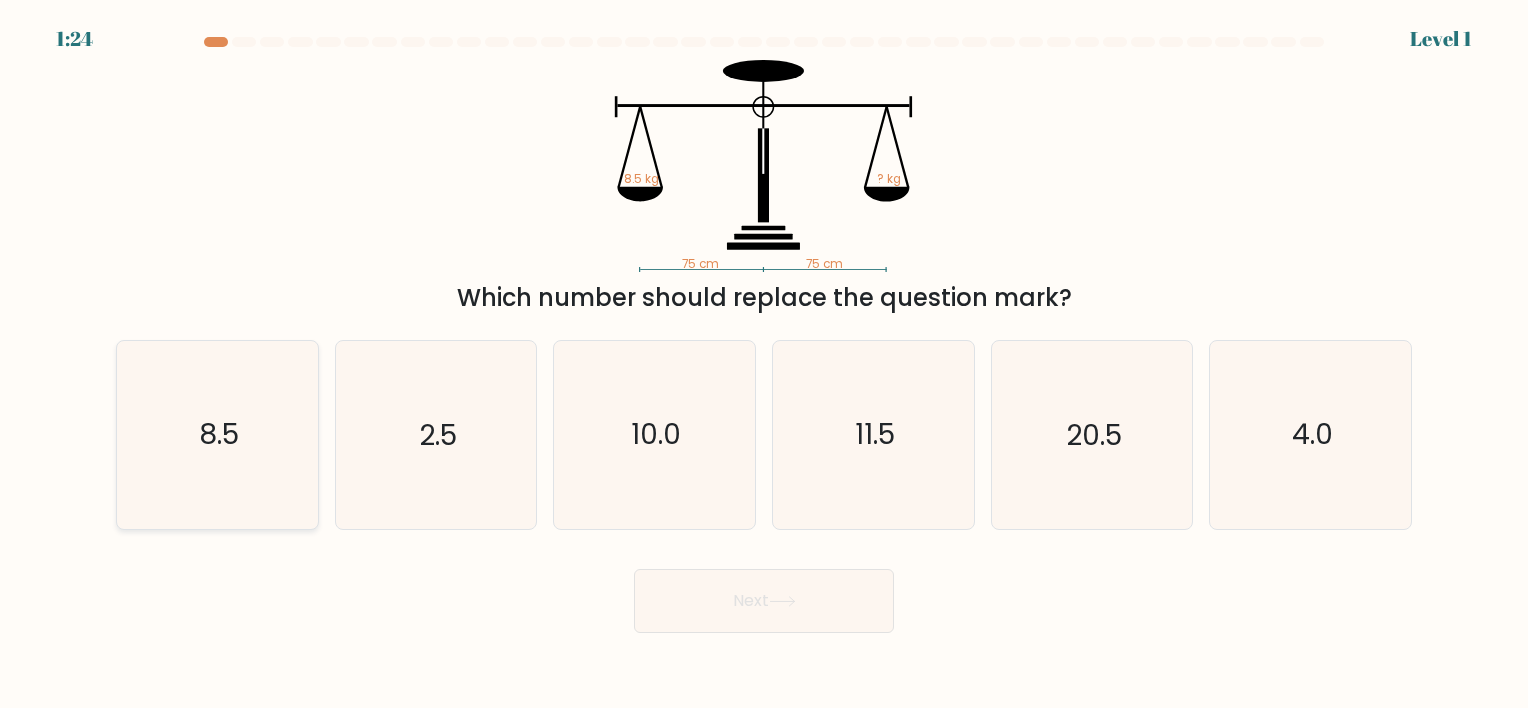 click on "8.5" 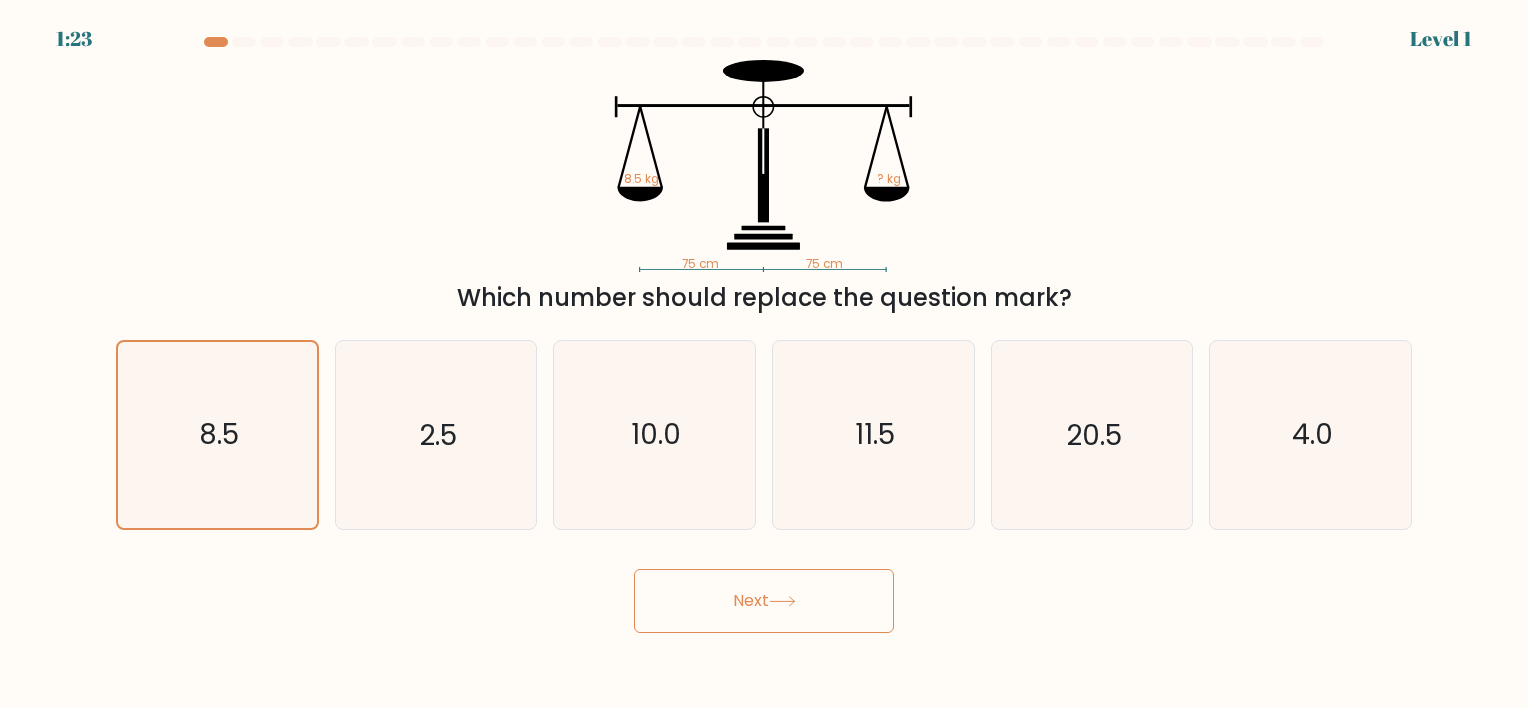 click on "Next" at bounding box center (764, 601) 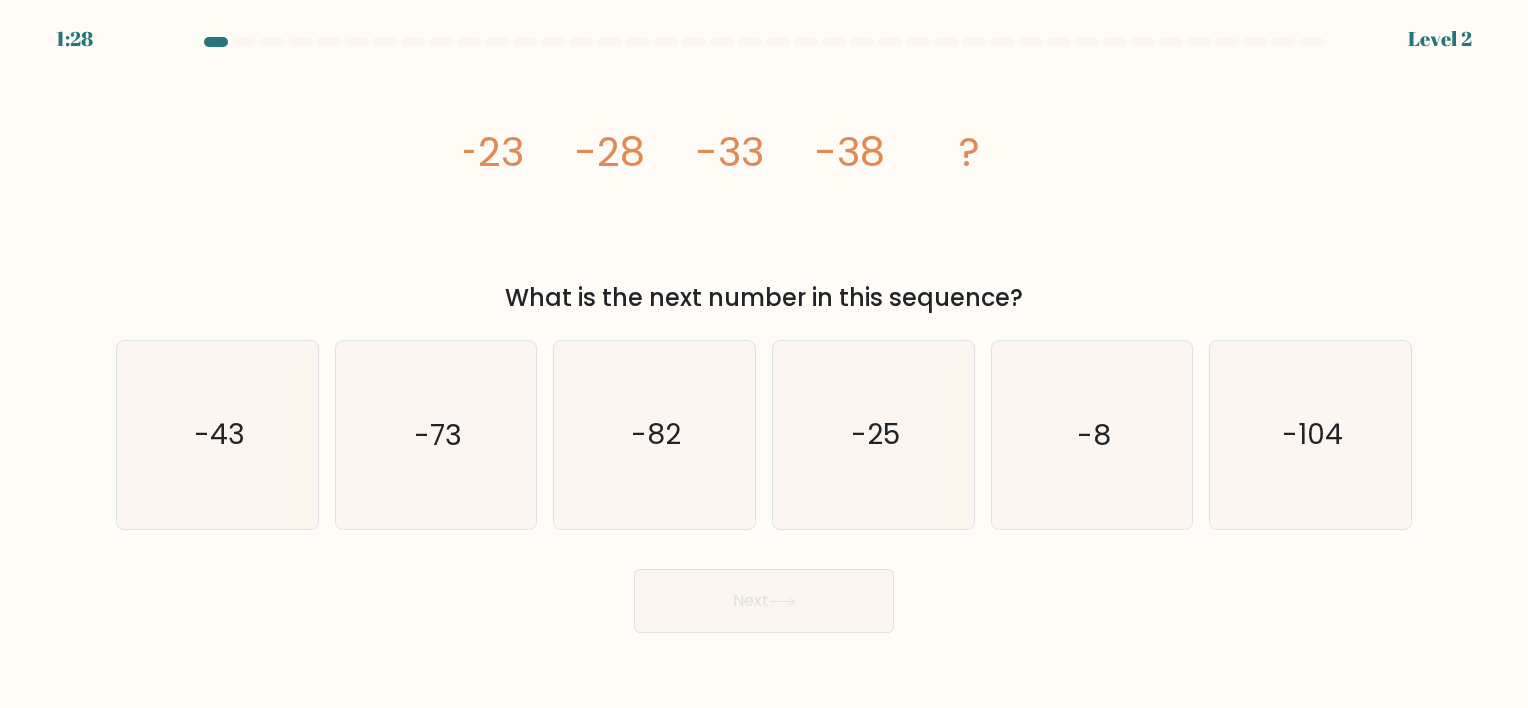 click on "Next" at bounding box center [764, 601] 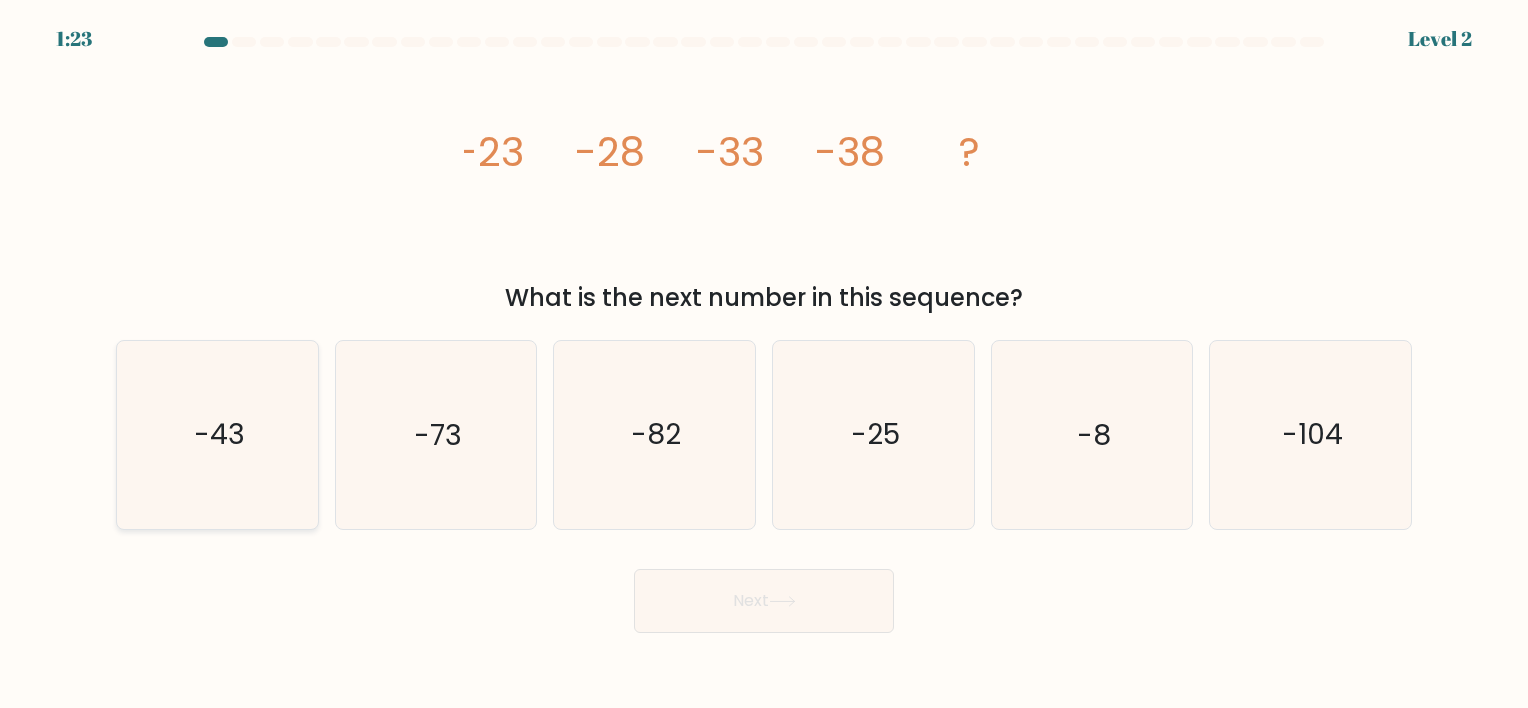 click on "-43" 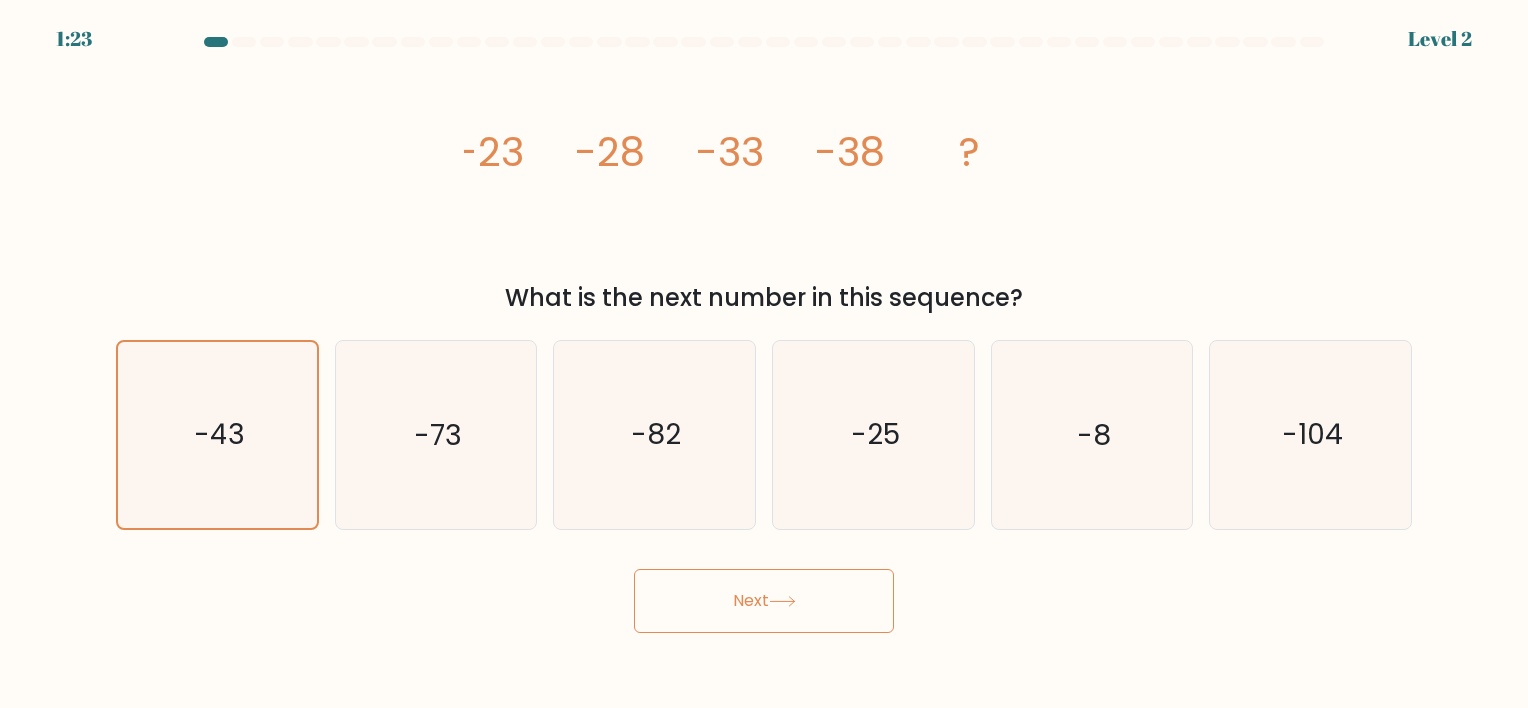 click on "Next" at bounding box center (764, 601) 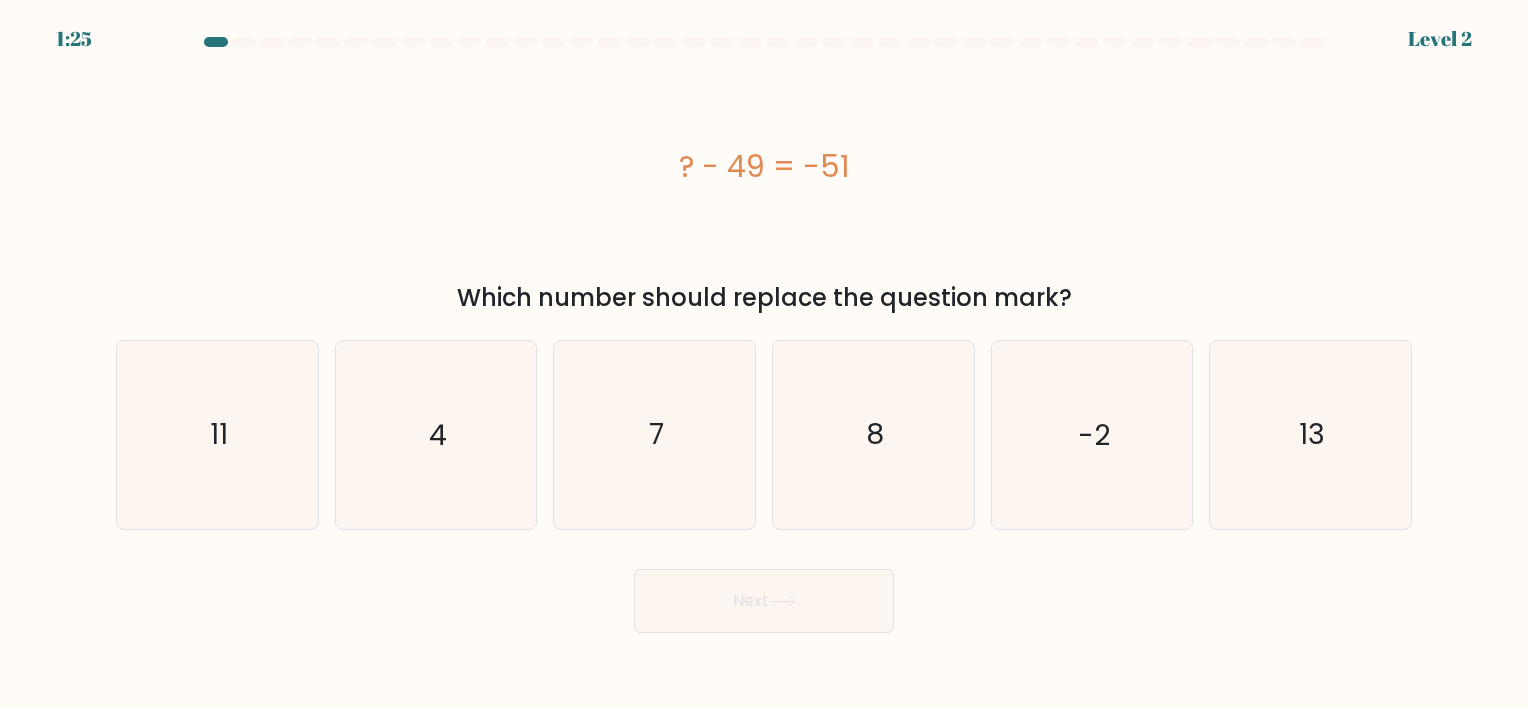 click at bounding box center (764, 46) 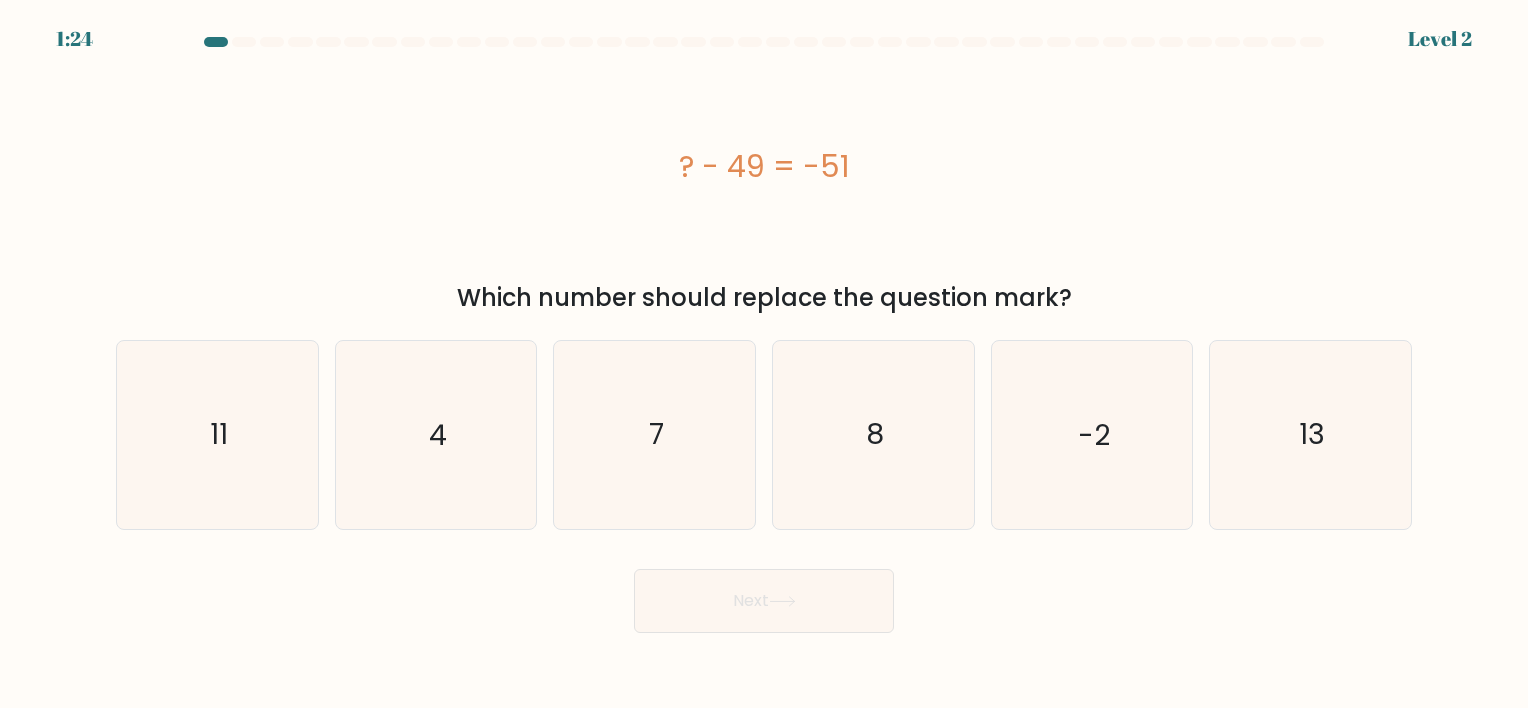 click on "a. 4" at bounding box center [764, 335] 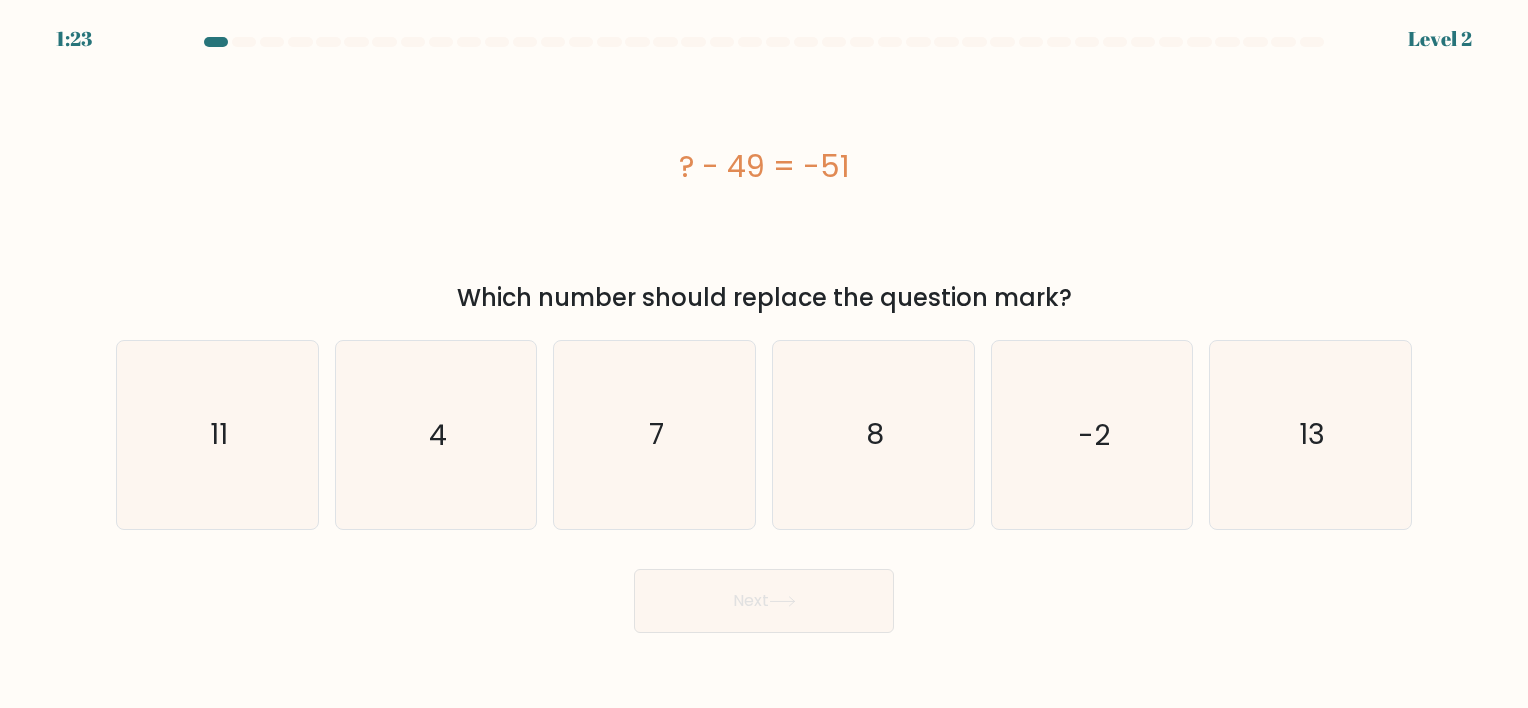 click on "? - 49 = -51" at bounding box center [764, 166] 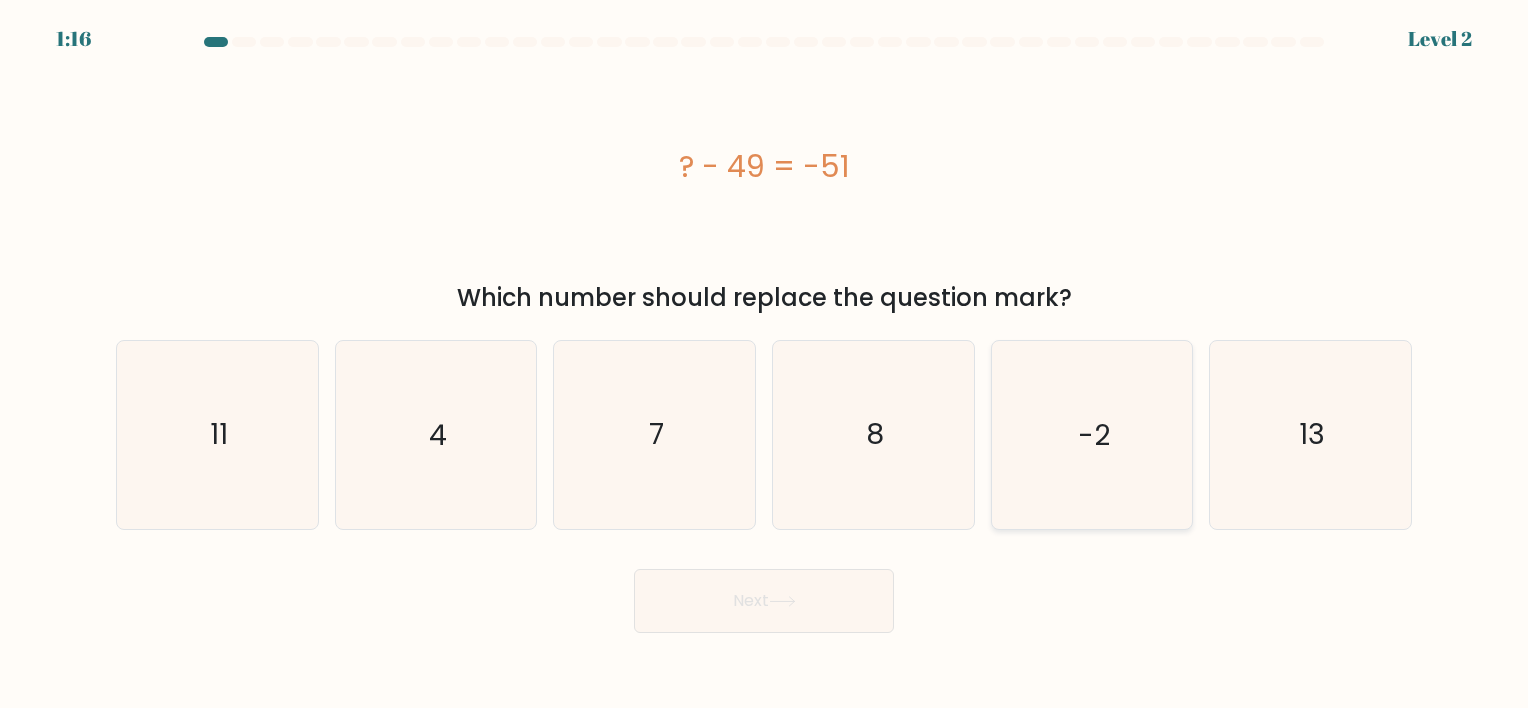 click on "-2" 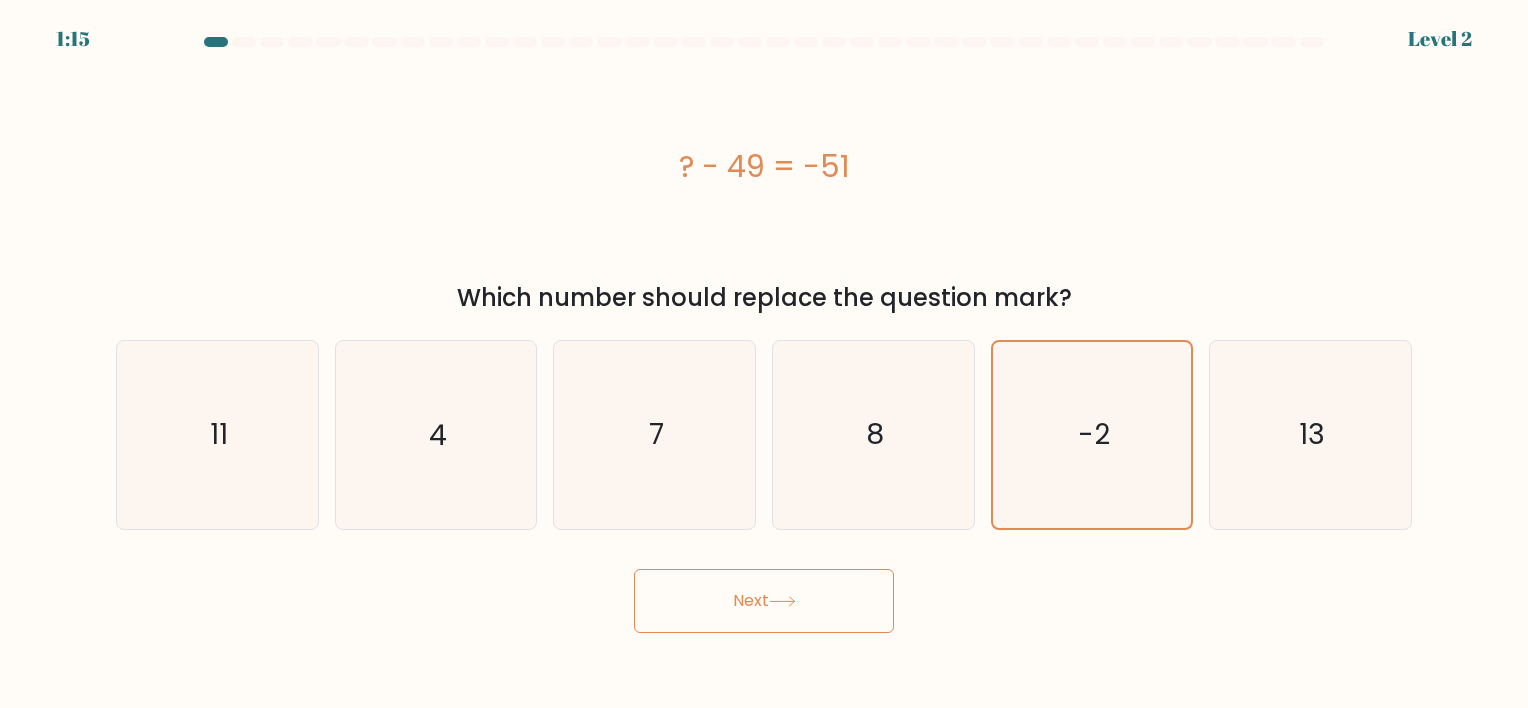 click on "Next" at bounding box center (764, 601) 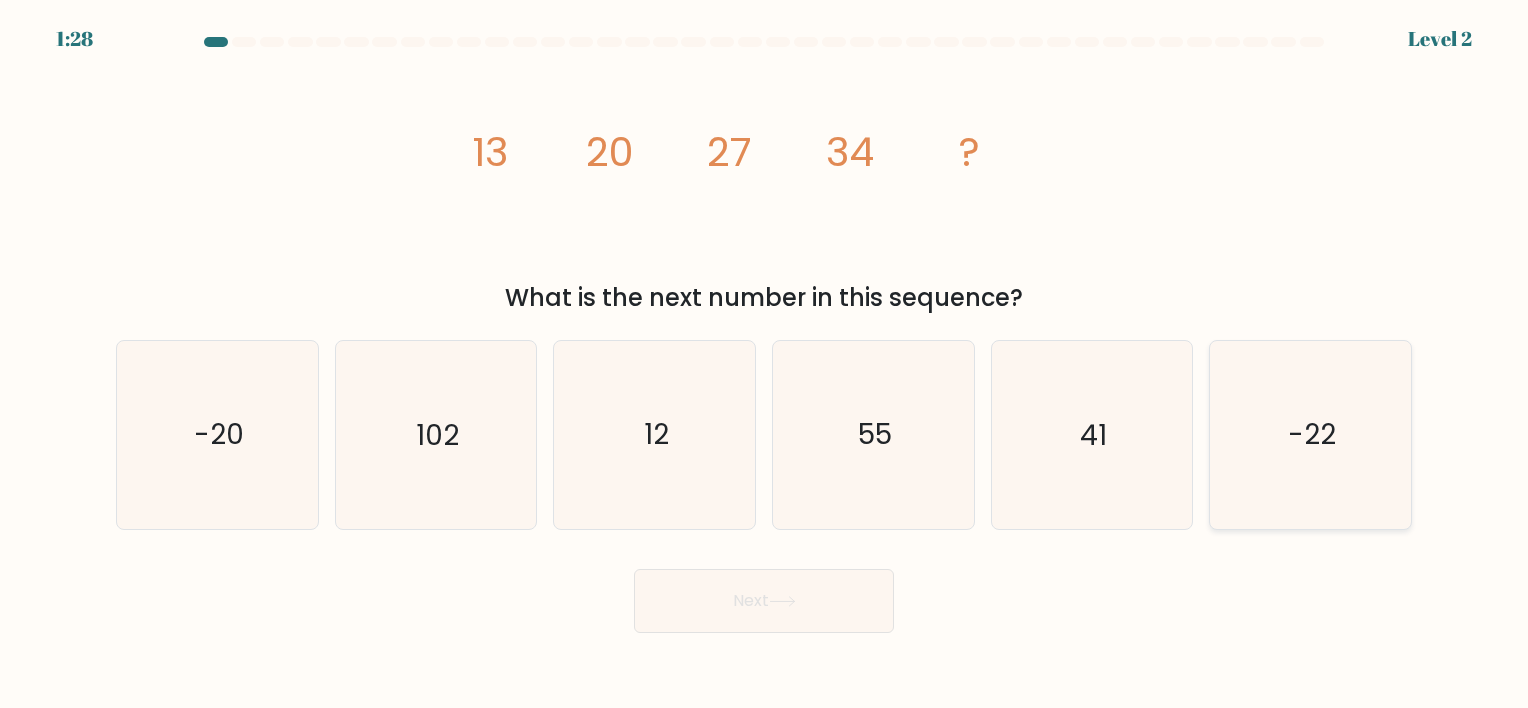 click on "-22" 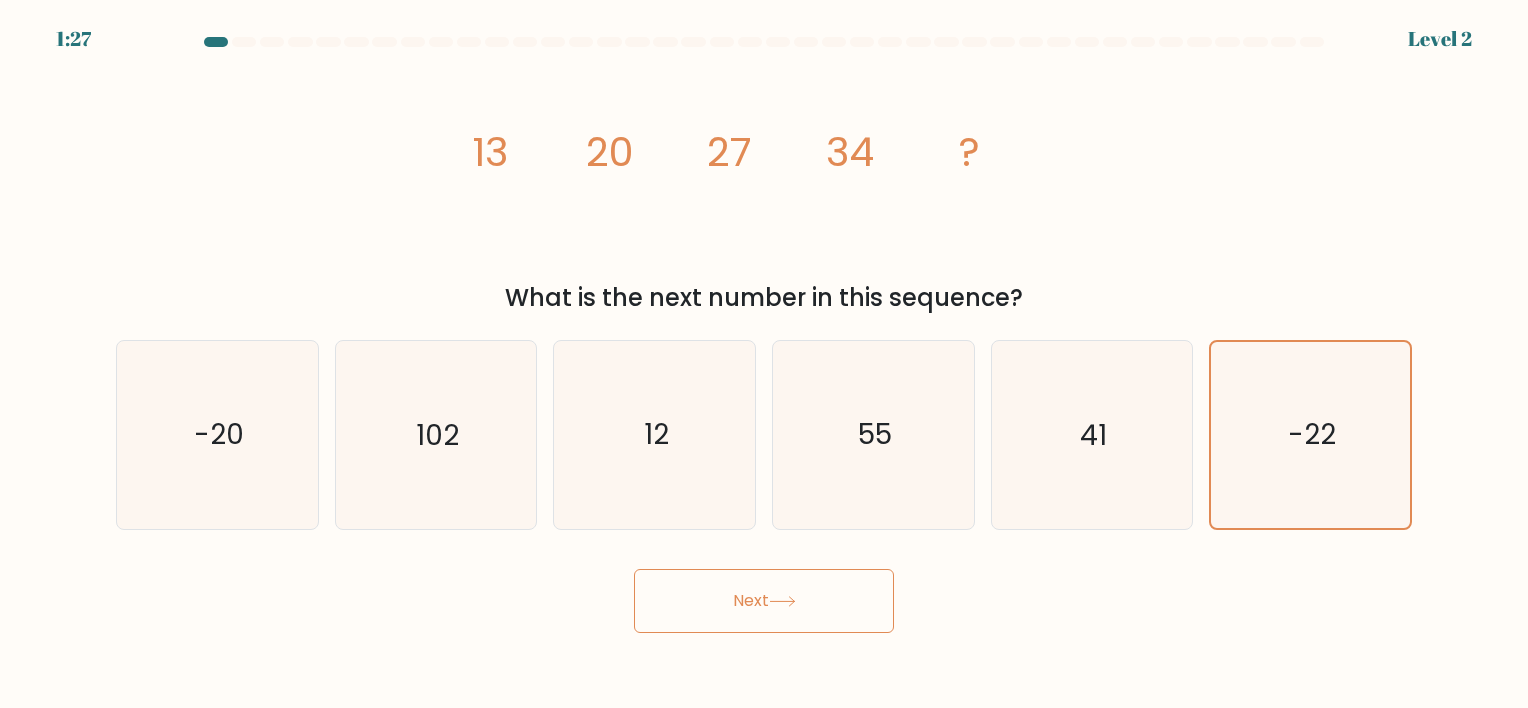 click on "1:27
Level 2" at bounding box center [764, 354] 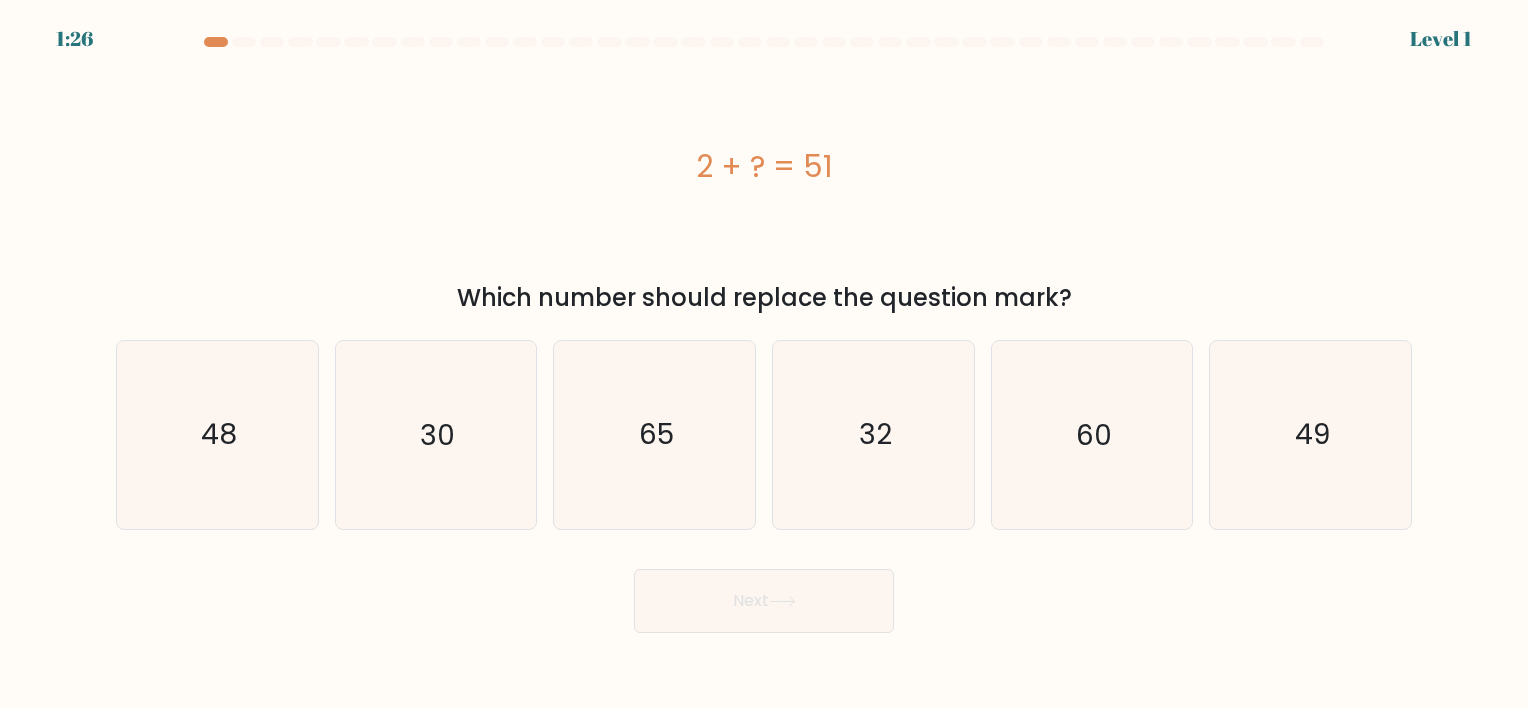 click on "Next" at bounding box center (764, 601) 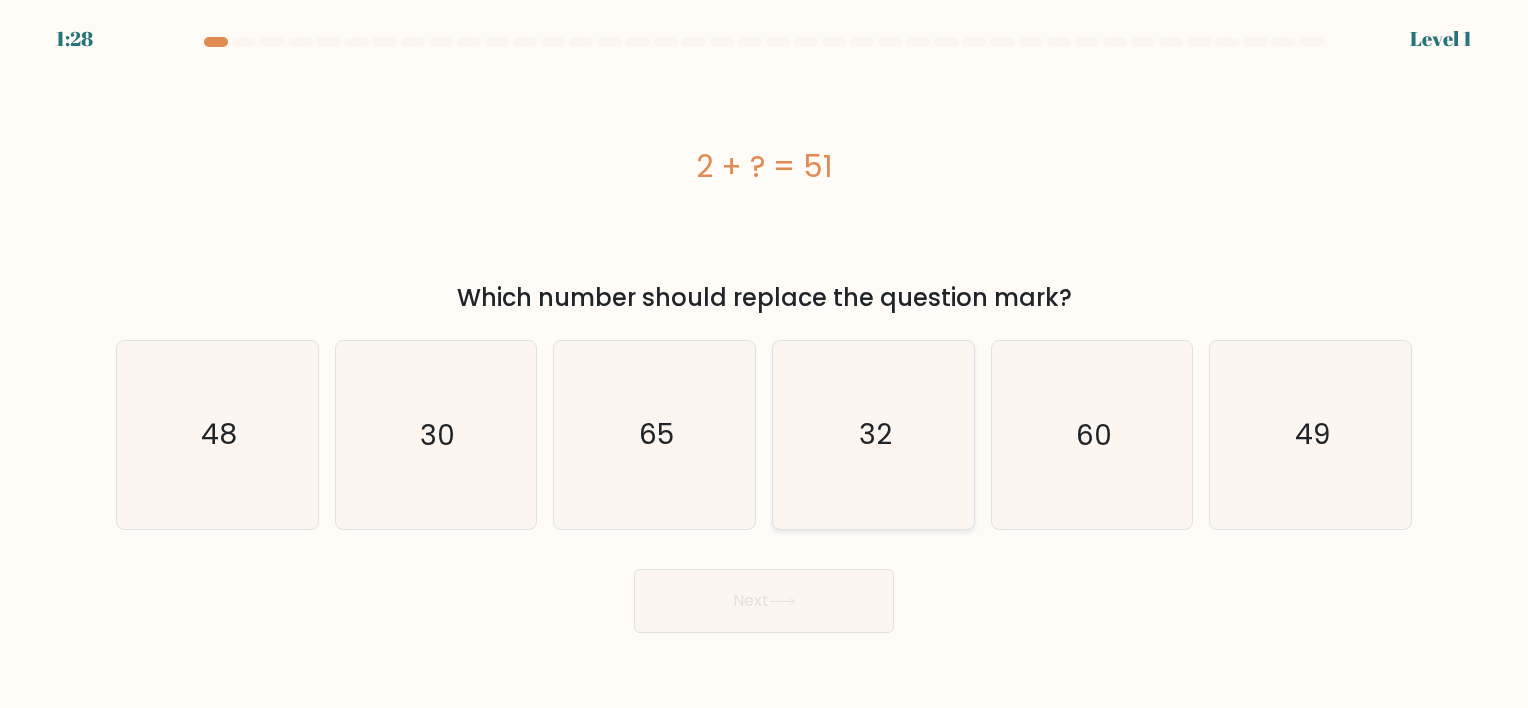 click on "32" 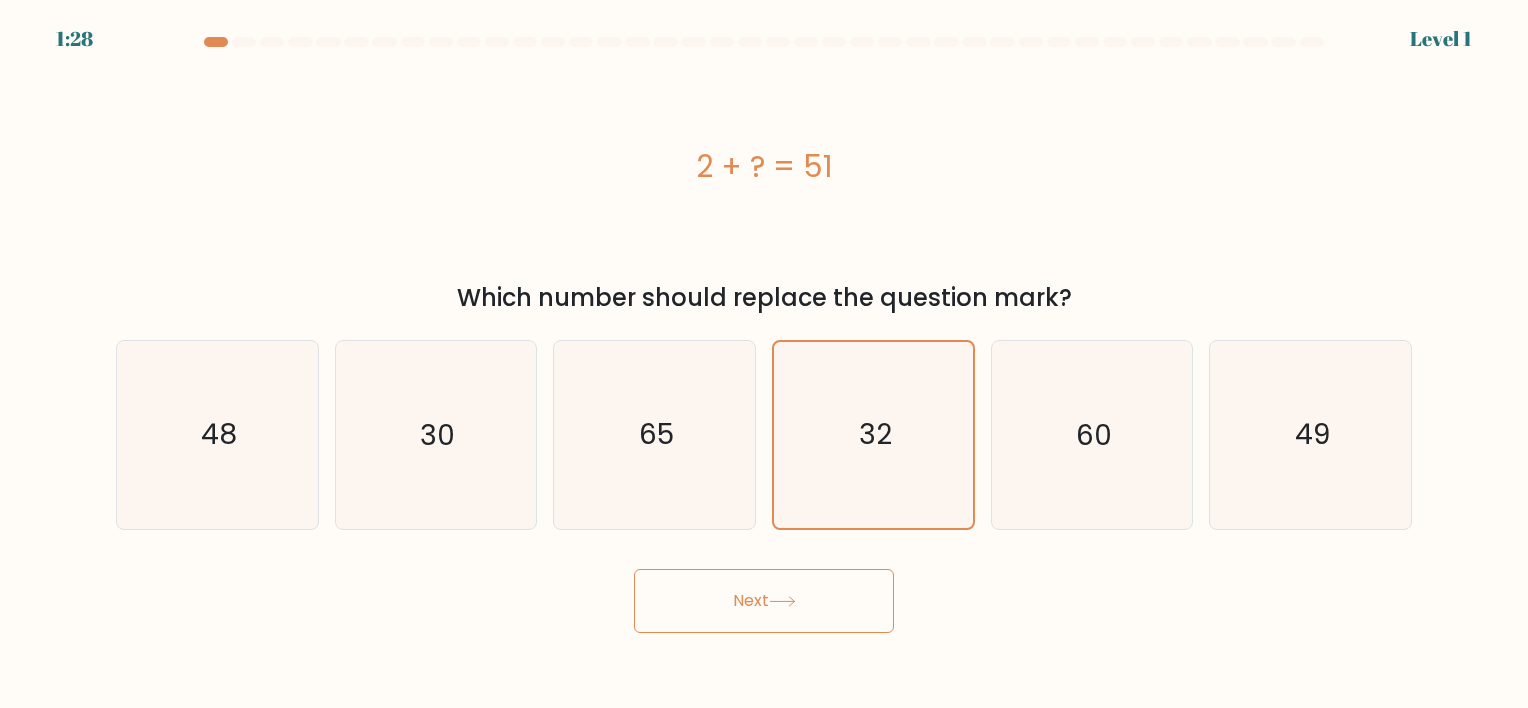 click on "Next" at bounding box center [764, 601] 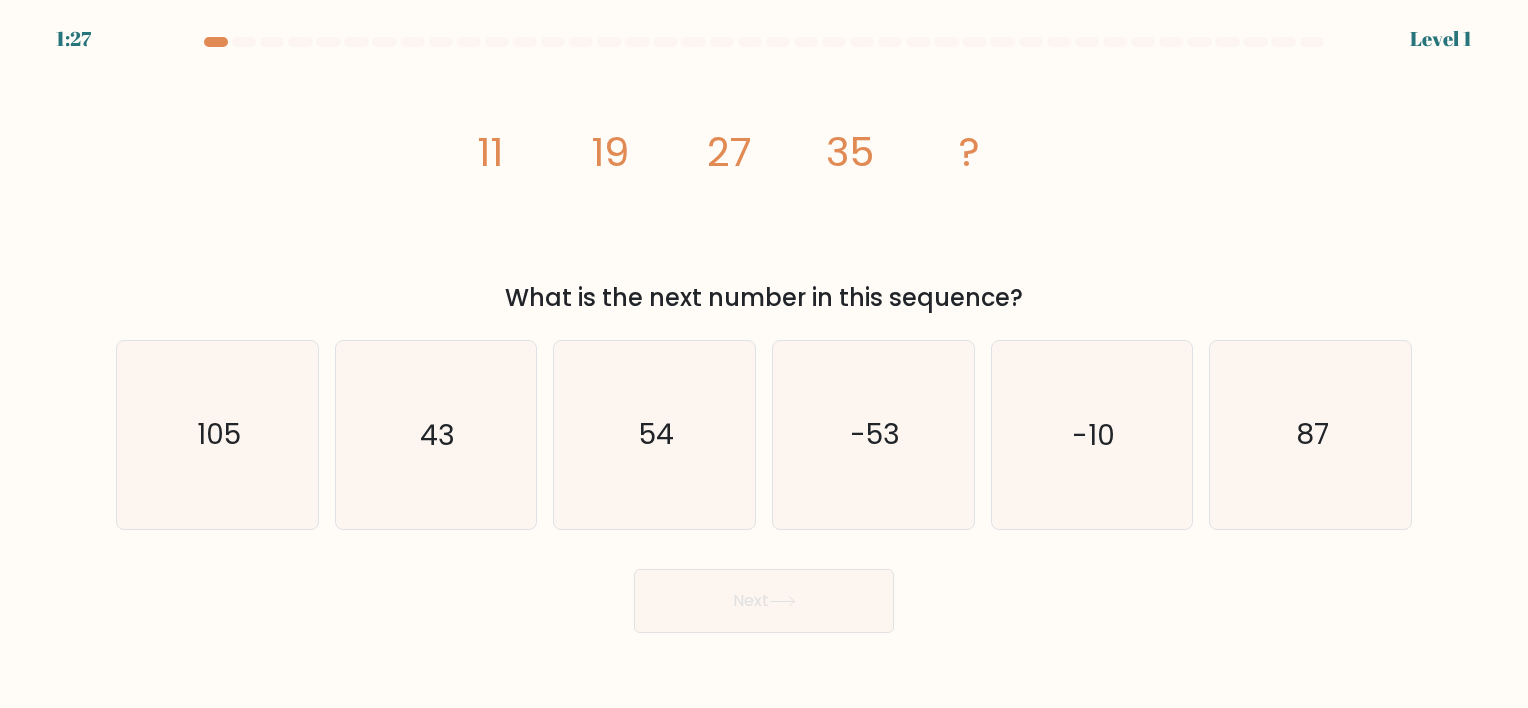 click on "Next" at bounding box center [764, 601] 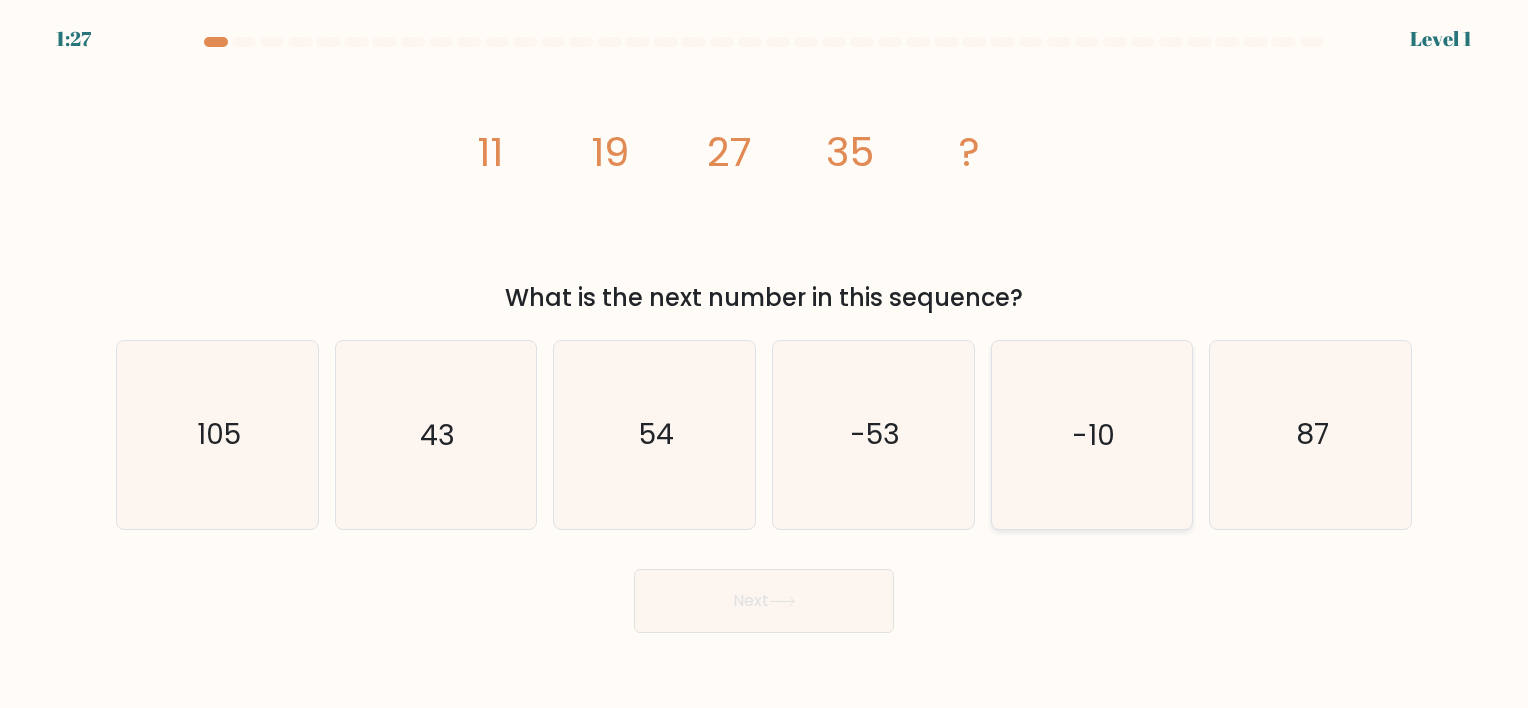 click on "-10" 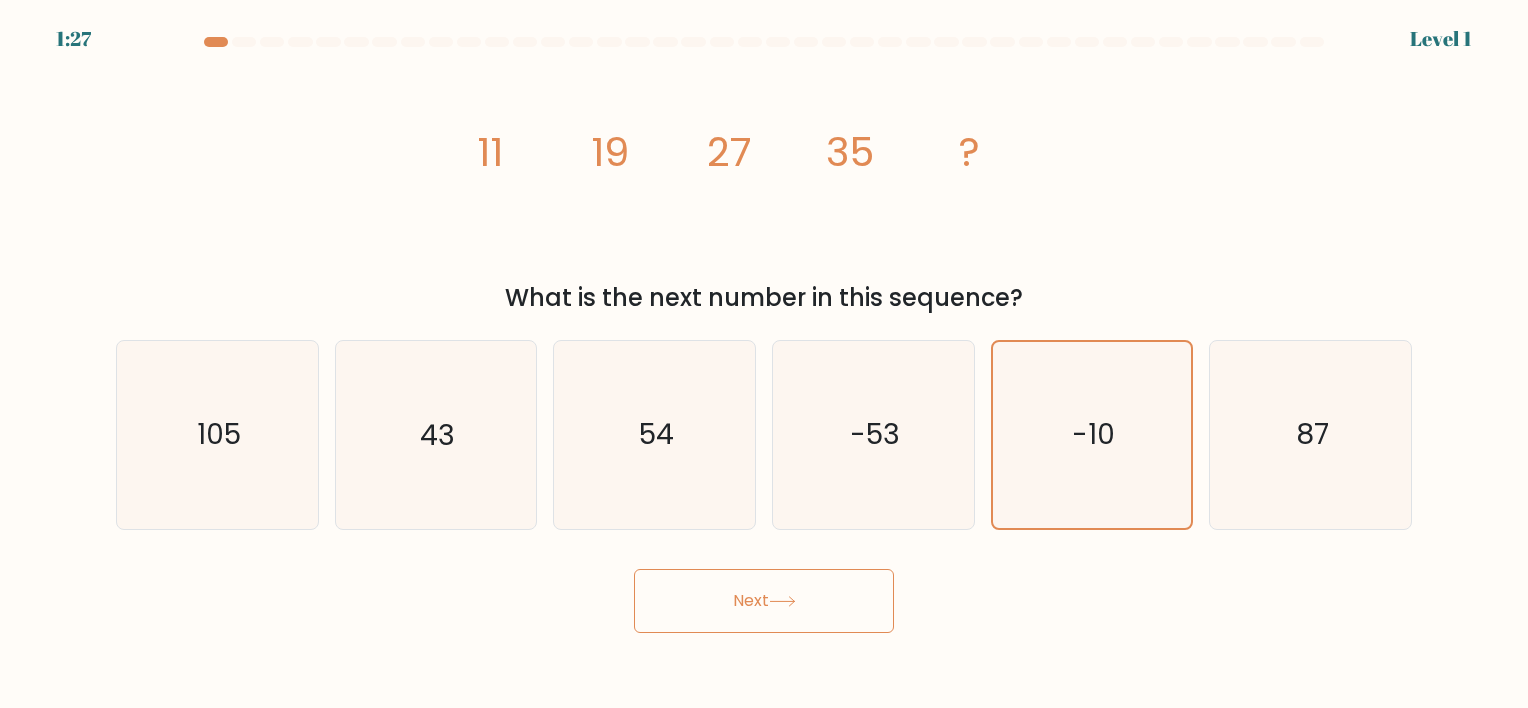 click on "Next" at bounding box center [764, 601] 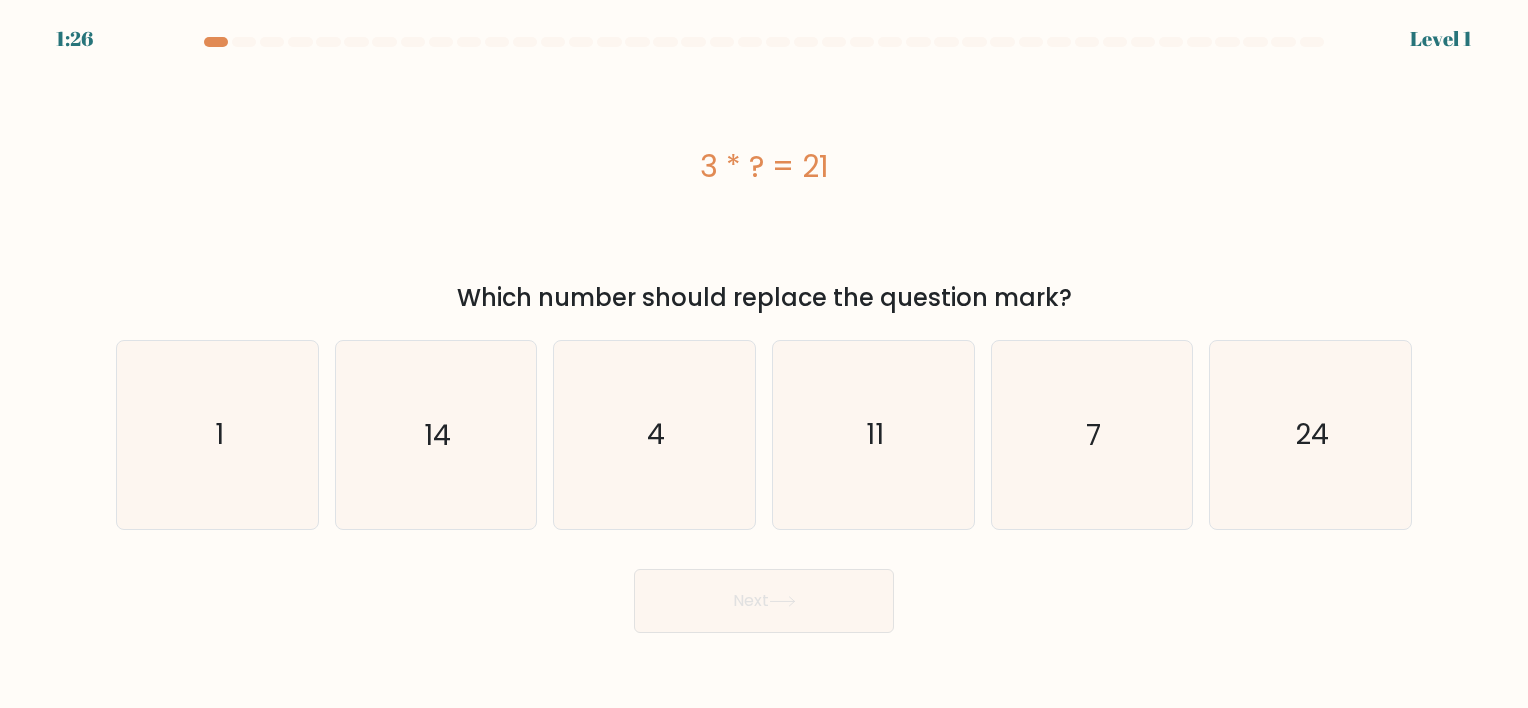click on "Next" at bounding box center (764, 601) 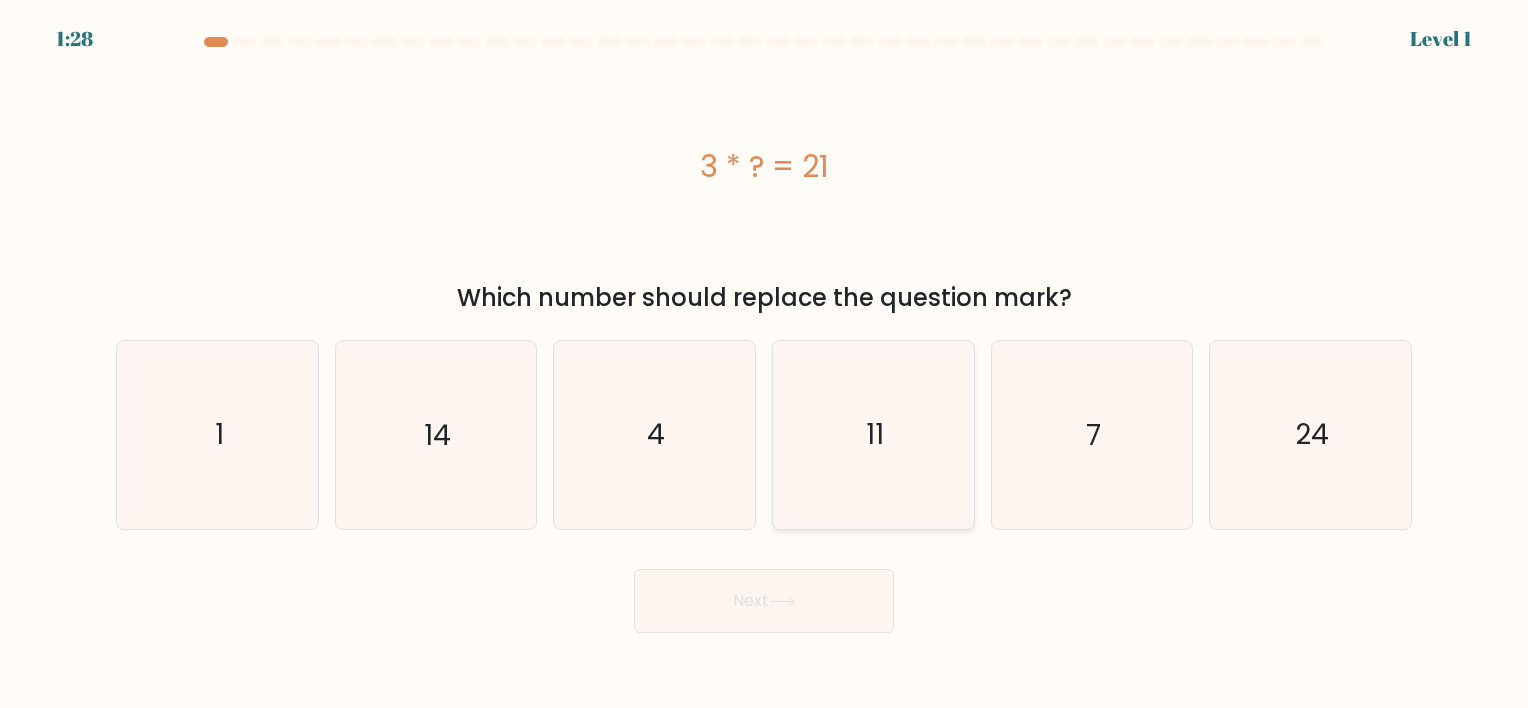 click on "11" 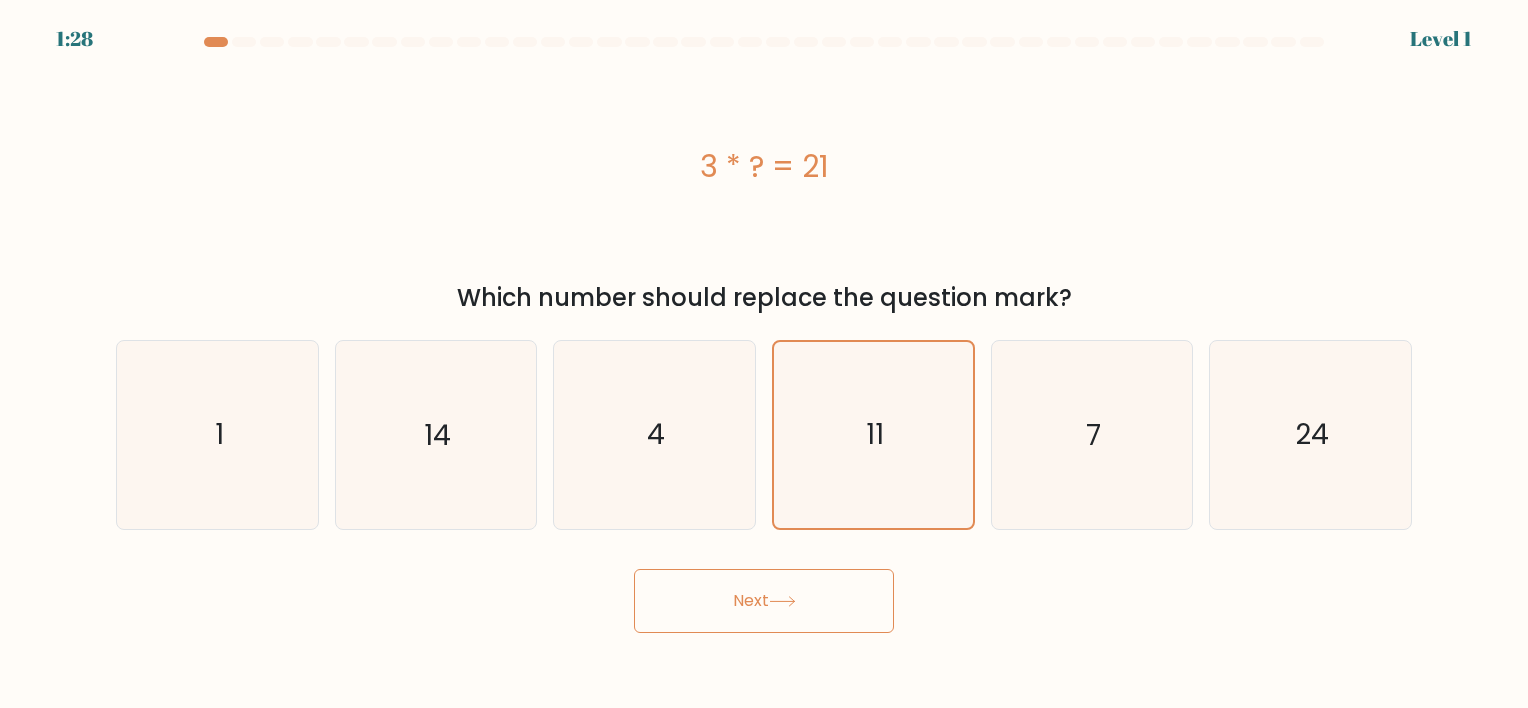 click on "Next" at bounding box center (764, 601) 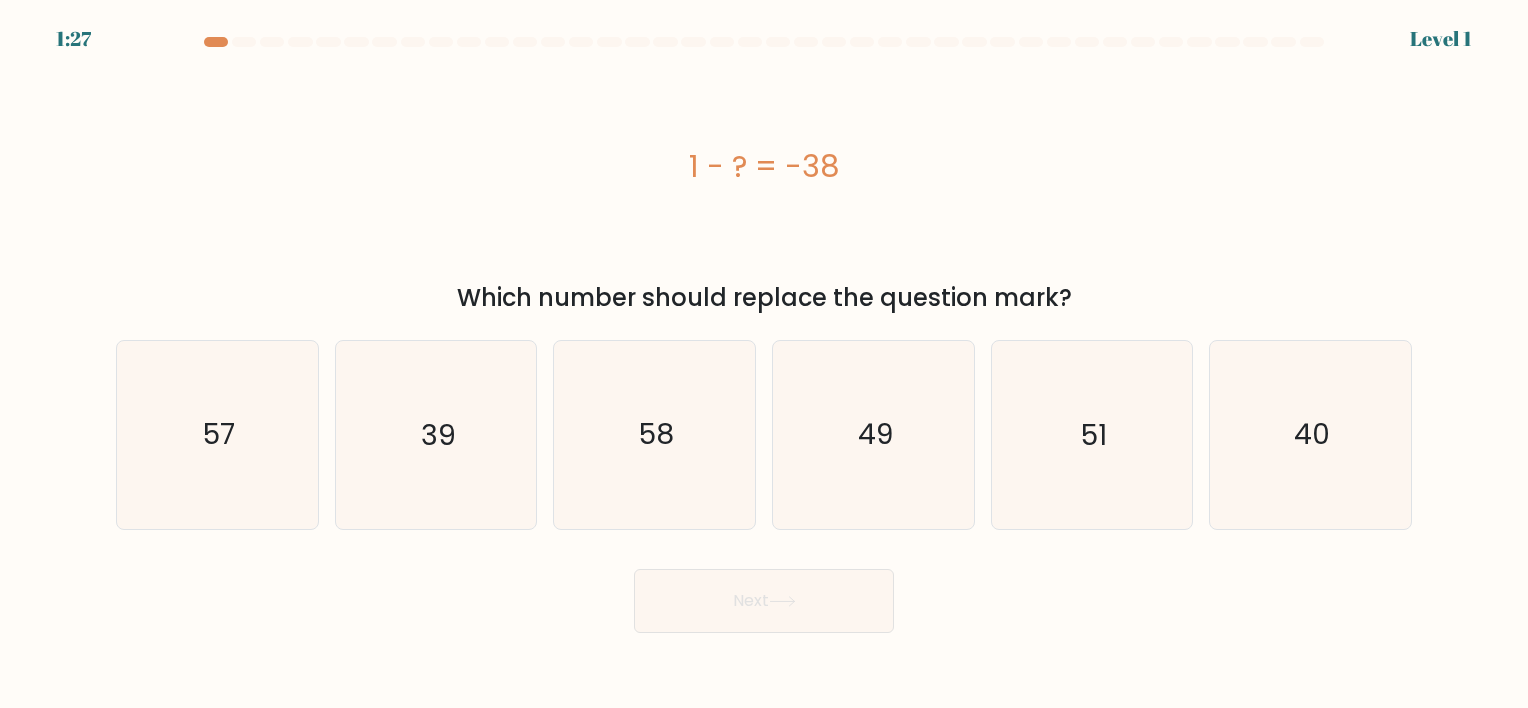 click on "Next" at bounding box center (764, 601) 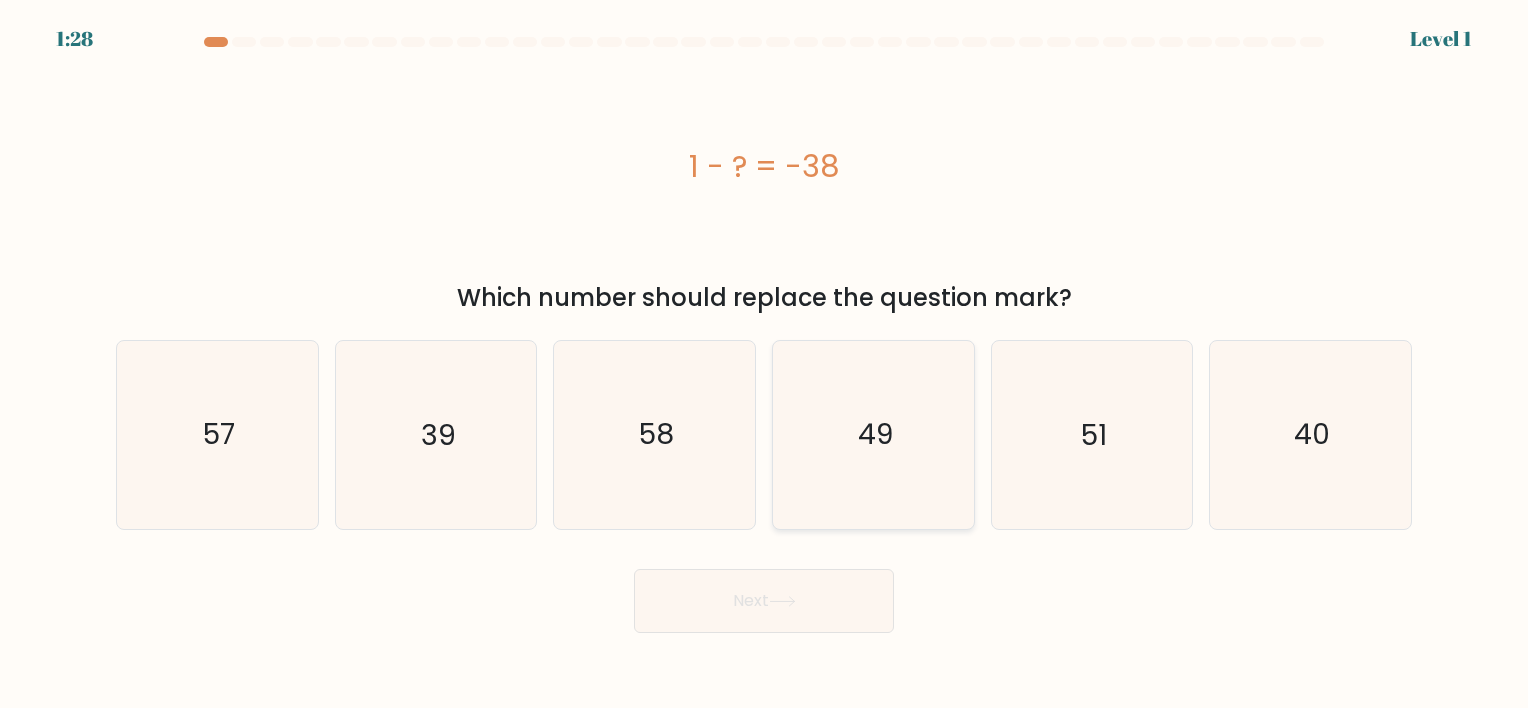 click on "49" 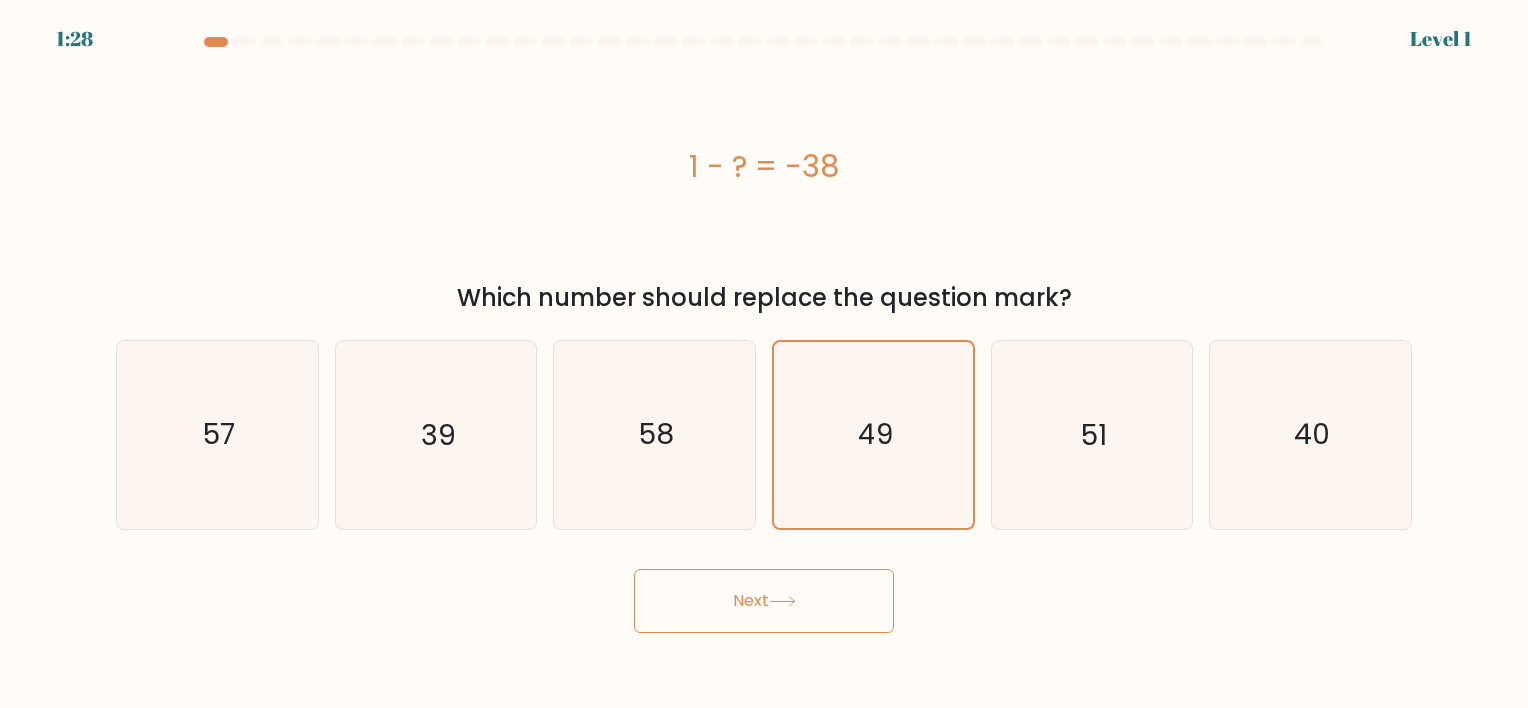 click on "Next" at bounding box center [764, 601] 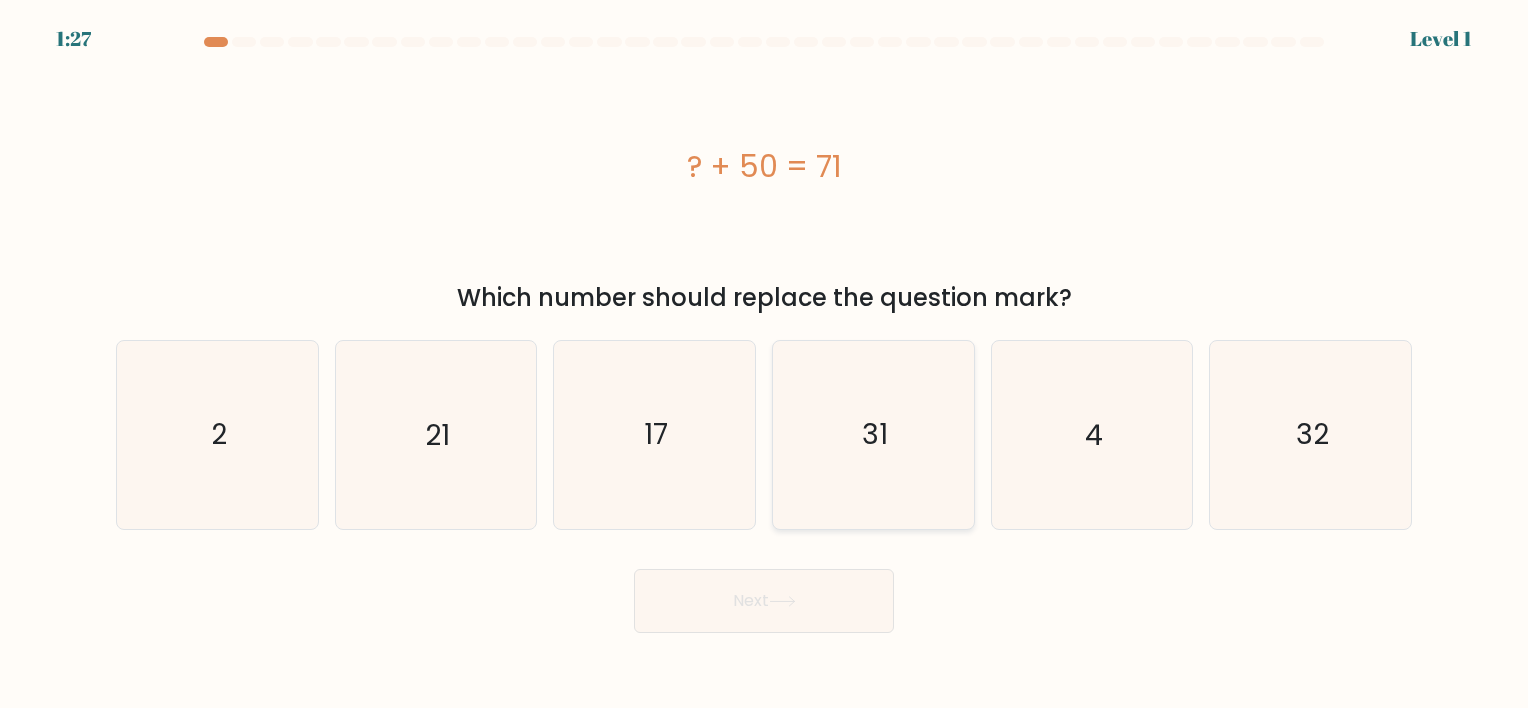 click on "31" 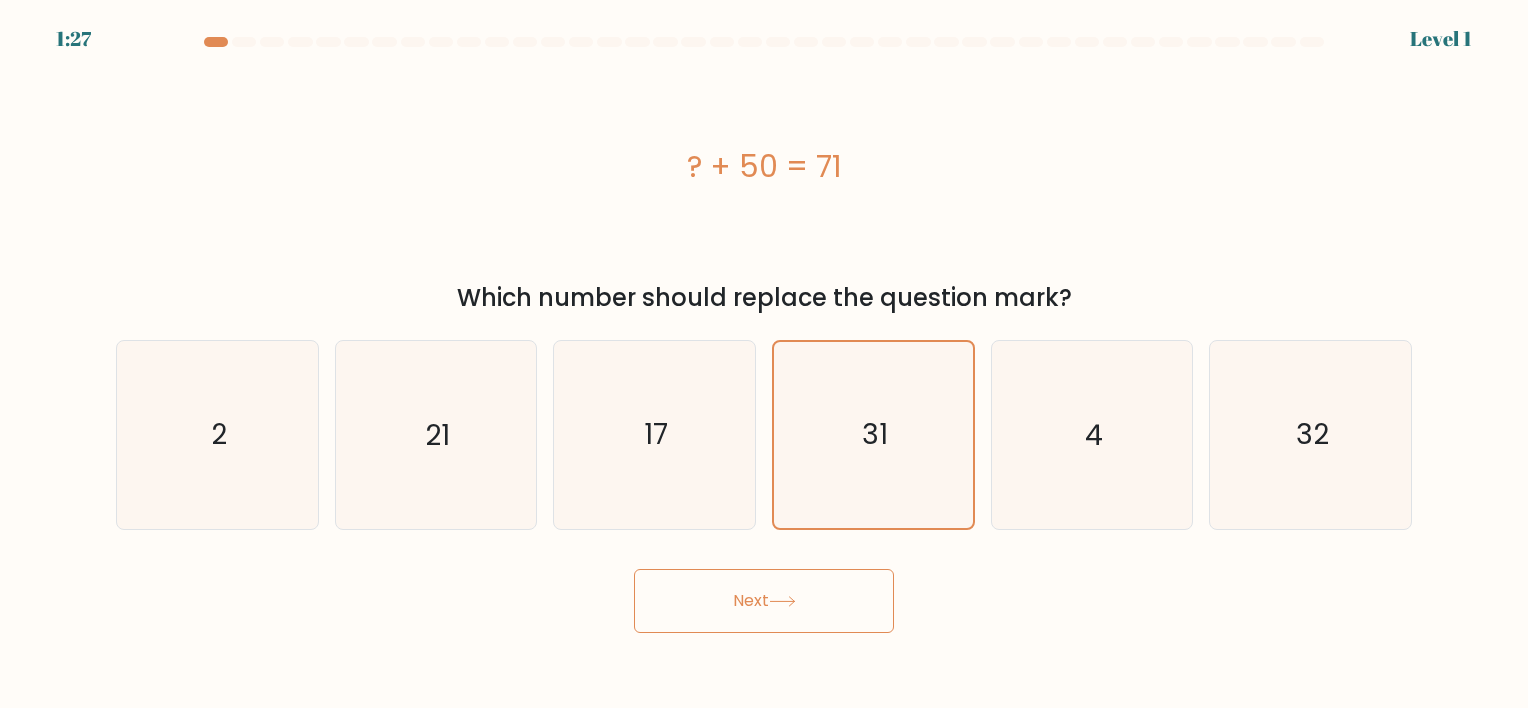 click on "Next" at bounding box center [764, 601] 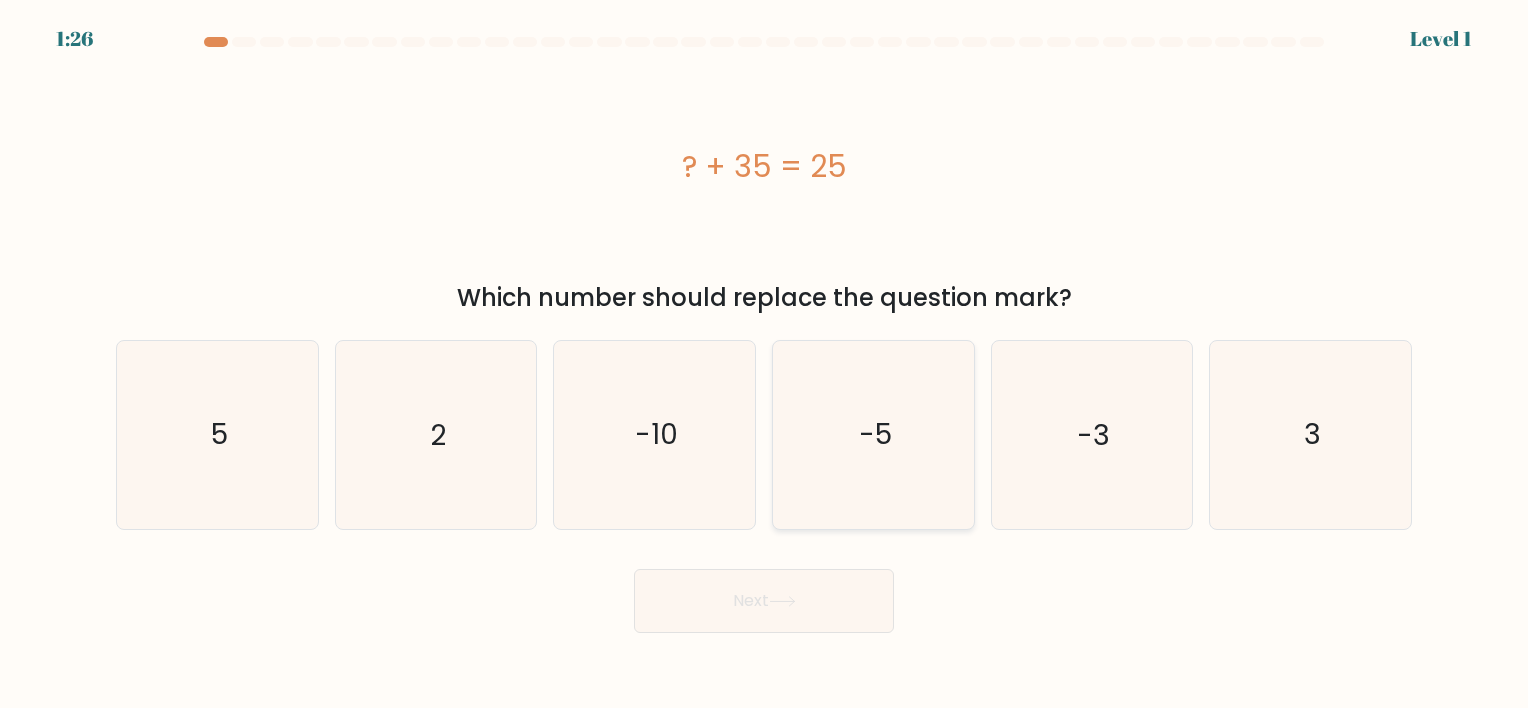 click on "-5" 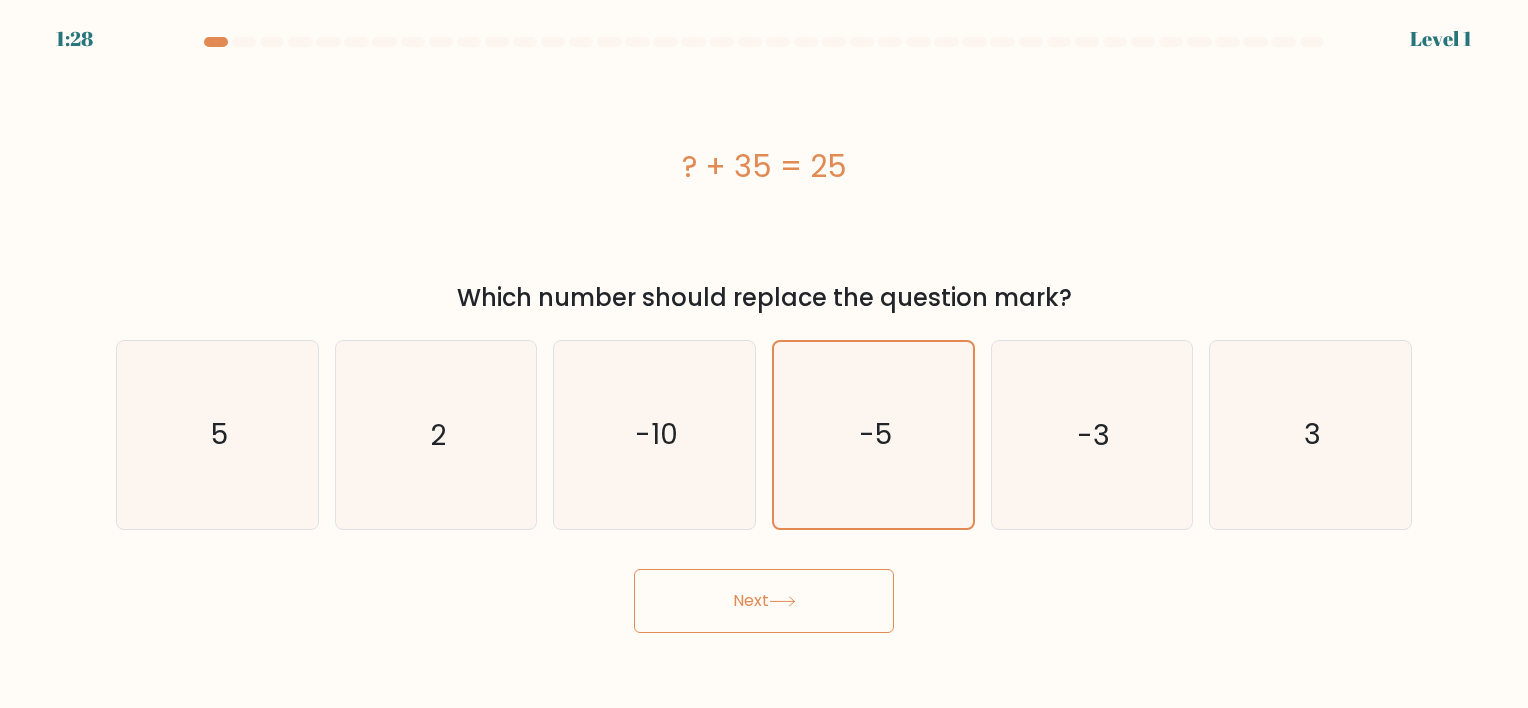 click on "1:28
Level 1
a." at bounding box center [764, 354] 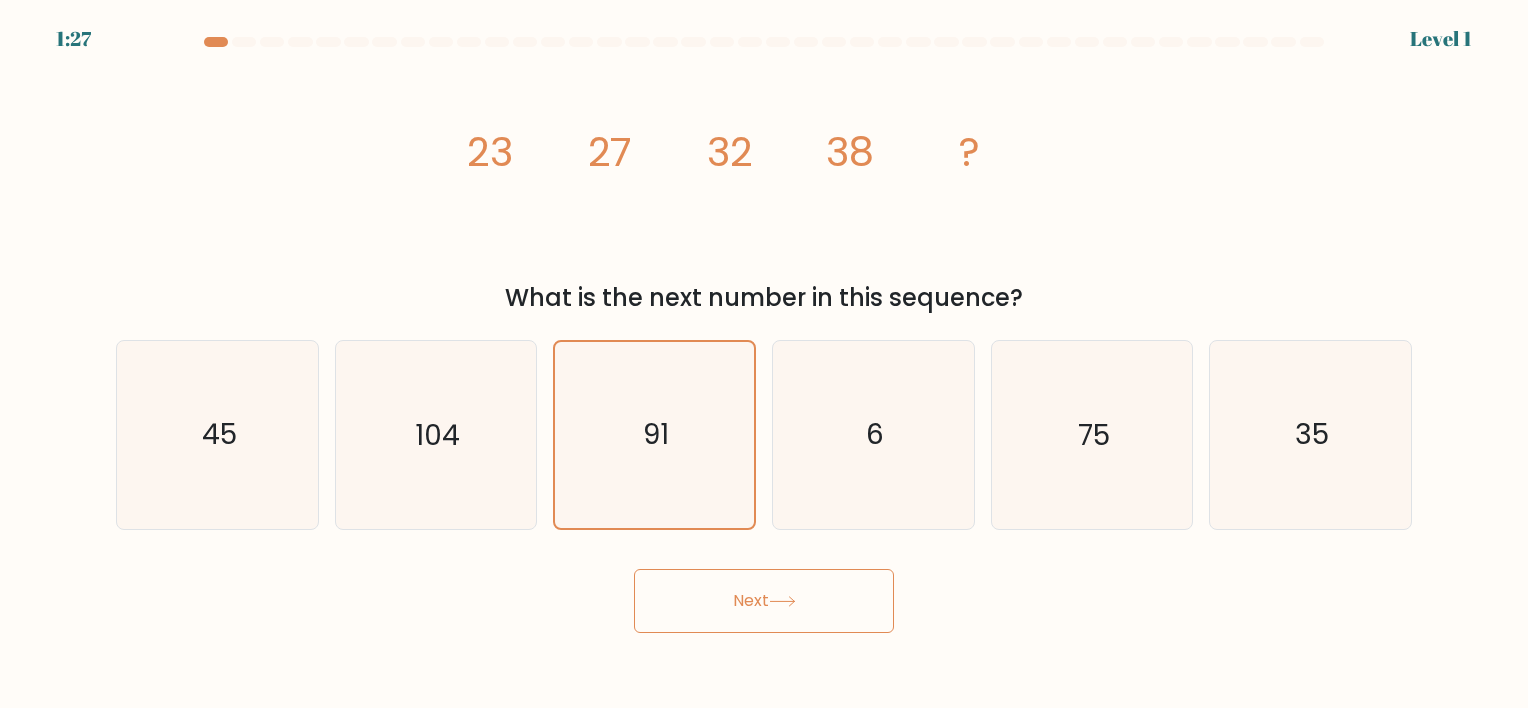 click on "Next" at bounding box center [764, 601] 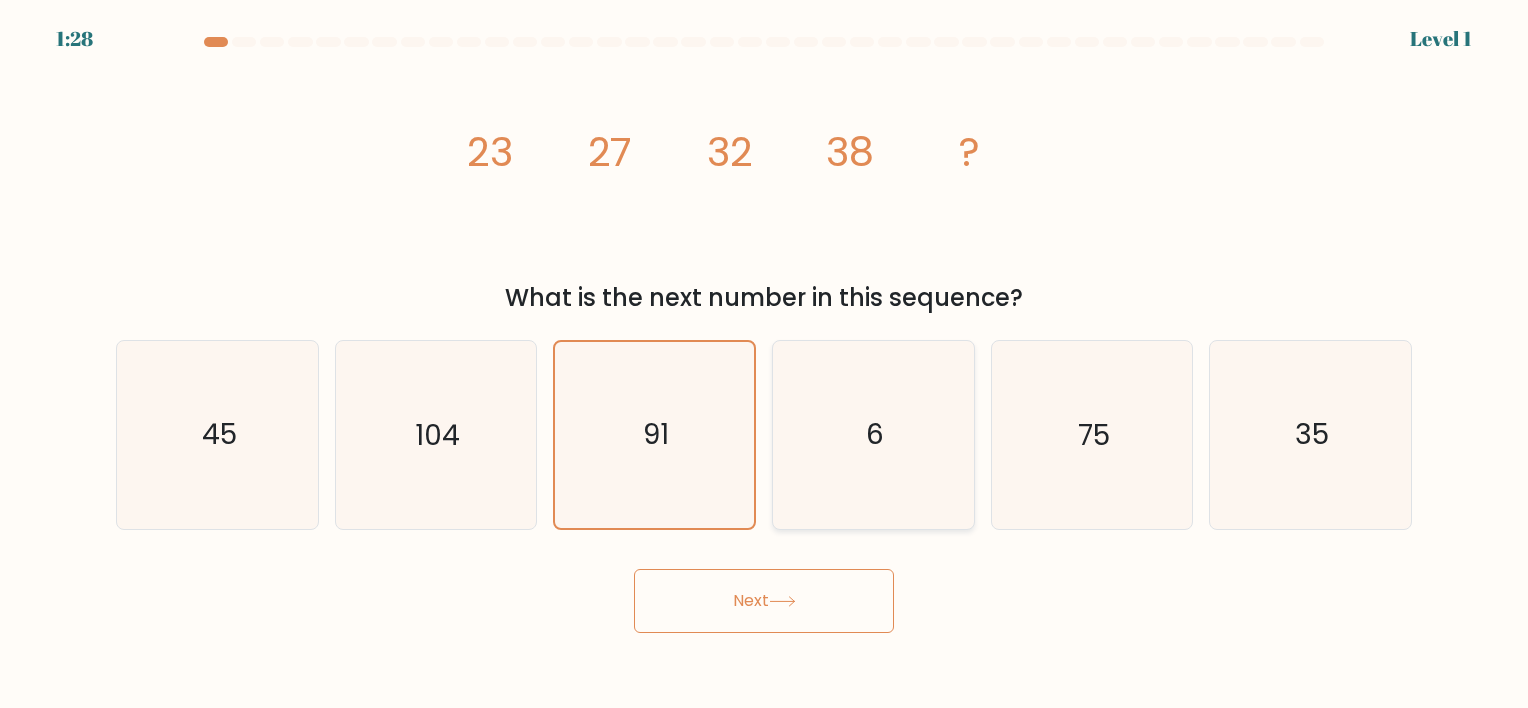click on "6" 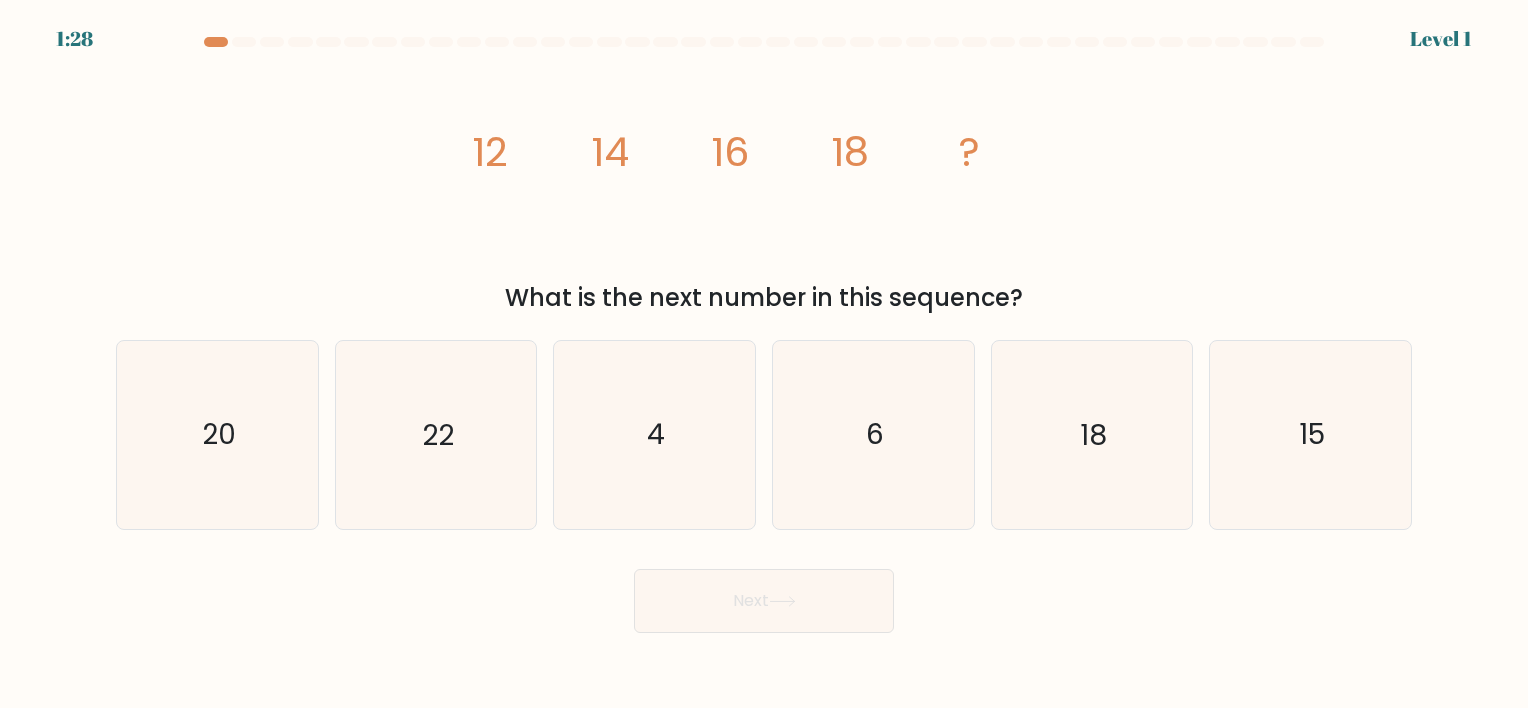 click on "Next" at bounding box center [764, 601] 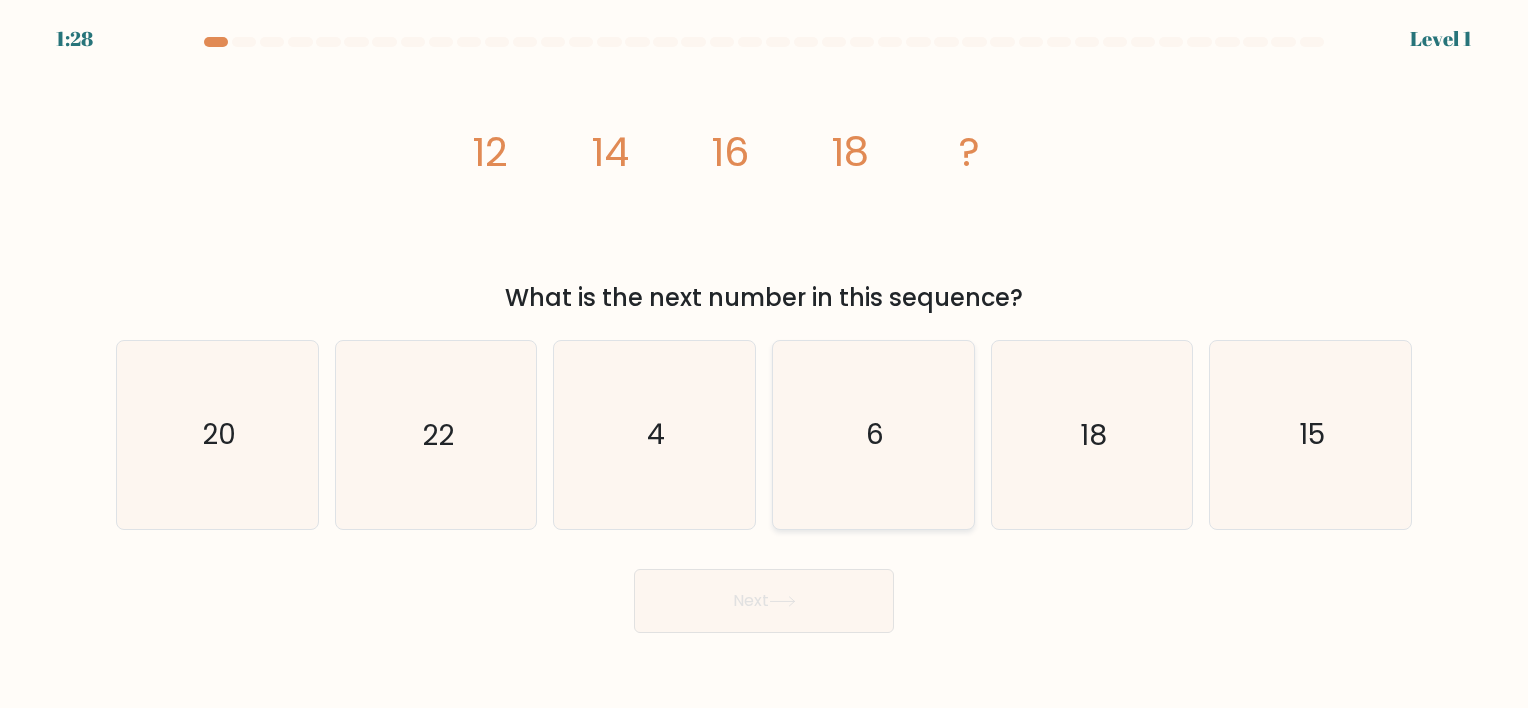 click on "6" 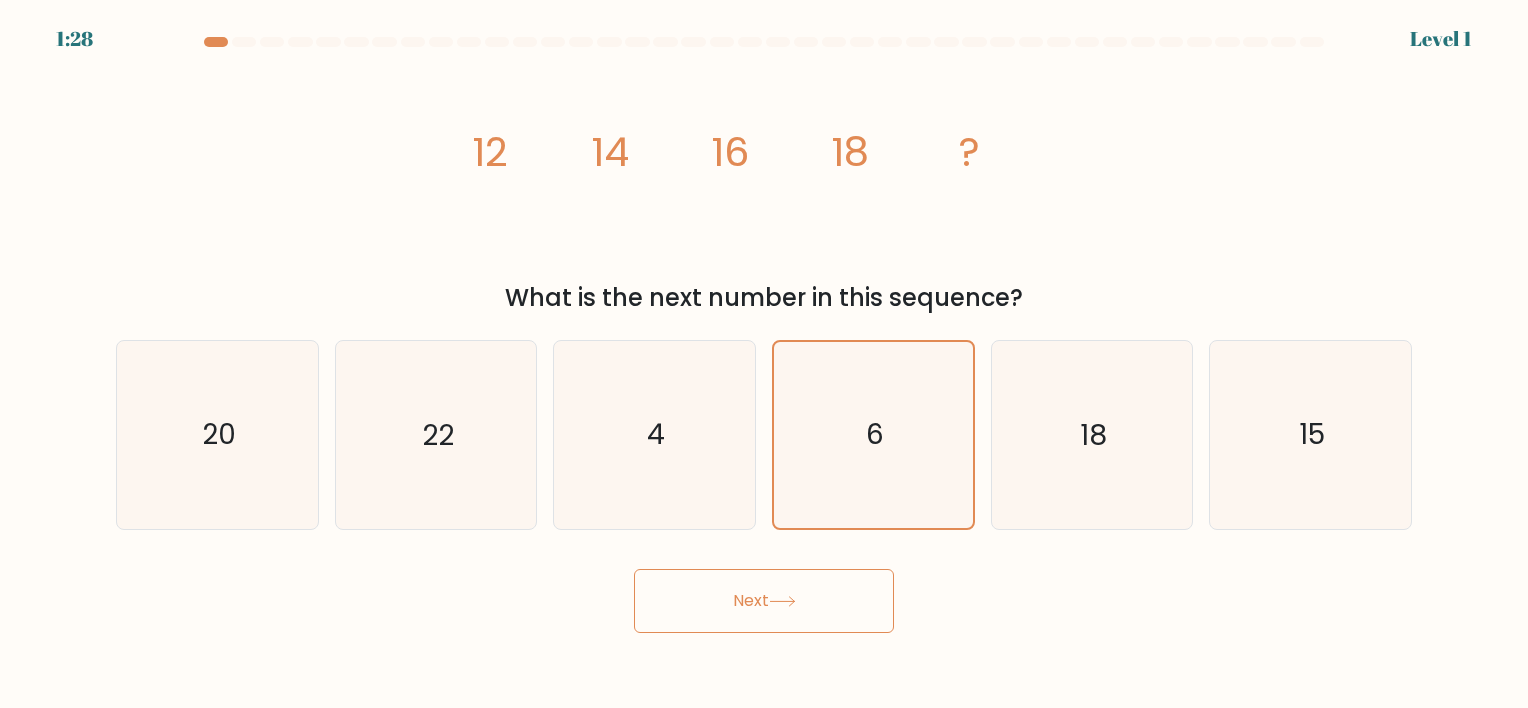 click on "Next" at bounding box center [764, 601] 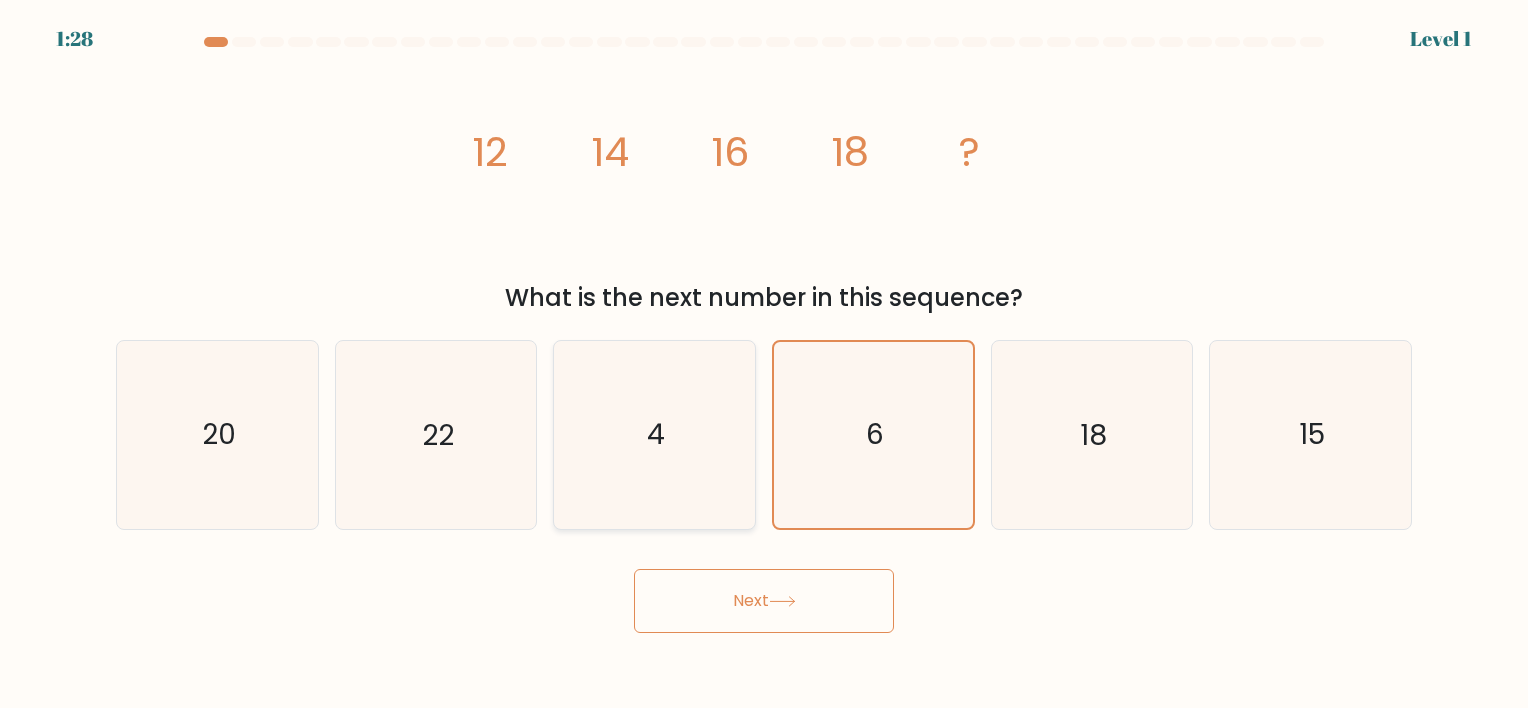 click on "4" 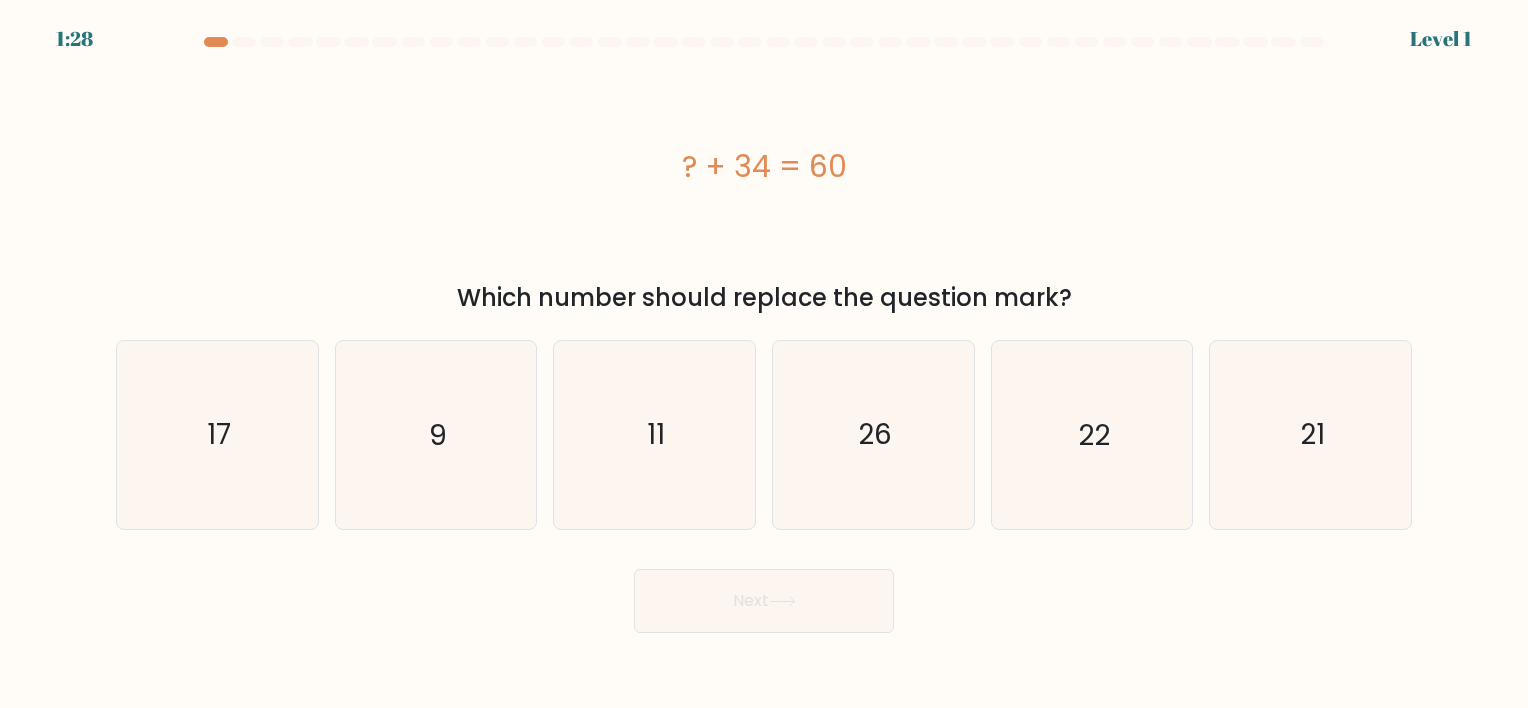 click 